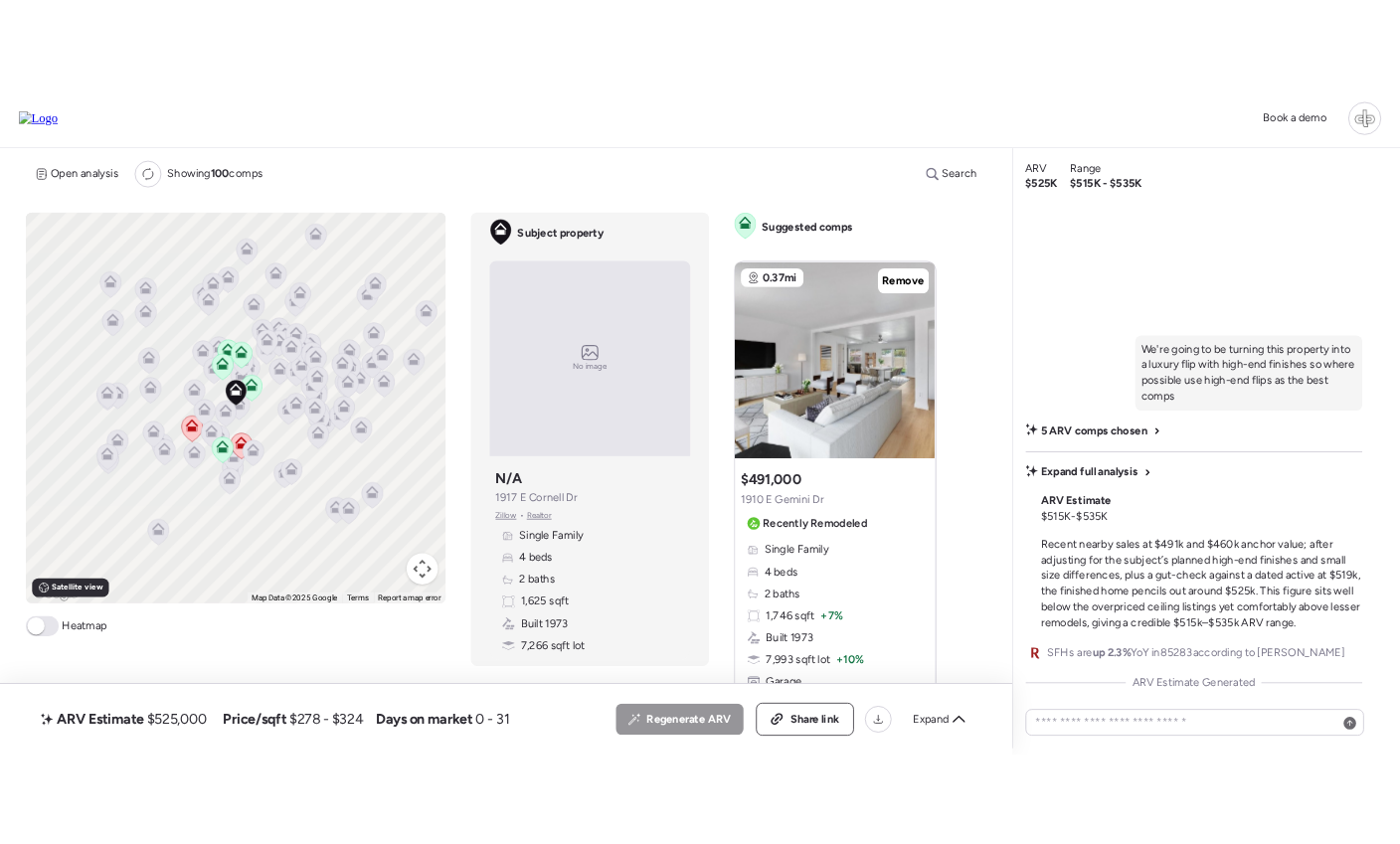 scroll, scrollTop: 0, scrollLeft: 0, axis: both 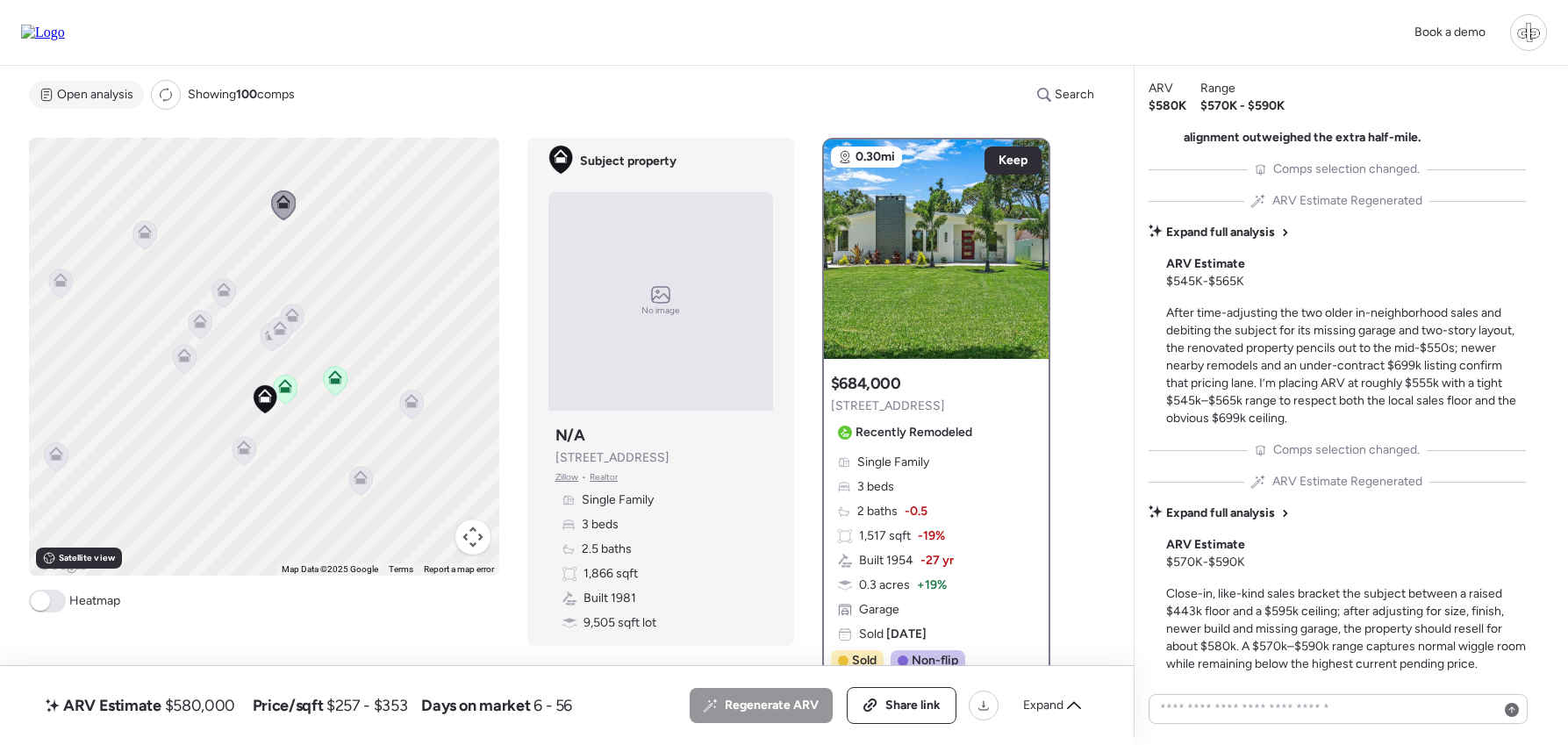 click on "Open analysis" at bounding box center (86, 95) 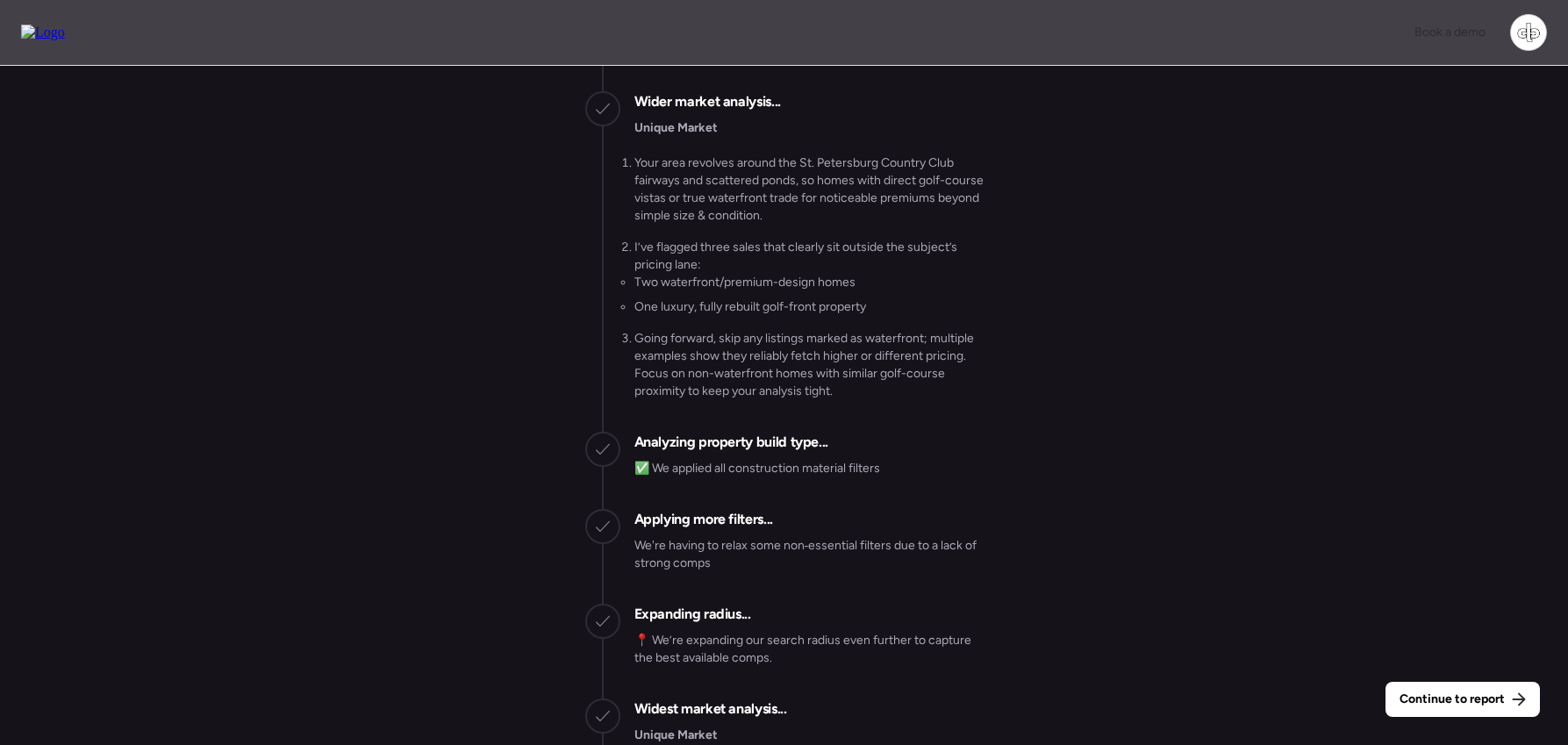 scroll, scrollTop: -2884, scrollLeft: 0, axis: vertical 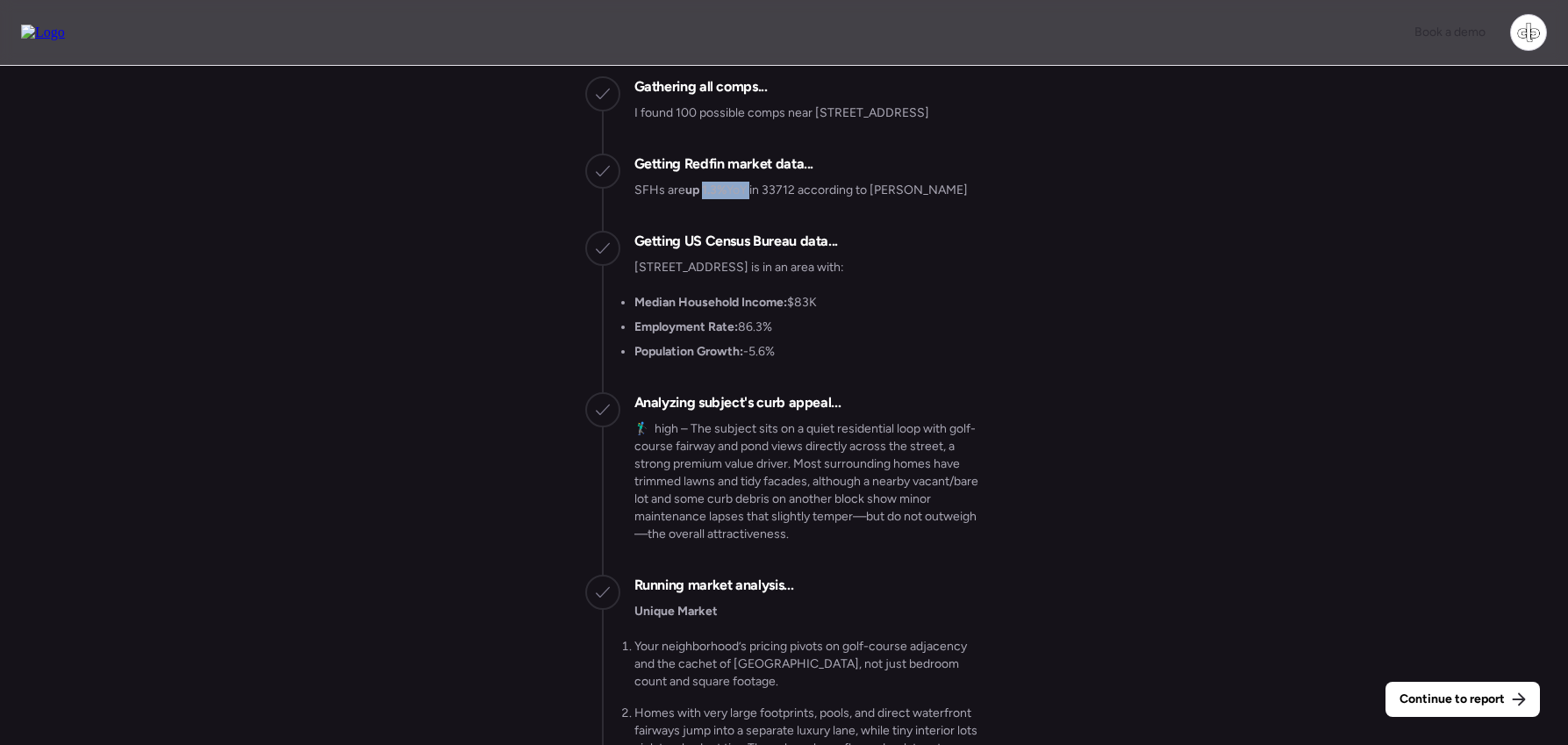 drag, startPoint x: 703, startPoint y: 225, endPoint x: 743, endPoint y: 226, distance: 40.012498 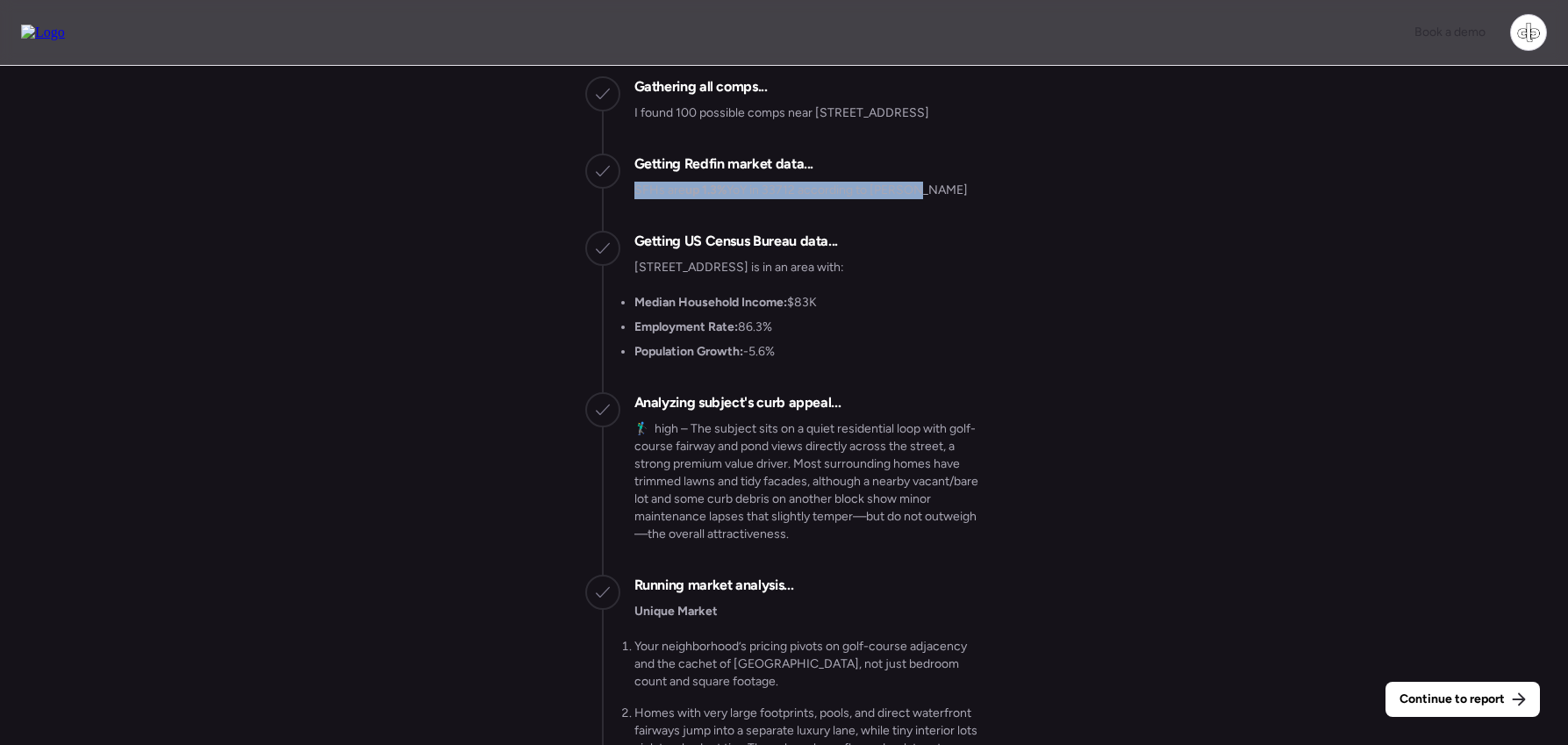 drag, startPoint x: 634, startPoint y: 225, endPoint x: 933, endPoint y: 226, distance: 299.00167 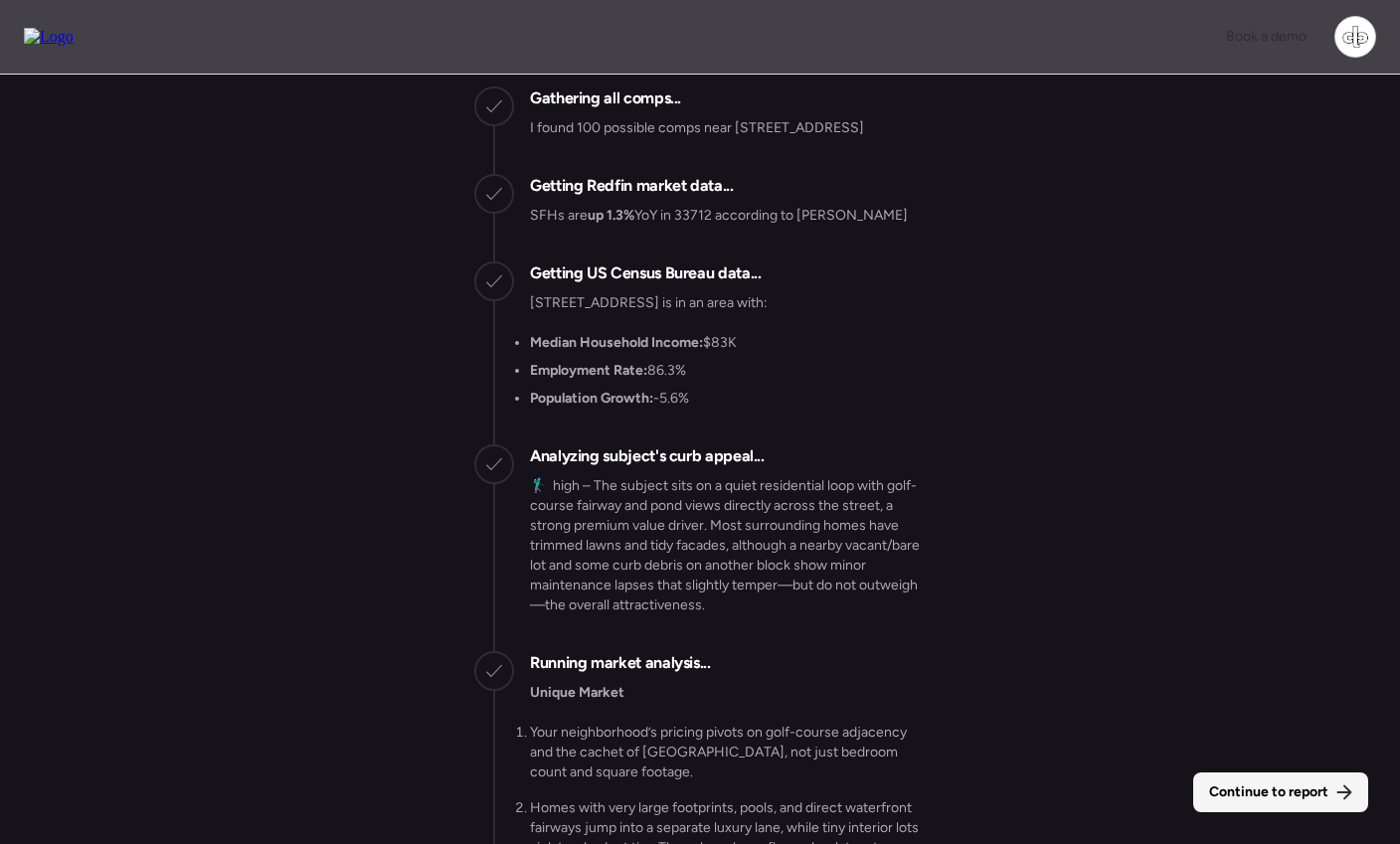click on "Continue to report" at bounding box center [1281, 792] 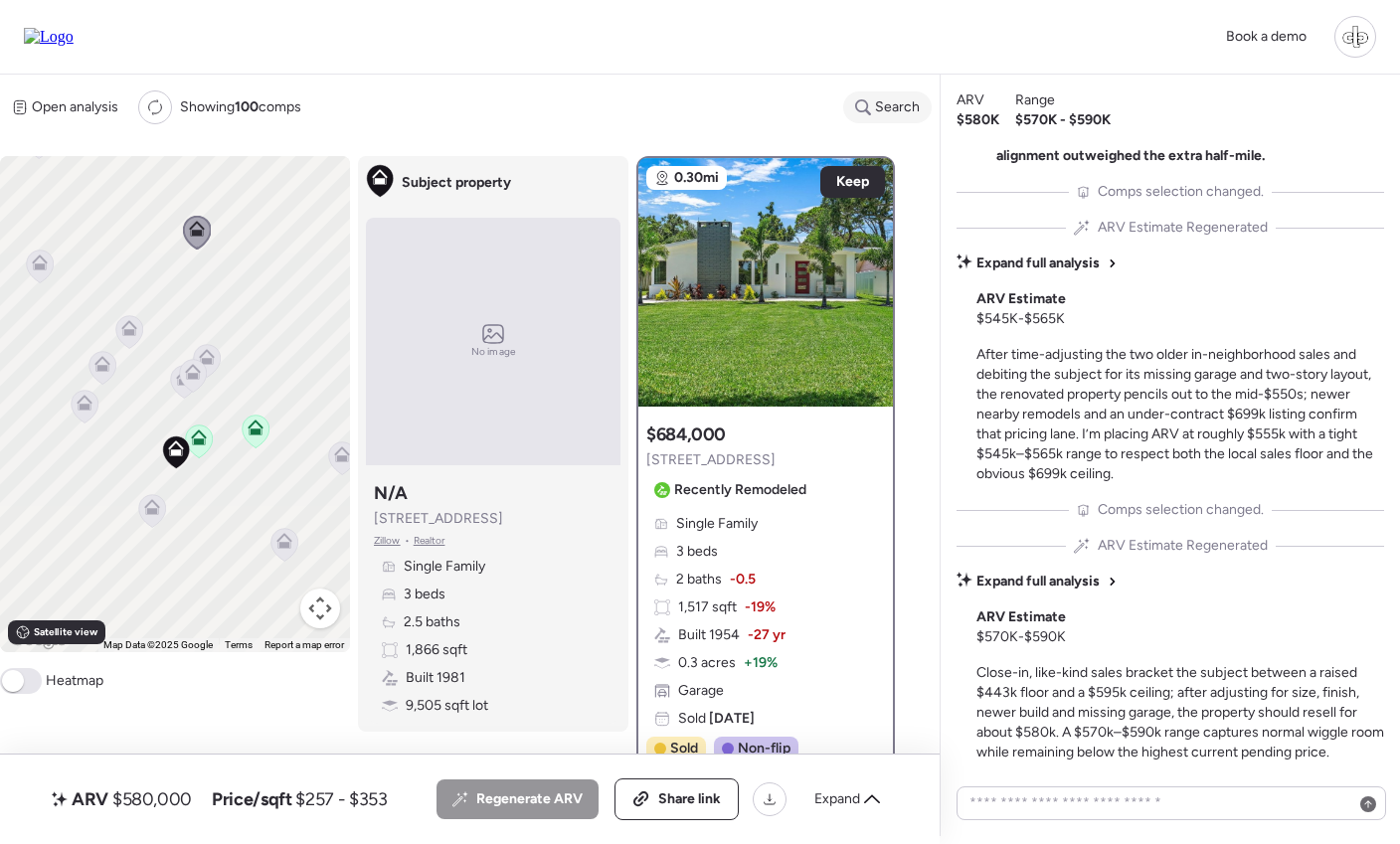 click on "Search" at bounding box center [887, 107] 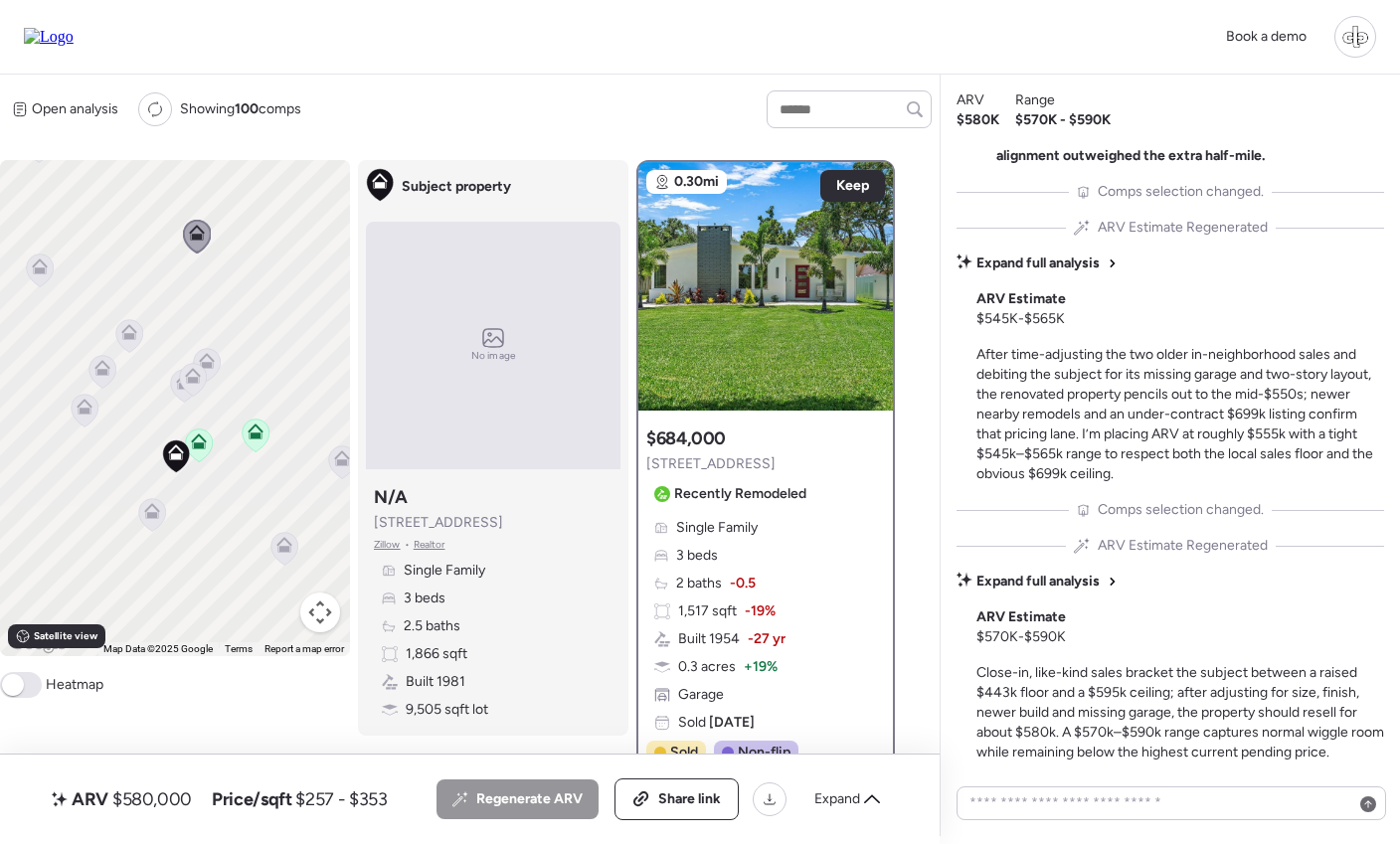click 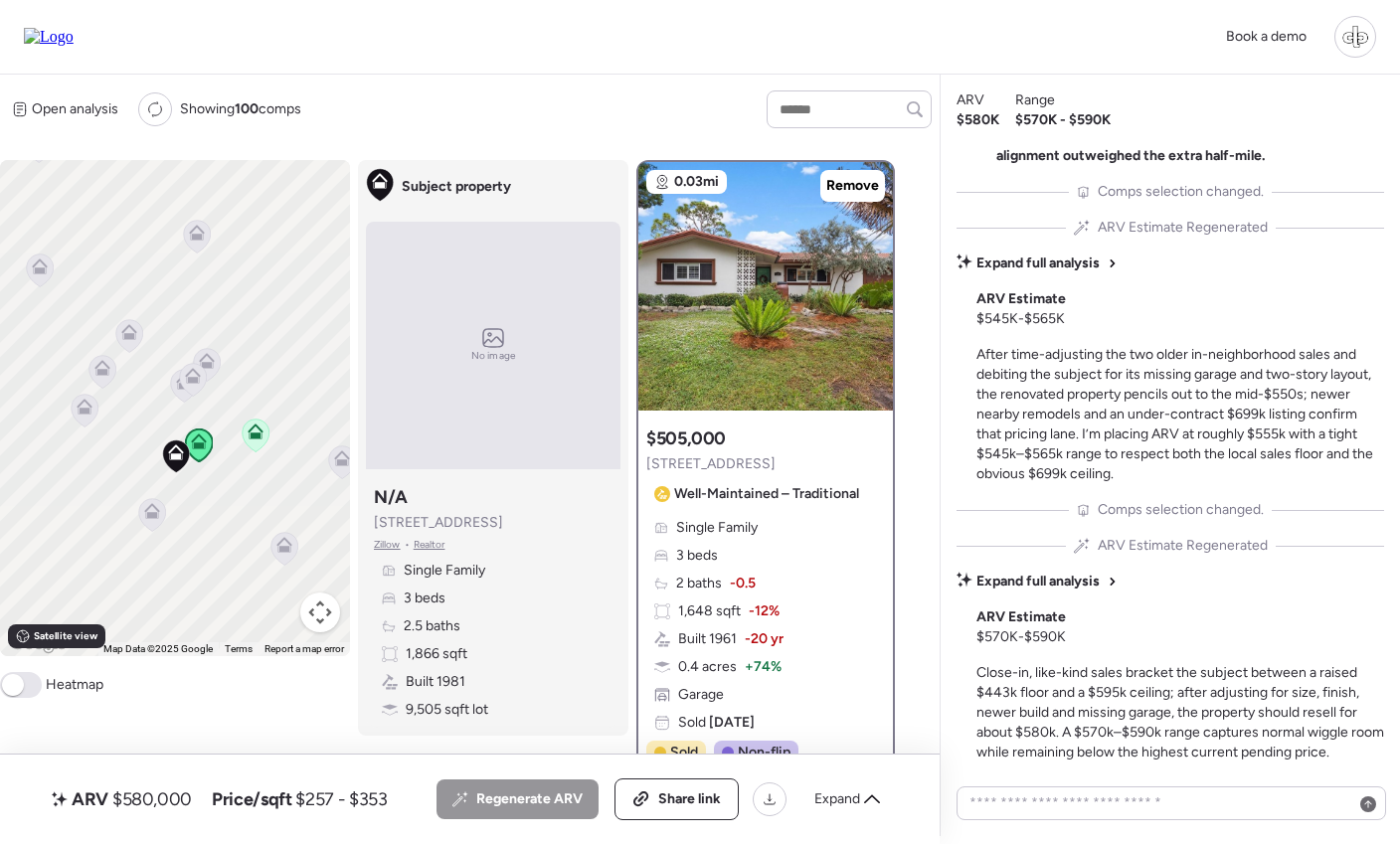 click 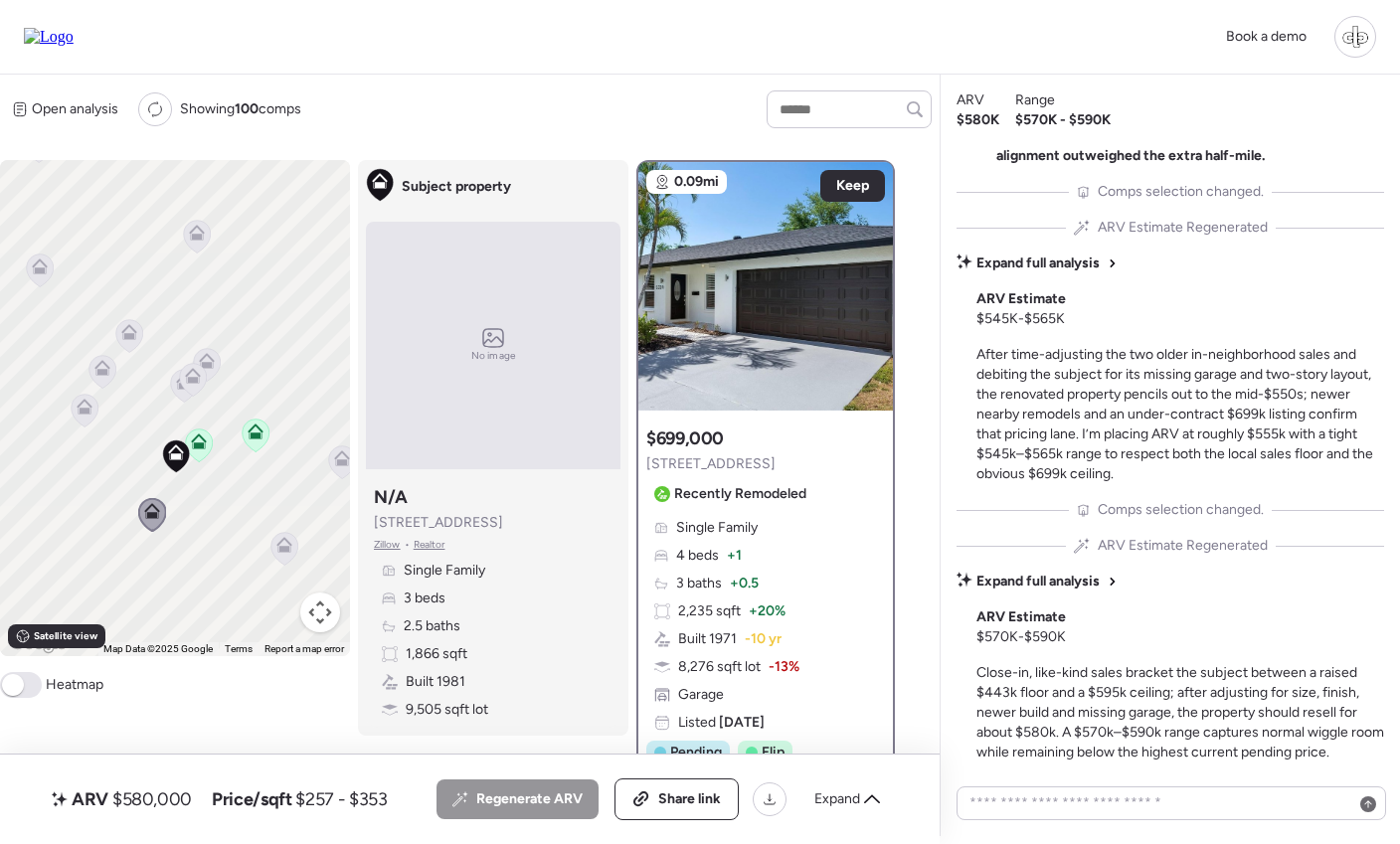 scroll, scrollTop: 24, scrollLeft: 0, axis: vertical 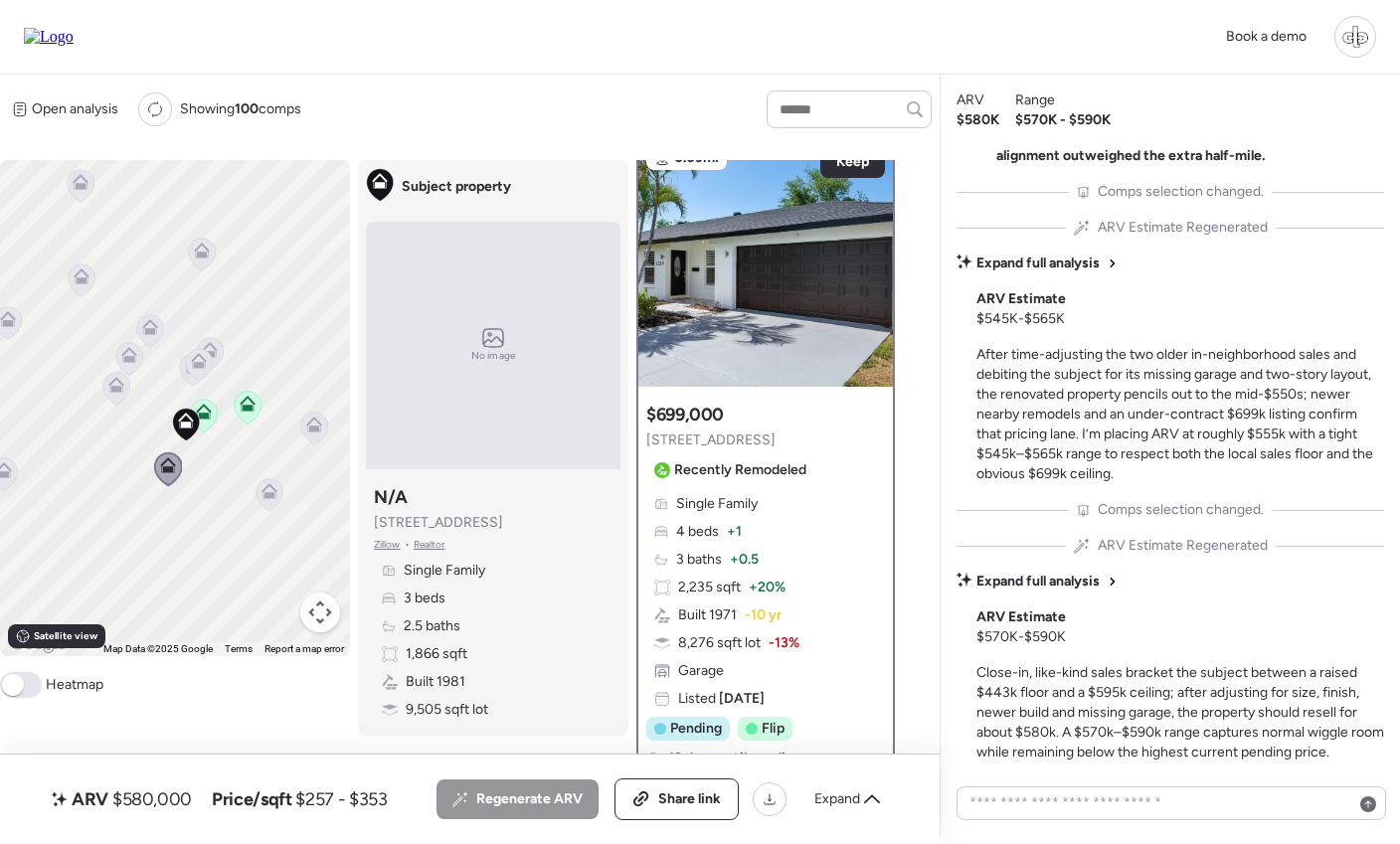 click 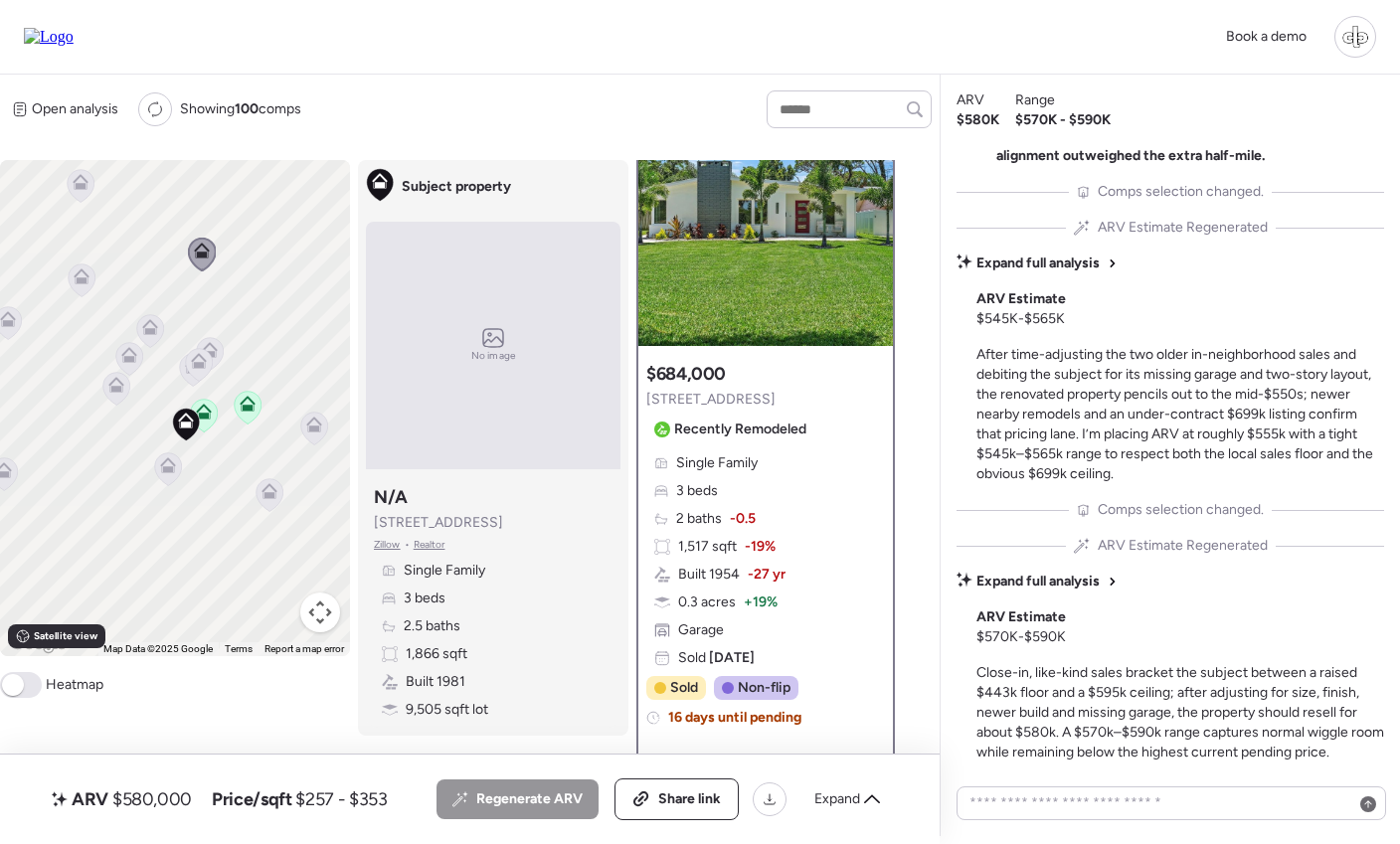 scroll, scrollTop: 66, scrollLeft: 0, axis: vertical 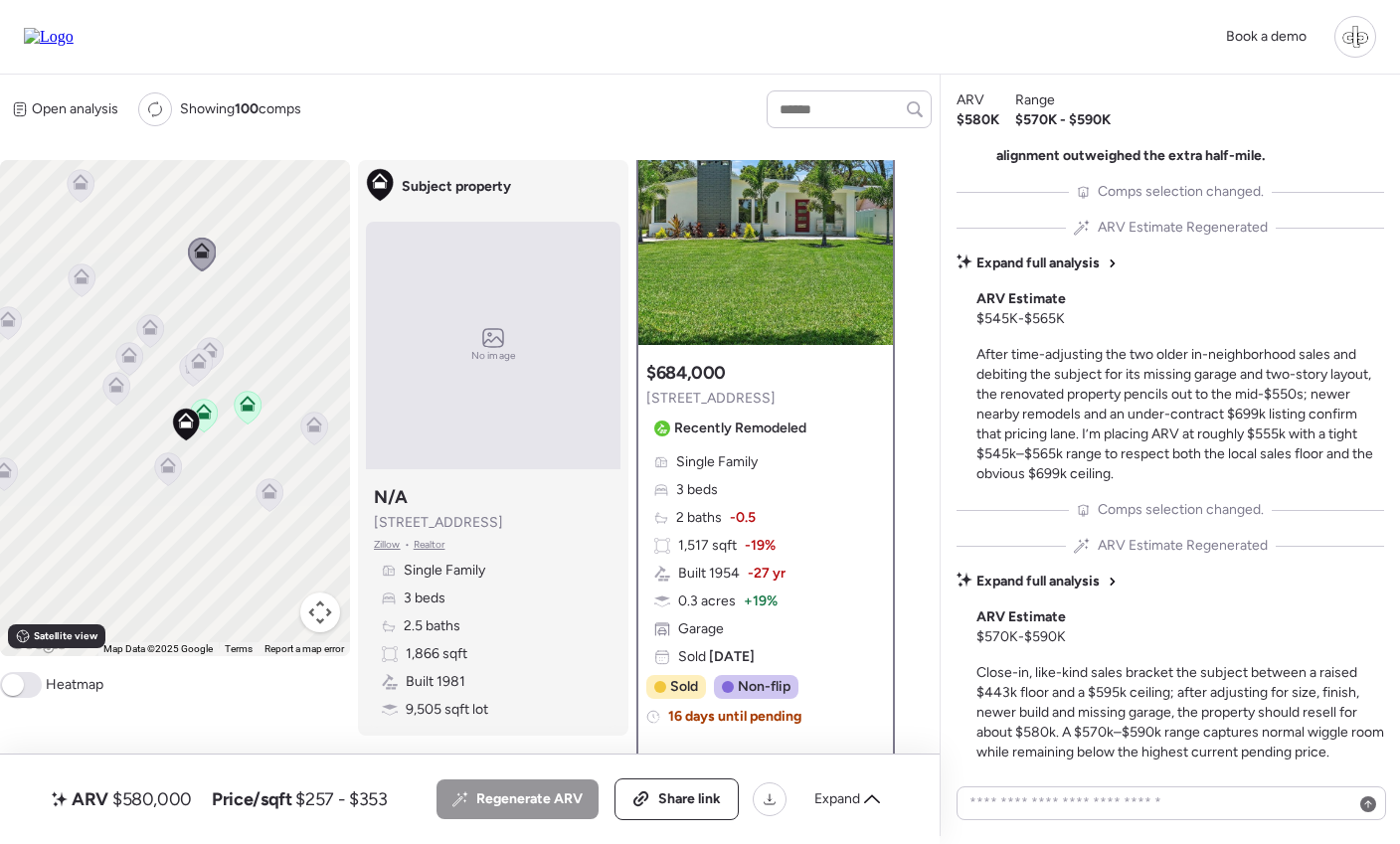 click 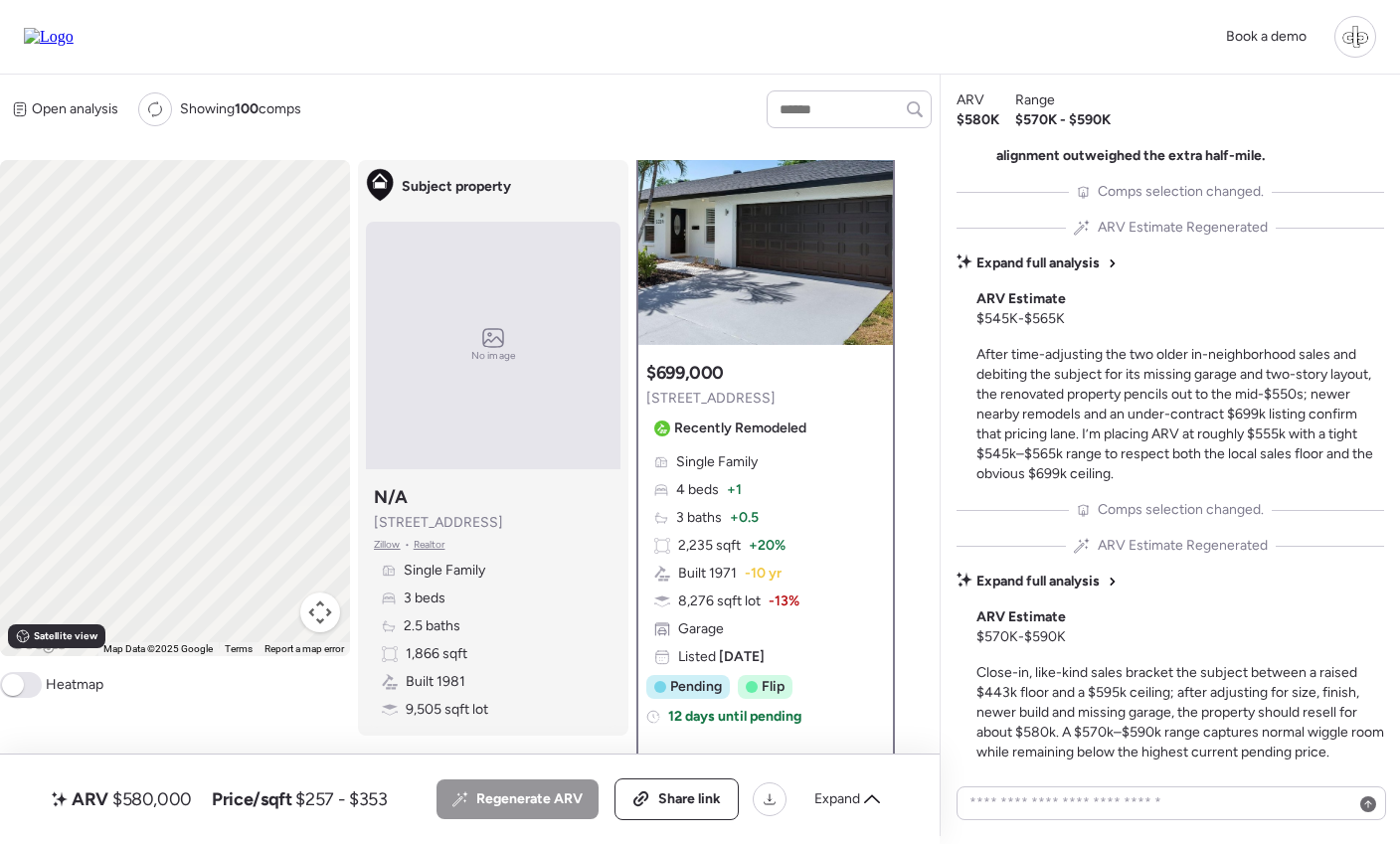 scroll, scrollTop: 0, scrollLeft: 0, axis: both 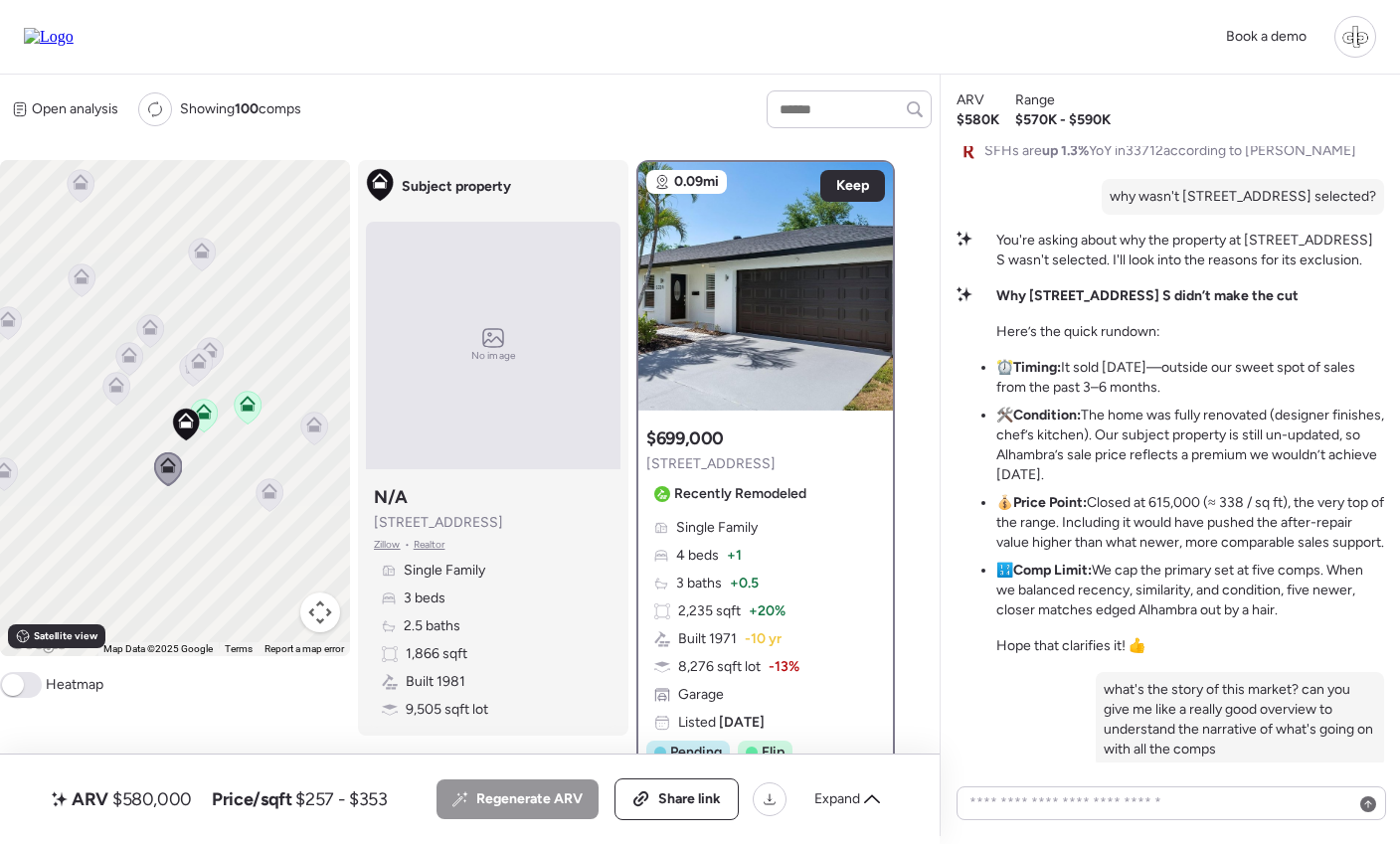 click 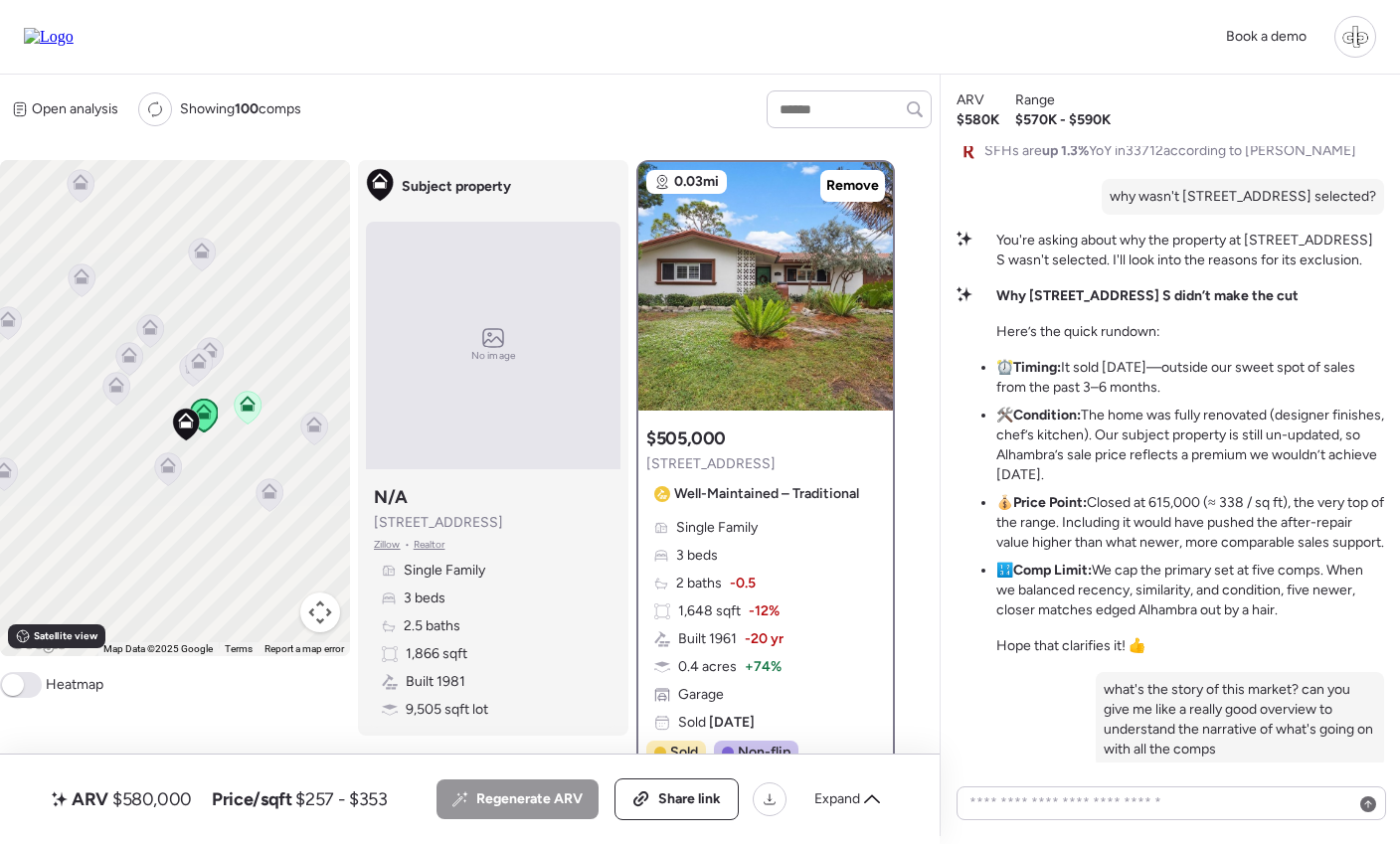 click 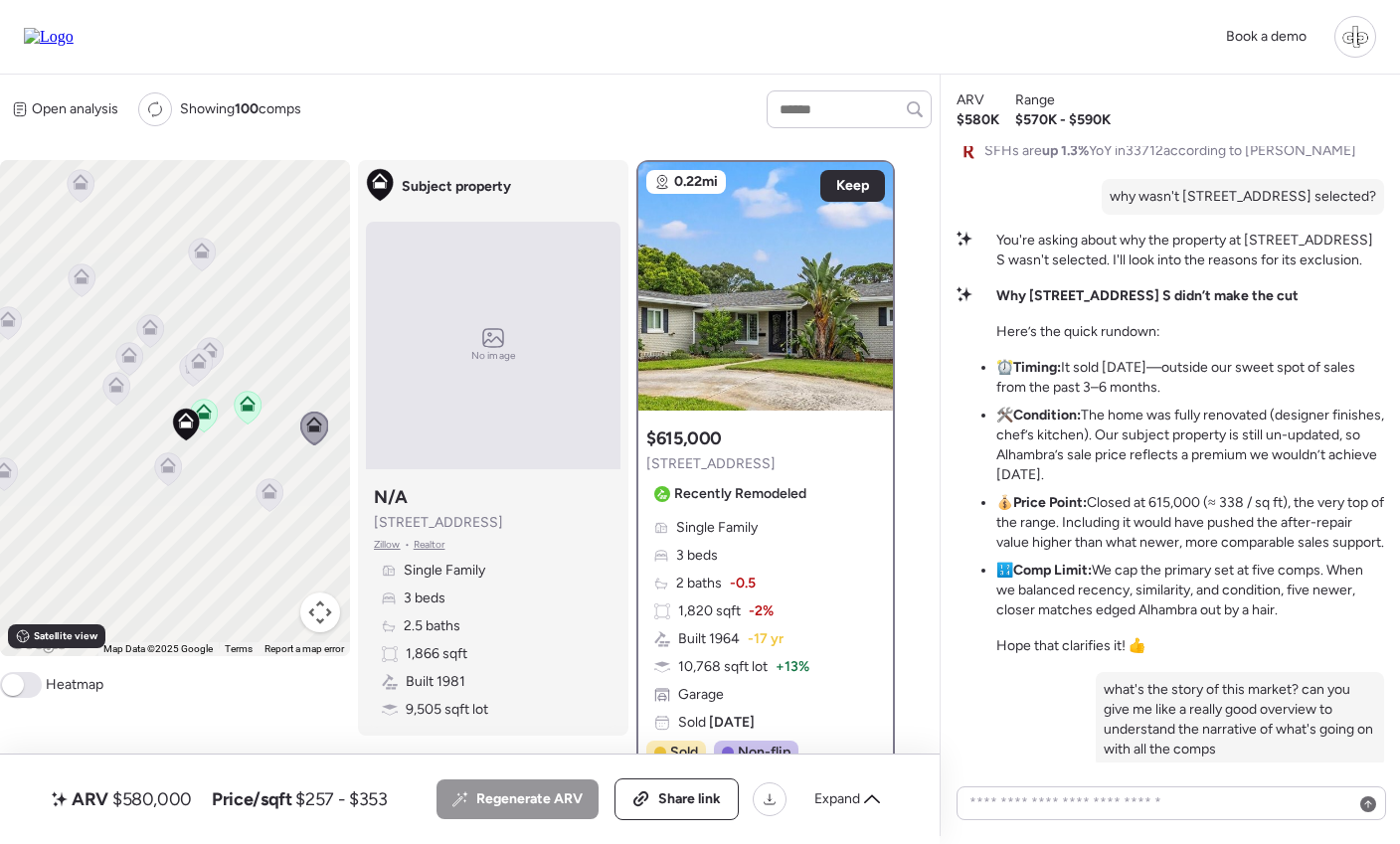 click 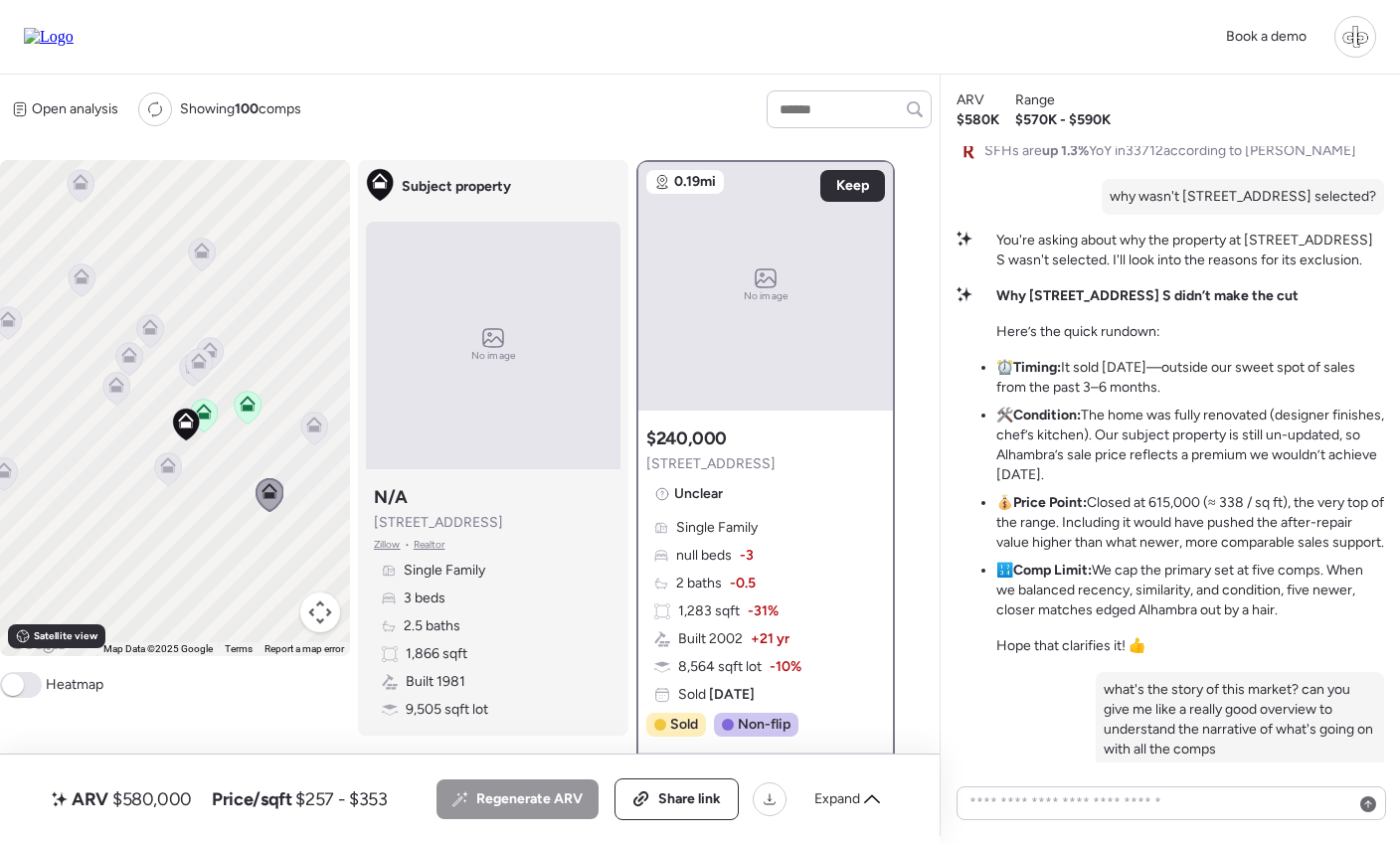click 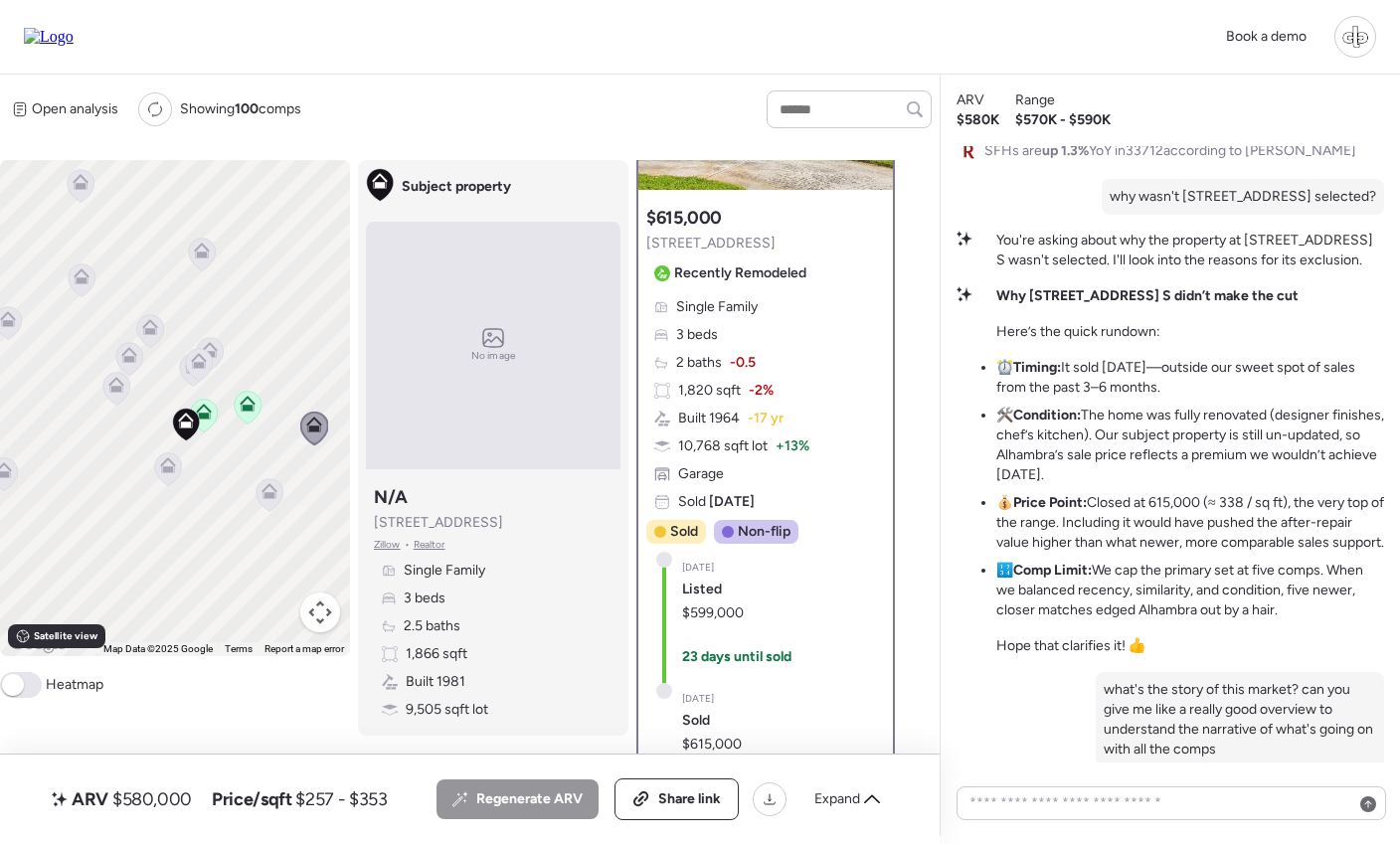 scroll, scrollTop: 0, scrollLeft: 0, axis: both 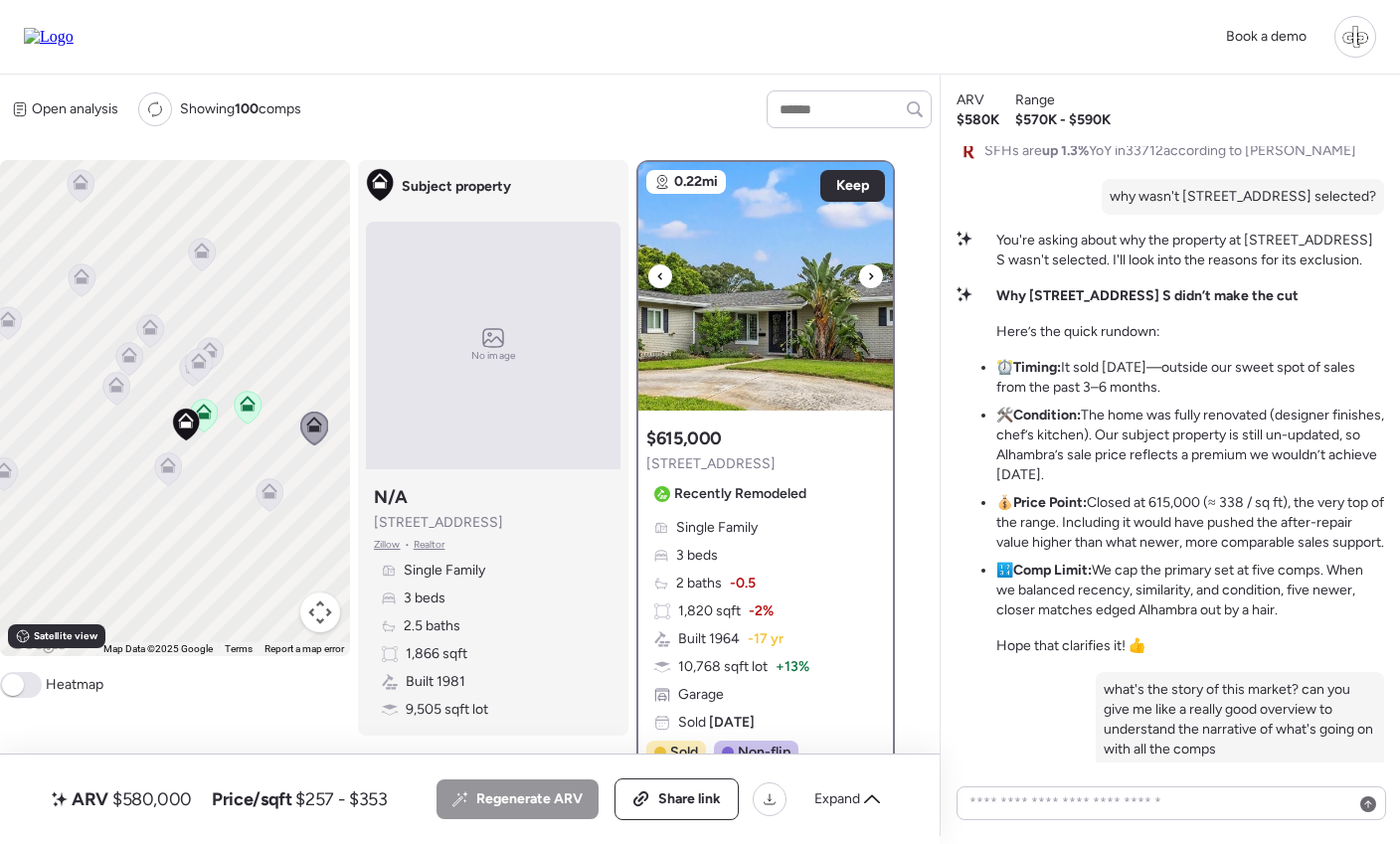 click at bounding box center [766, 286] 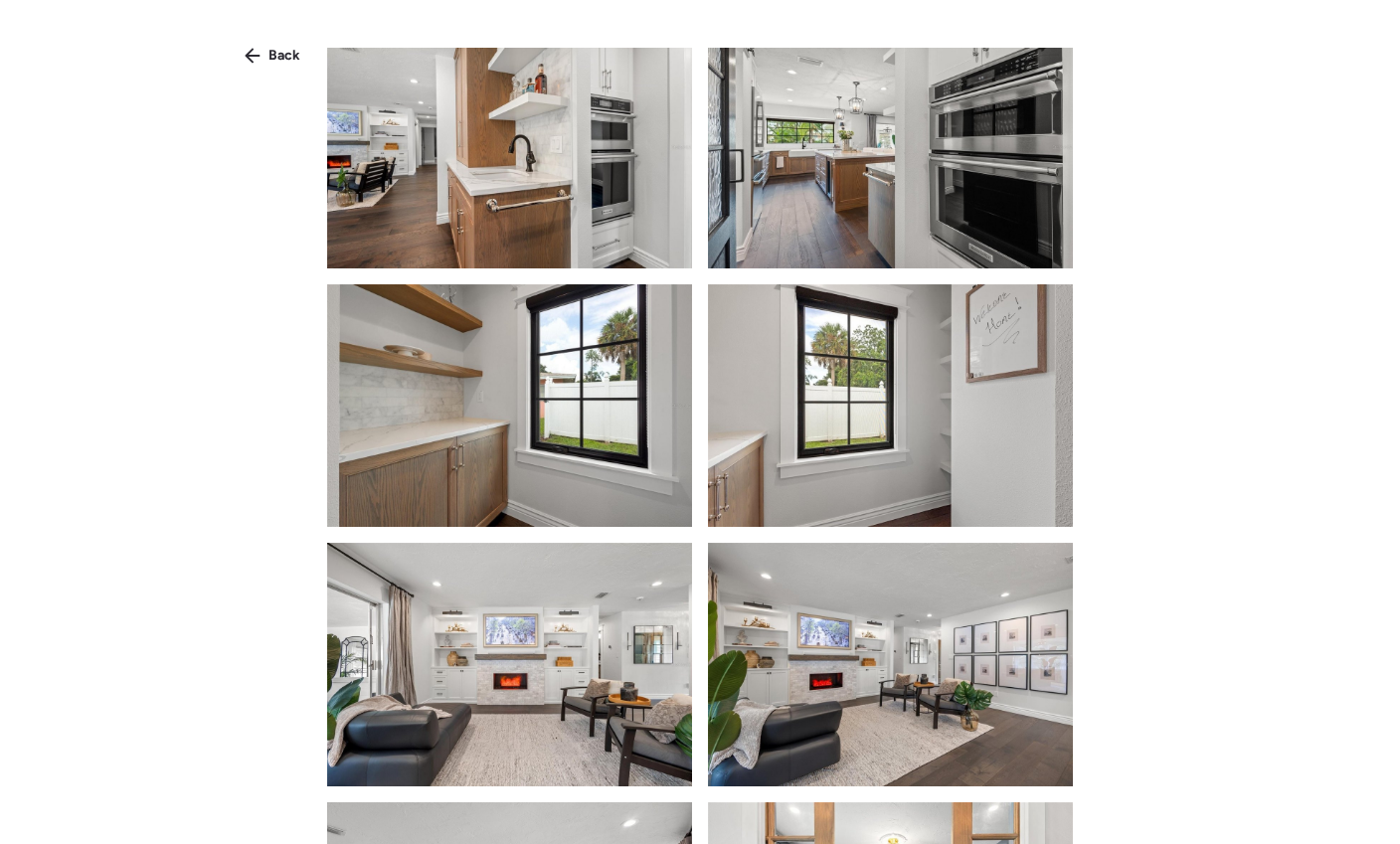 scroll, scrollTop: 1691, scrollLeft: 0, axis: vertical 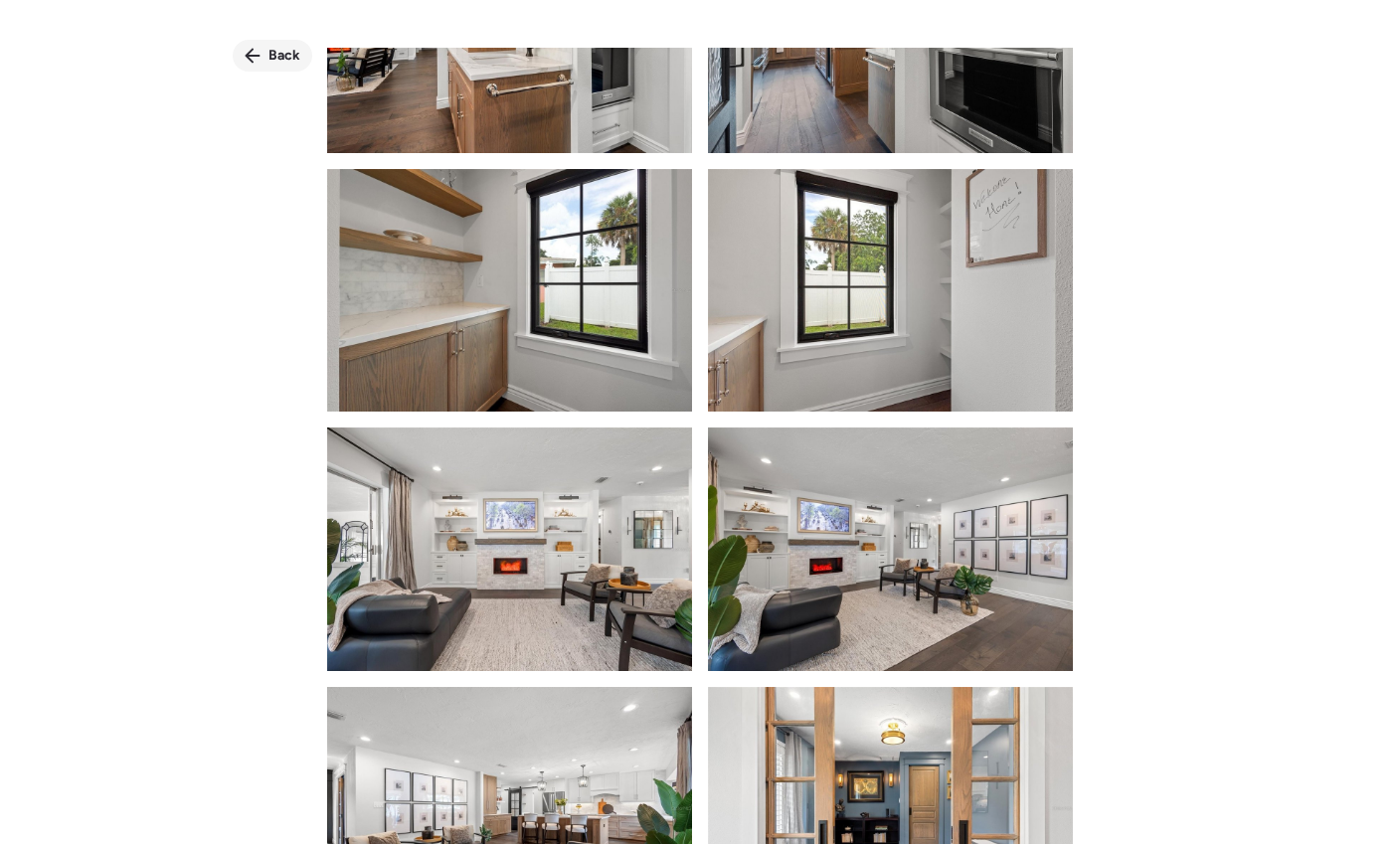 click on "Back" at bounding box center [272, 56] 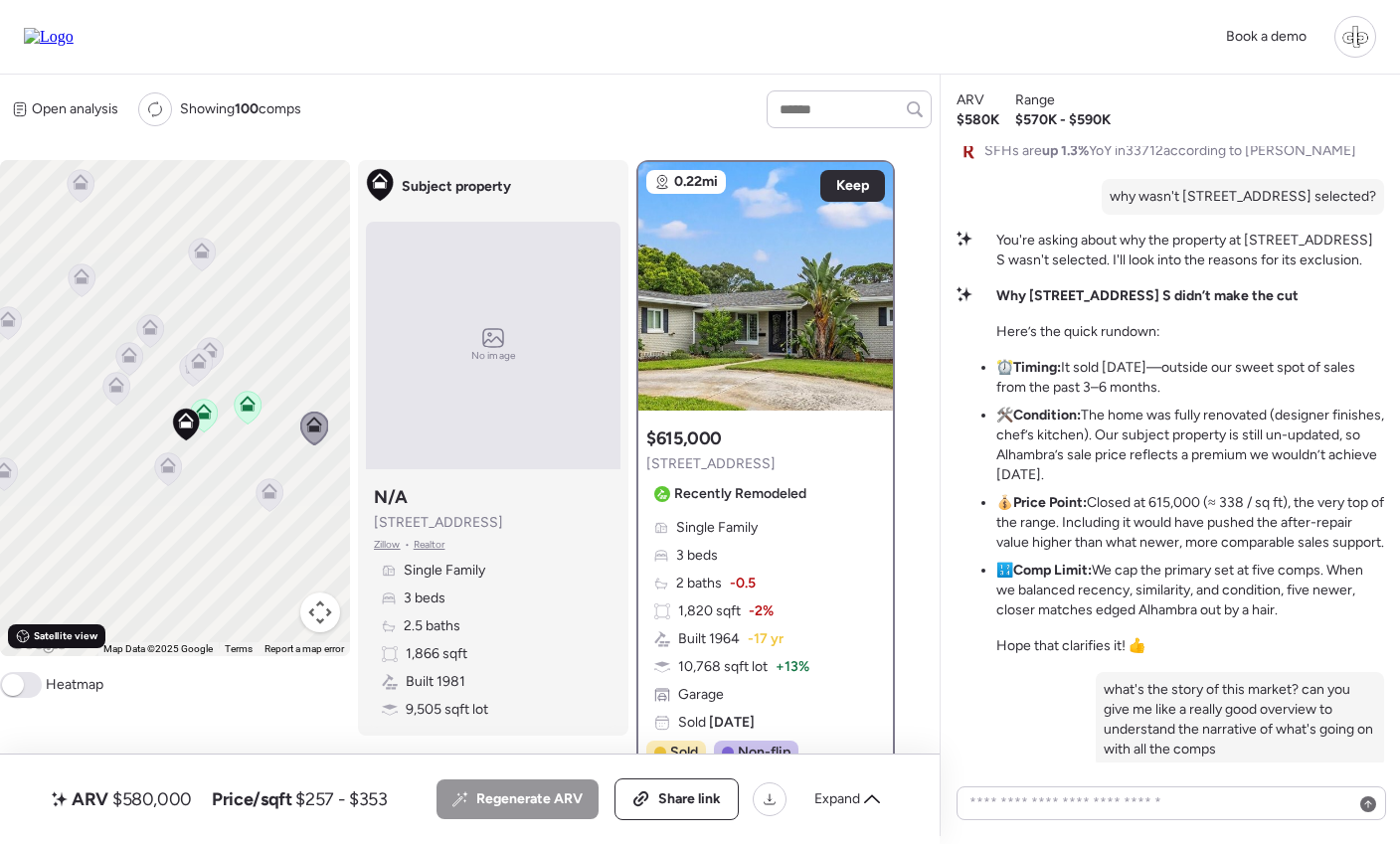 click on "Satellite view" at bounding box center (66, 636) 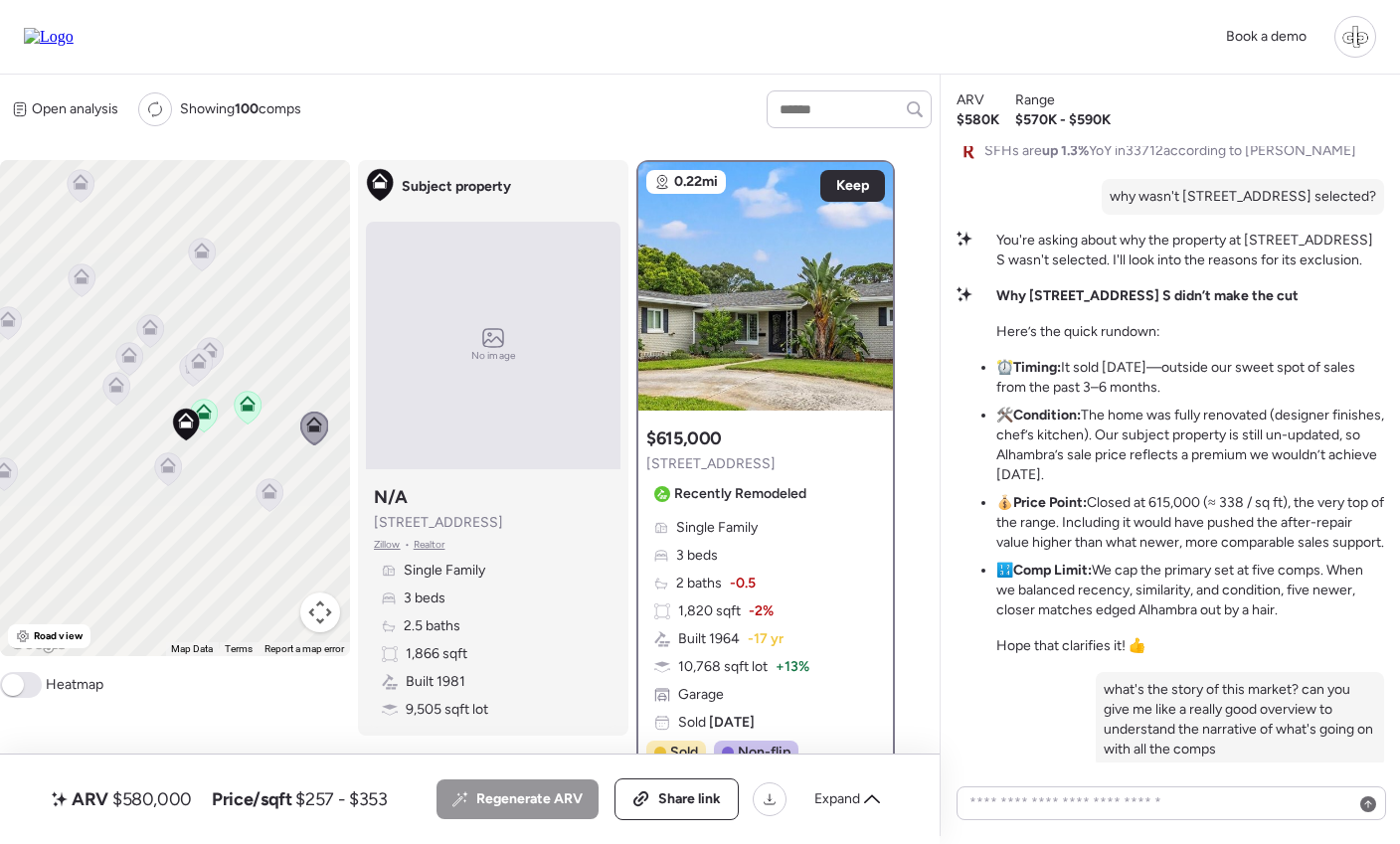 click on "To navigate, press the arrow keys.  To activate drag with keyboard, press Alt + Enter. Once in keyboard drag state, use the arrow keys to move the marker. To complete the drag, press the Enter key. To cancel, press Escape." at bounding box center [175, 408] 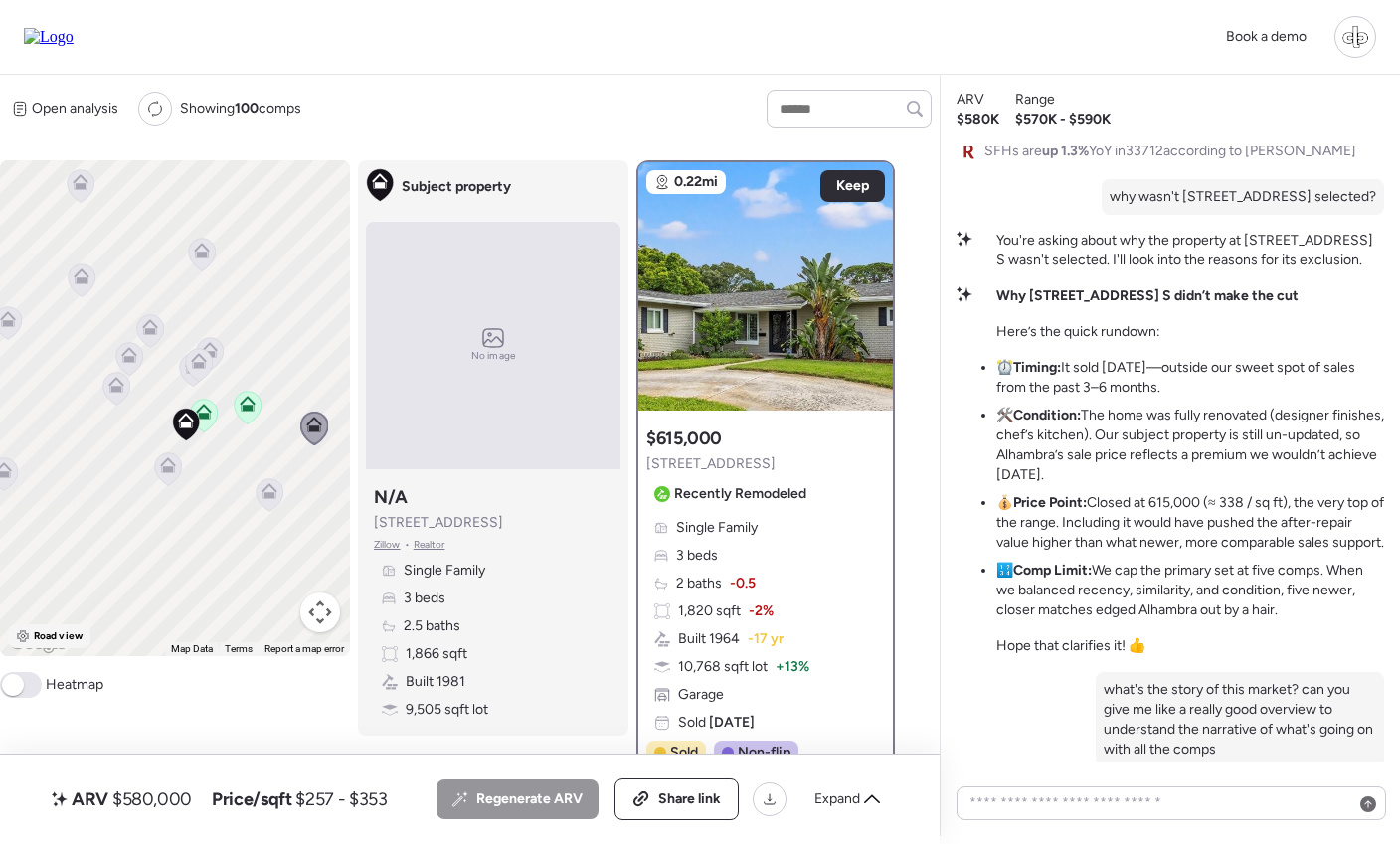click on "Road view" at bounding box center [58, 636] 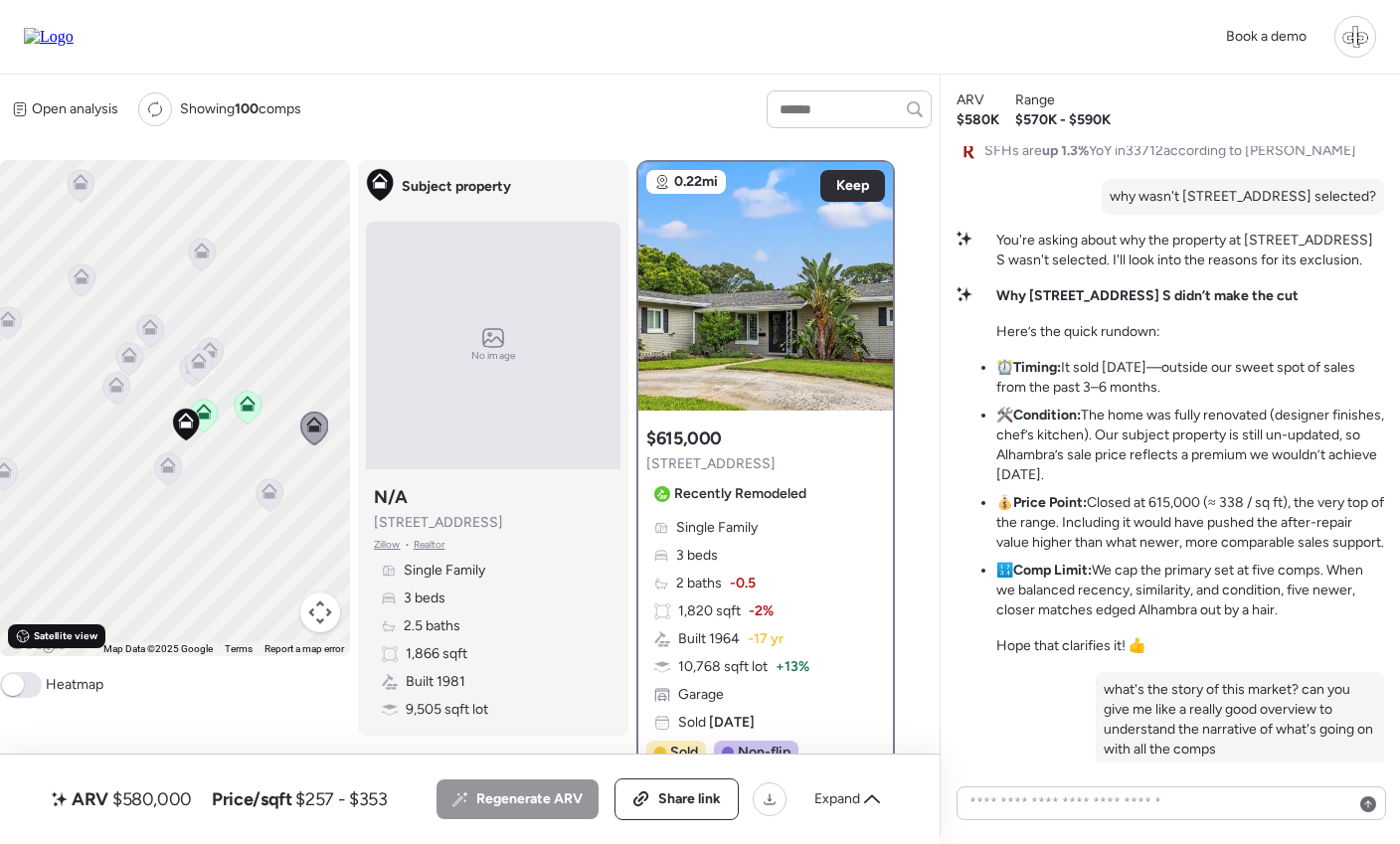 click on "Satellite view" at bounding box center (66, 636) 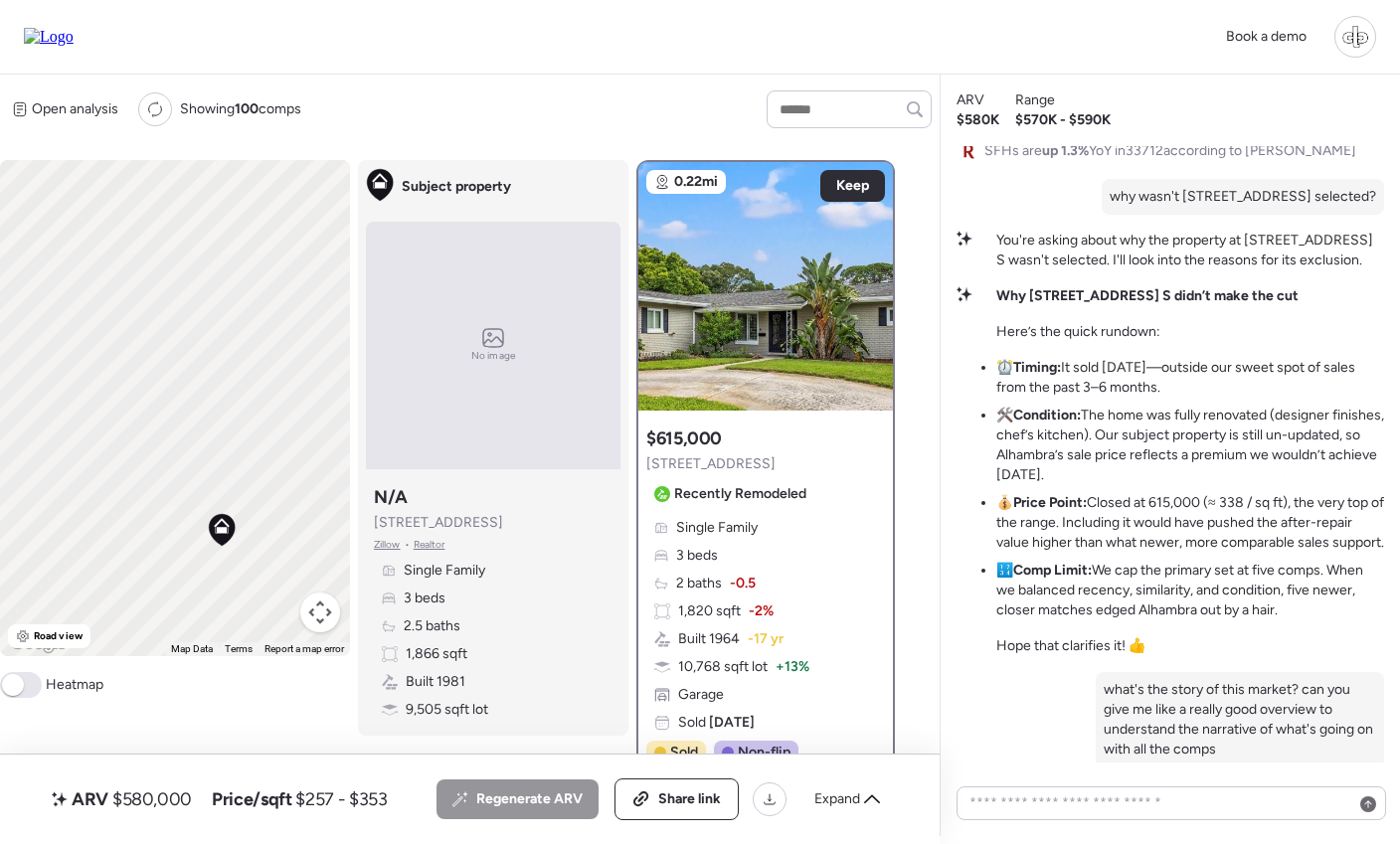 drag, startPoint x: 399, startPoint y: 520, endPoint x: 505, endPoint y: 521, distance: 106.00472 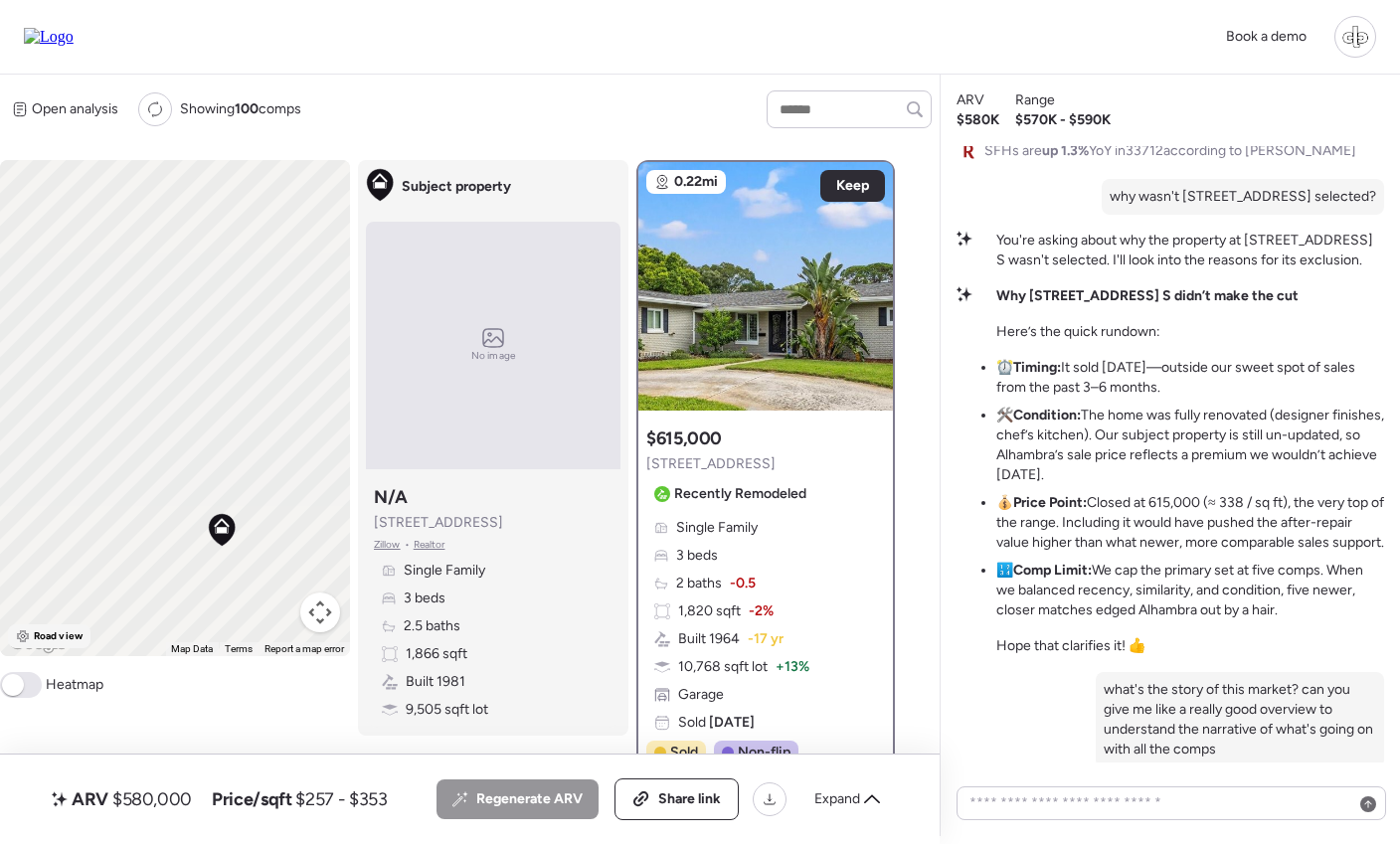 click on "Road view" at bounding box center (58, 636) 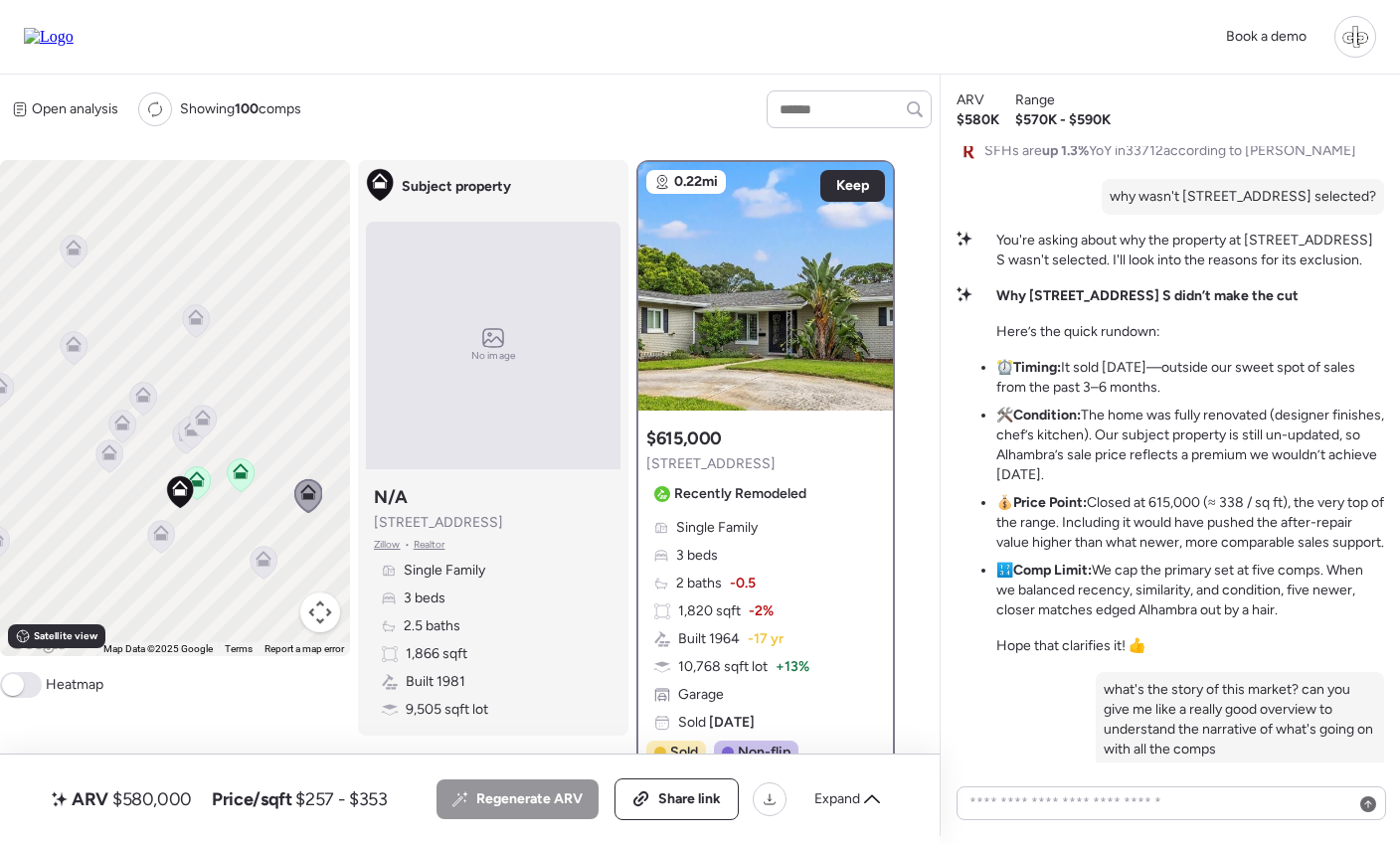 drag, startPoint x: 183, startPoint y: 449, endPoint x: 263, endPoint y: 413, distance: 87.726849 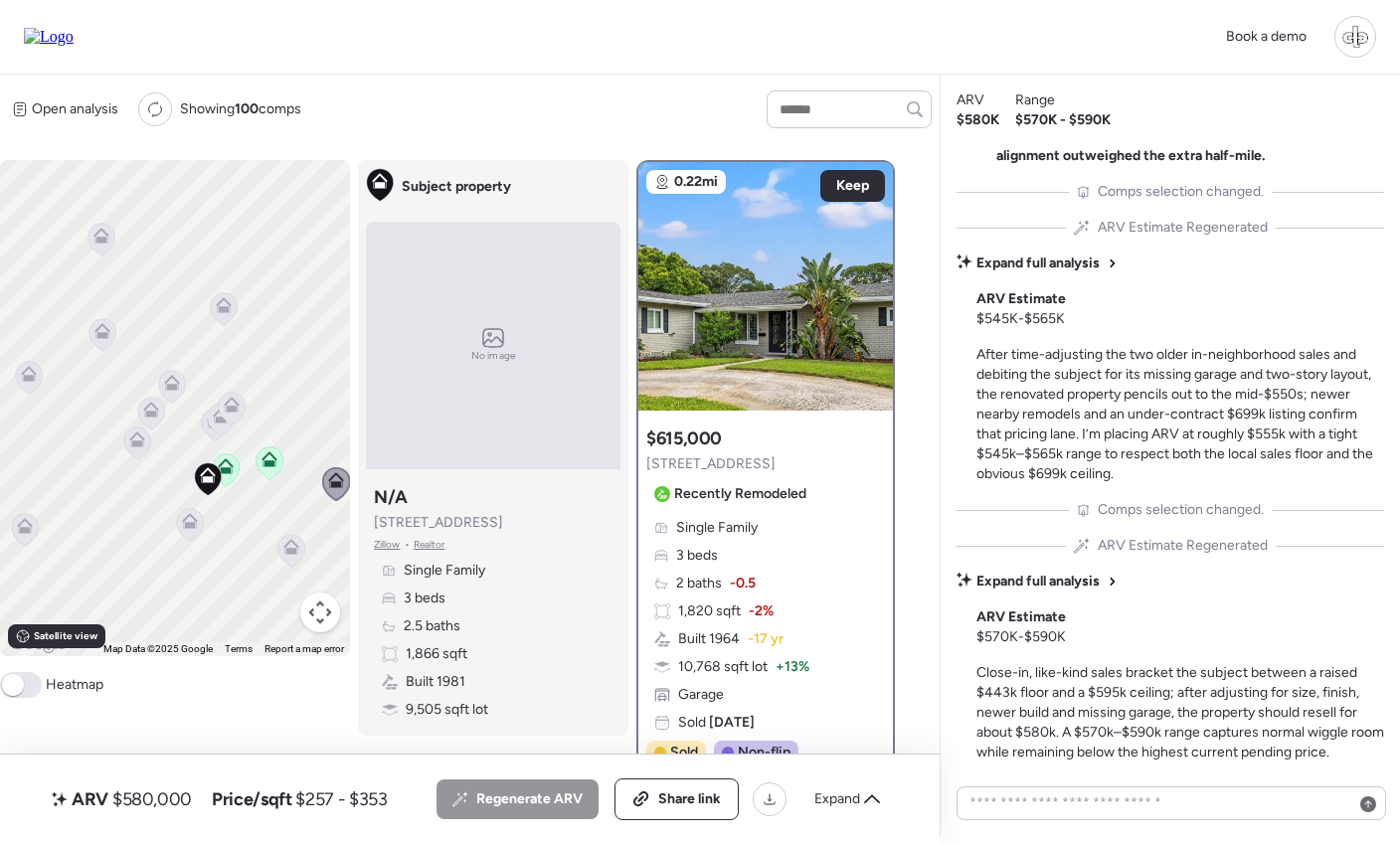 scroll, scrollTop: 0, scrollLeft: 0, axis: both 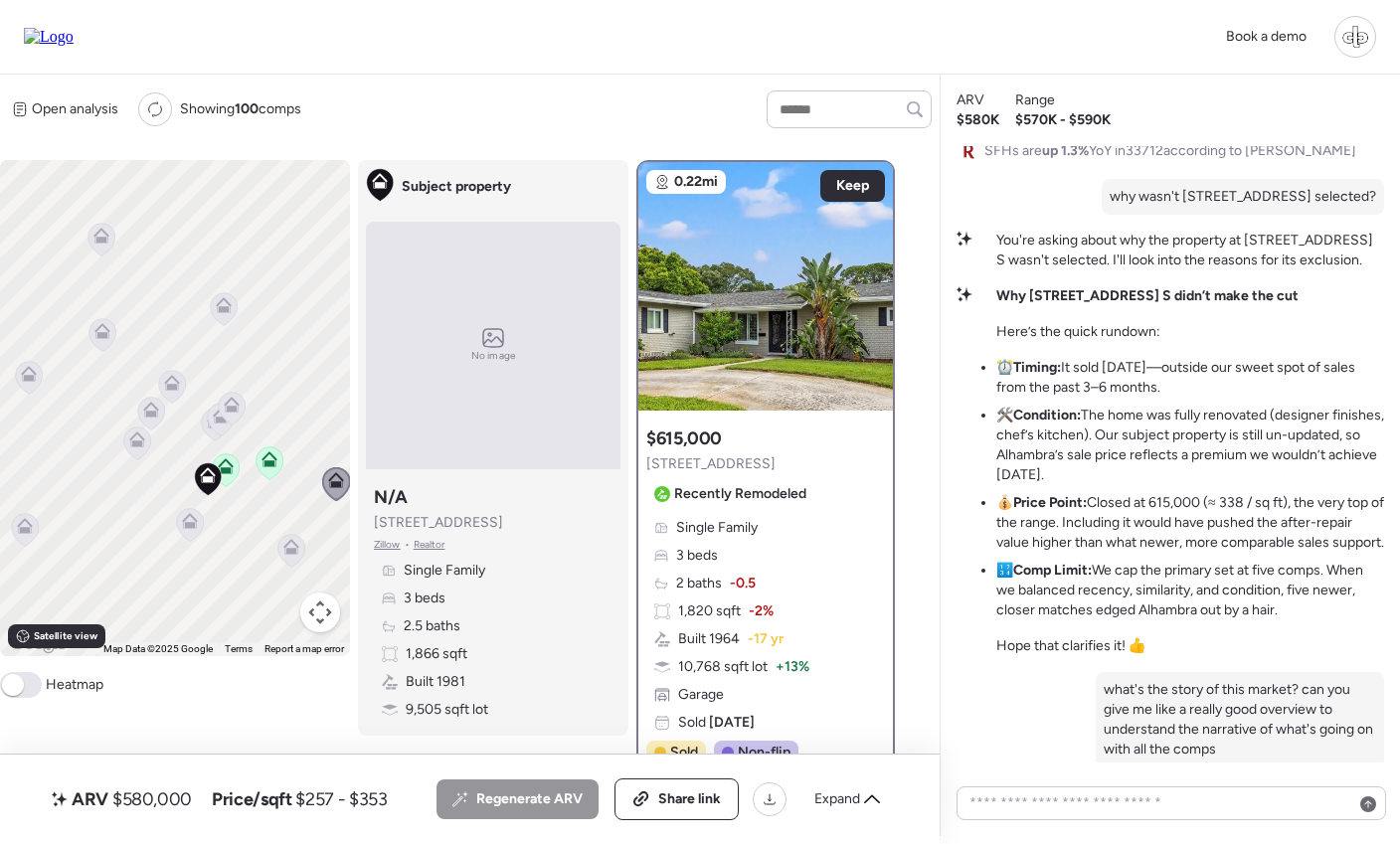click 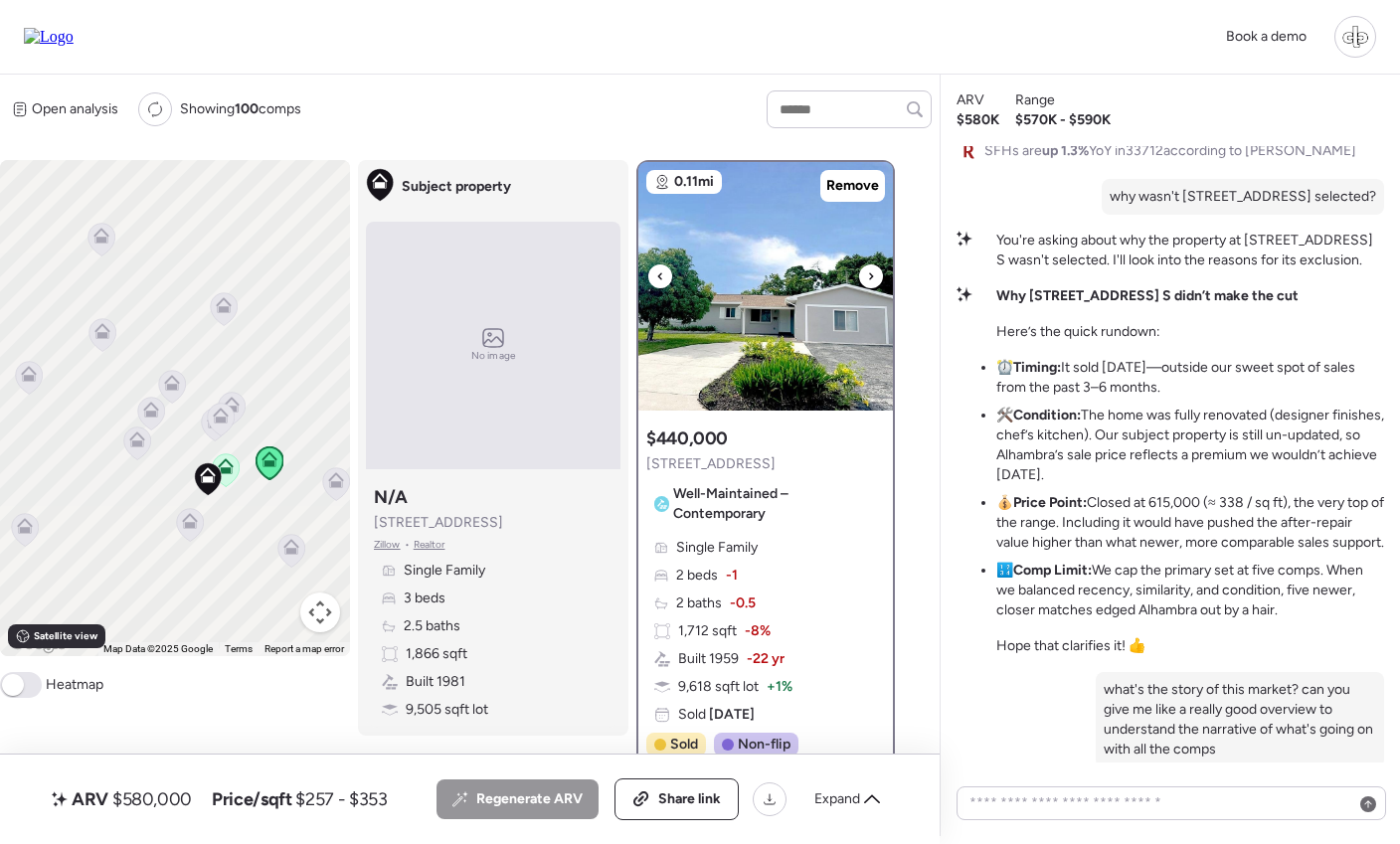 click at bounding box center (766, 286) 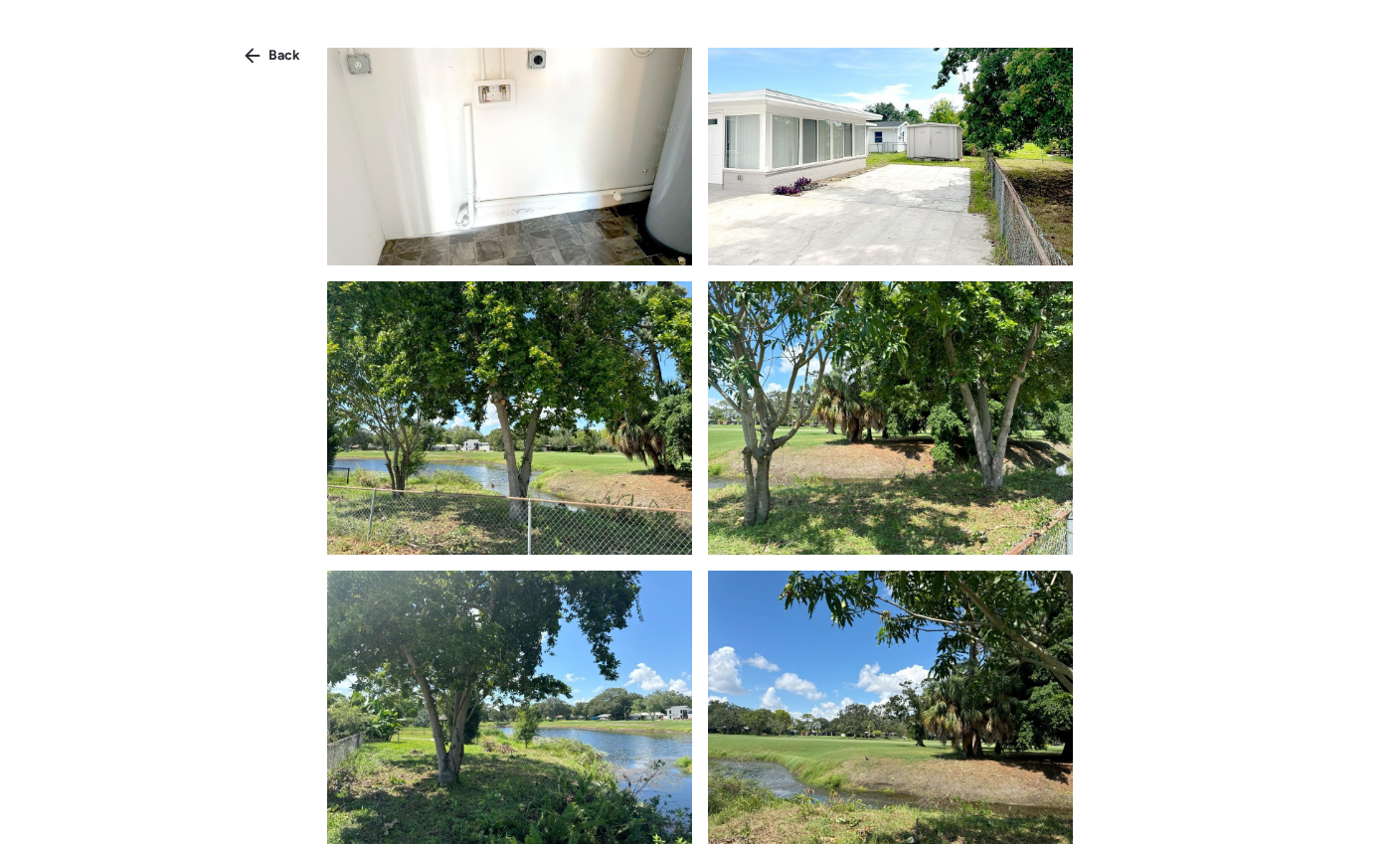 scroll, scrollTop: 2952, scrollLeft: 0, axis: vertical 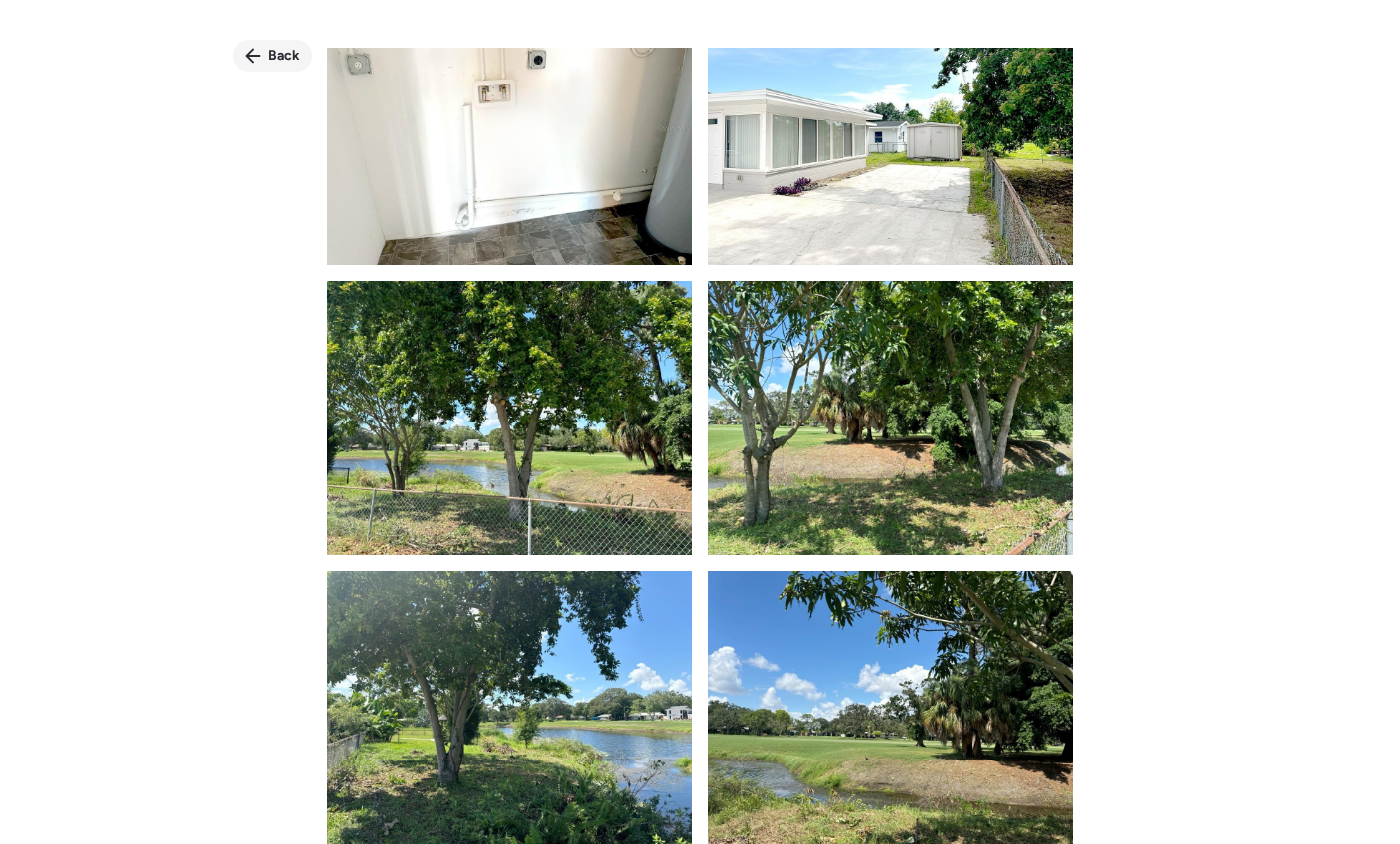 click on "Back" at bounding box center (272, 56) 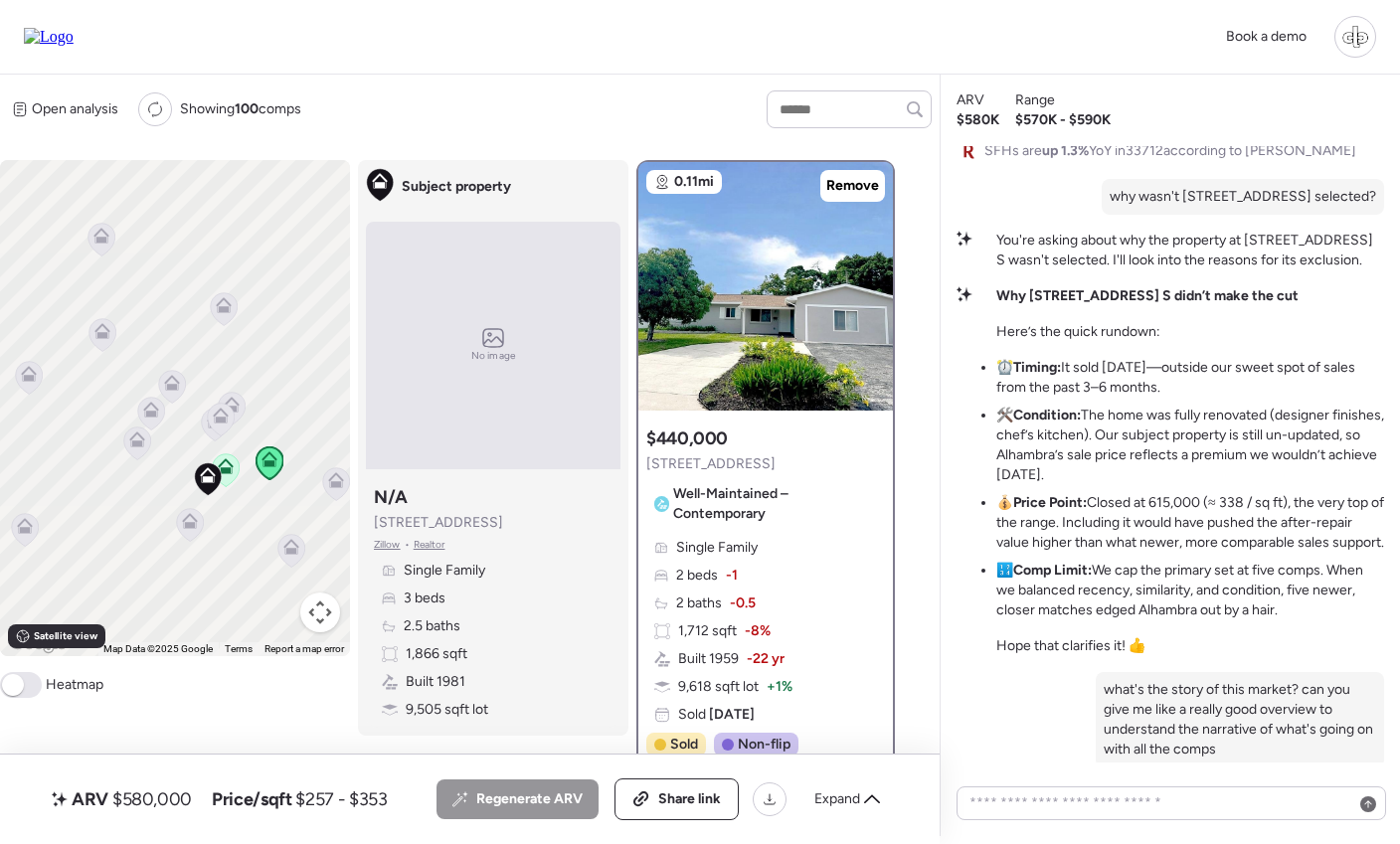 click 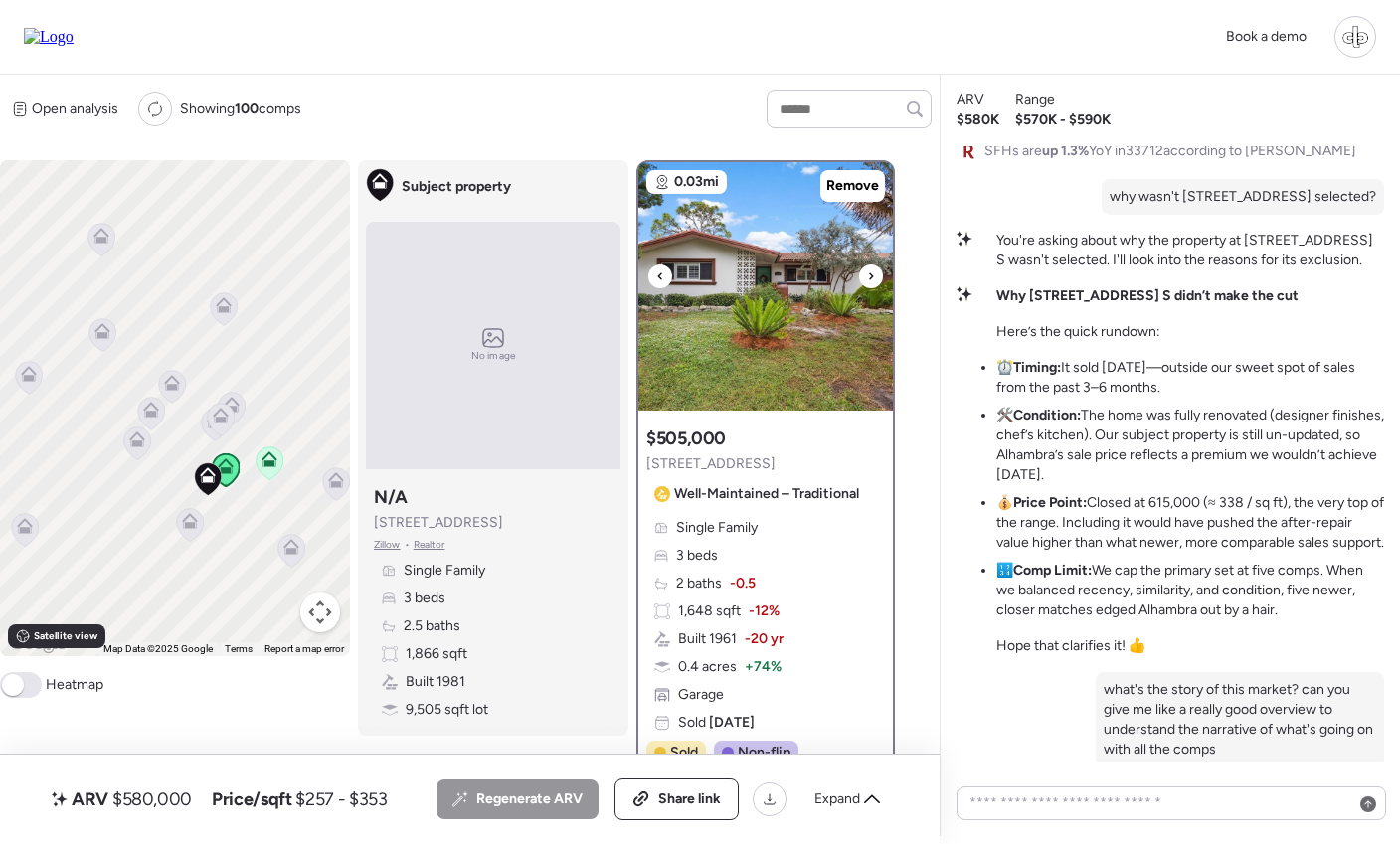click at bounding box center [766, 286] 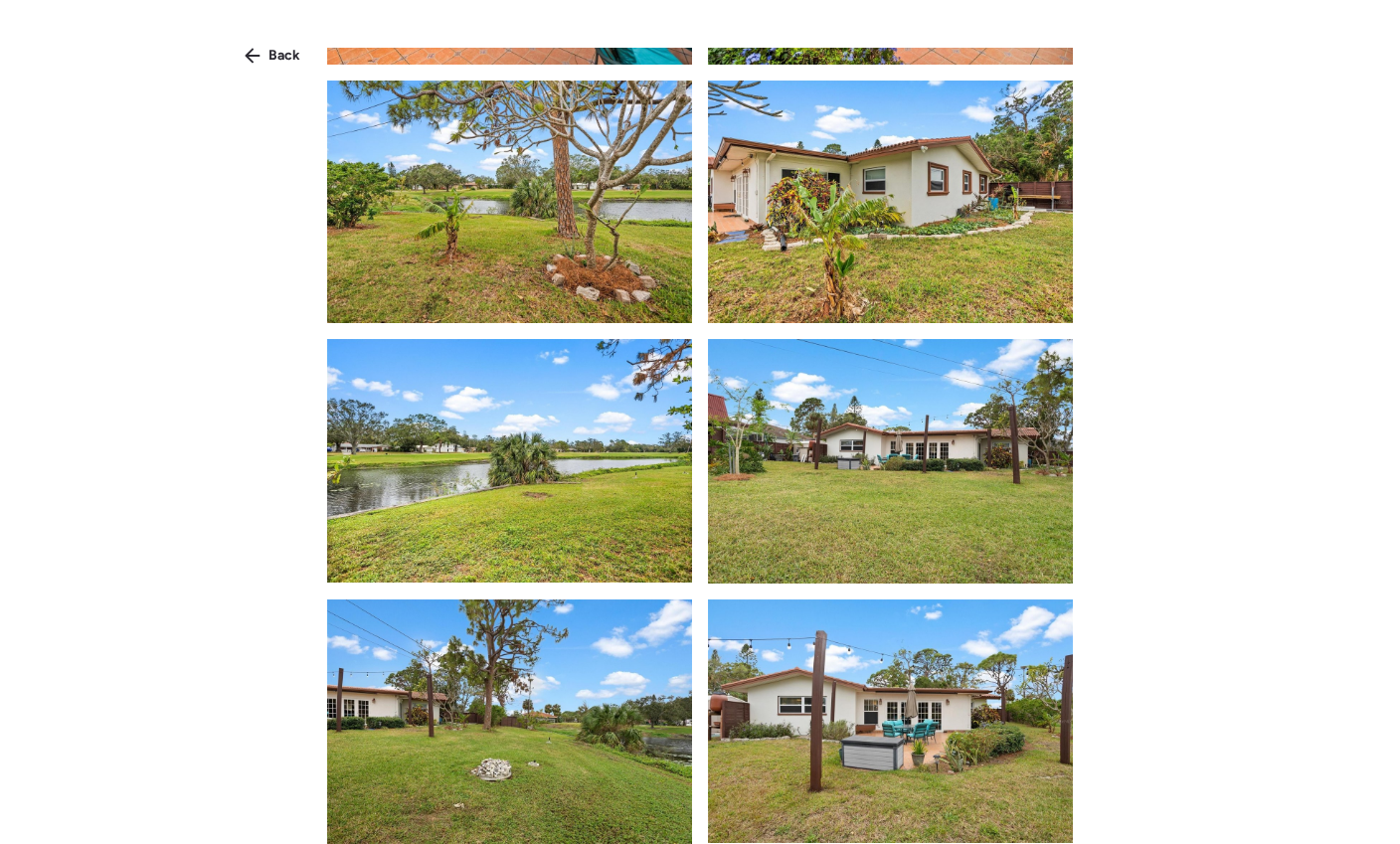 scroll, scrollTop: 5931, scrollLeft: 0, axis: vertical 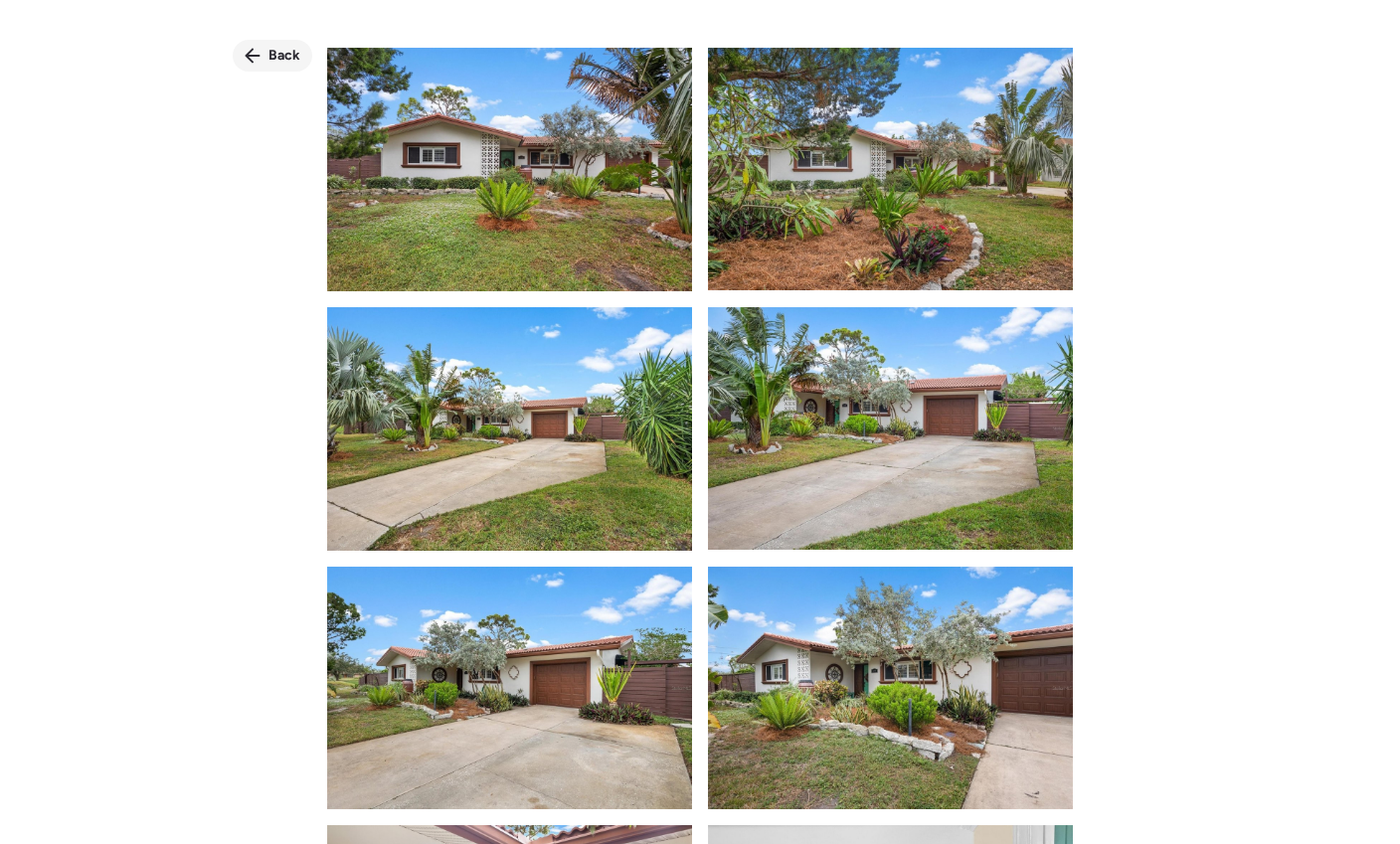 click on "Back" at bounding box center [272, 56] 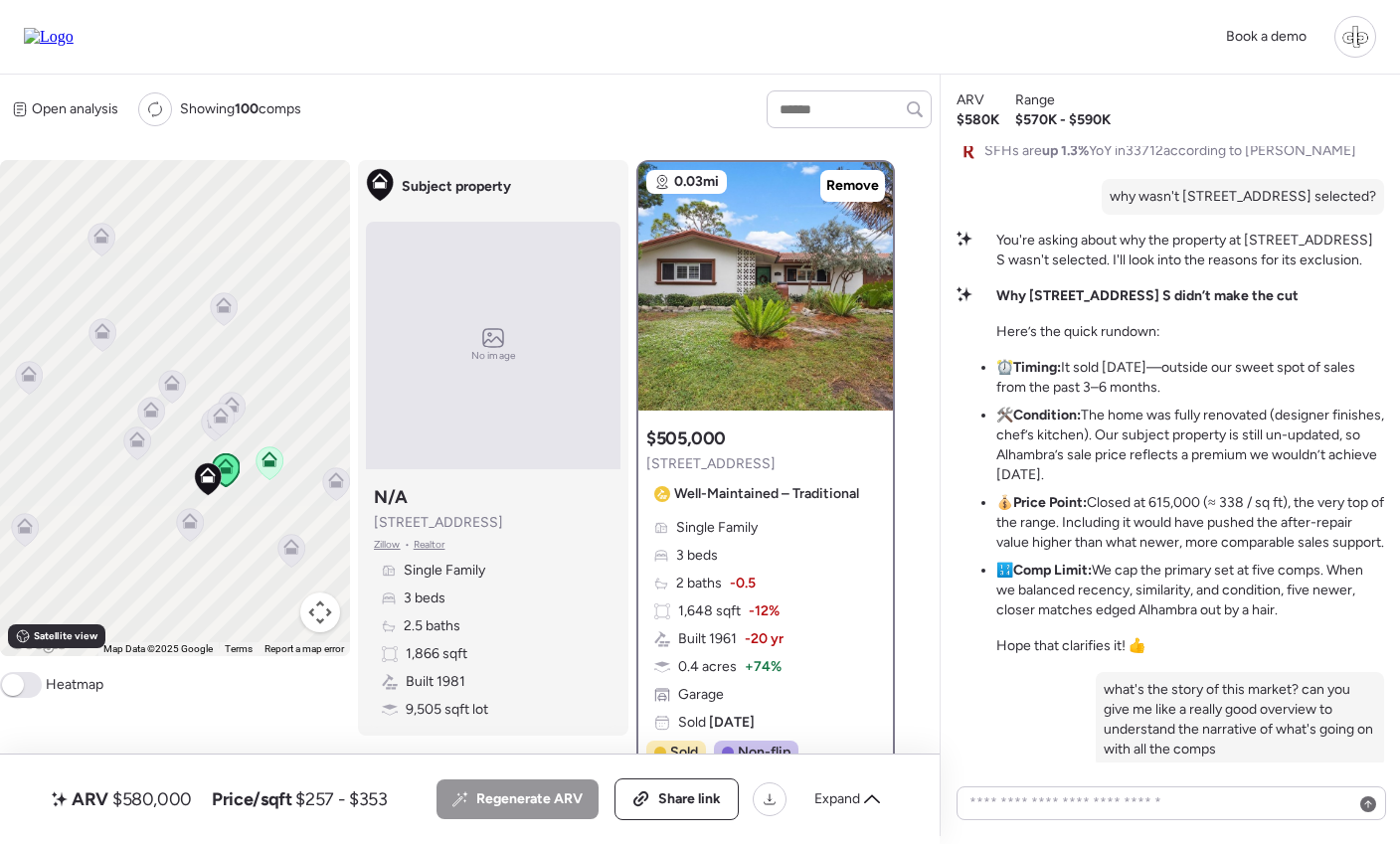 click 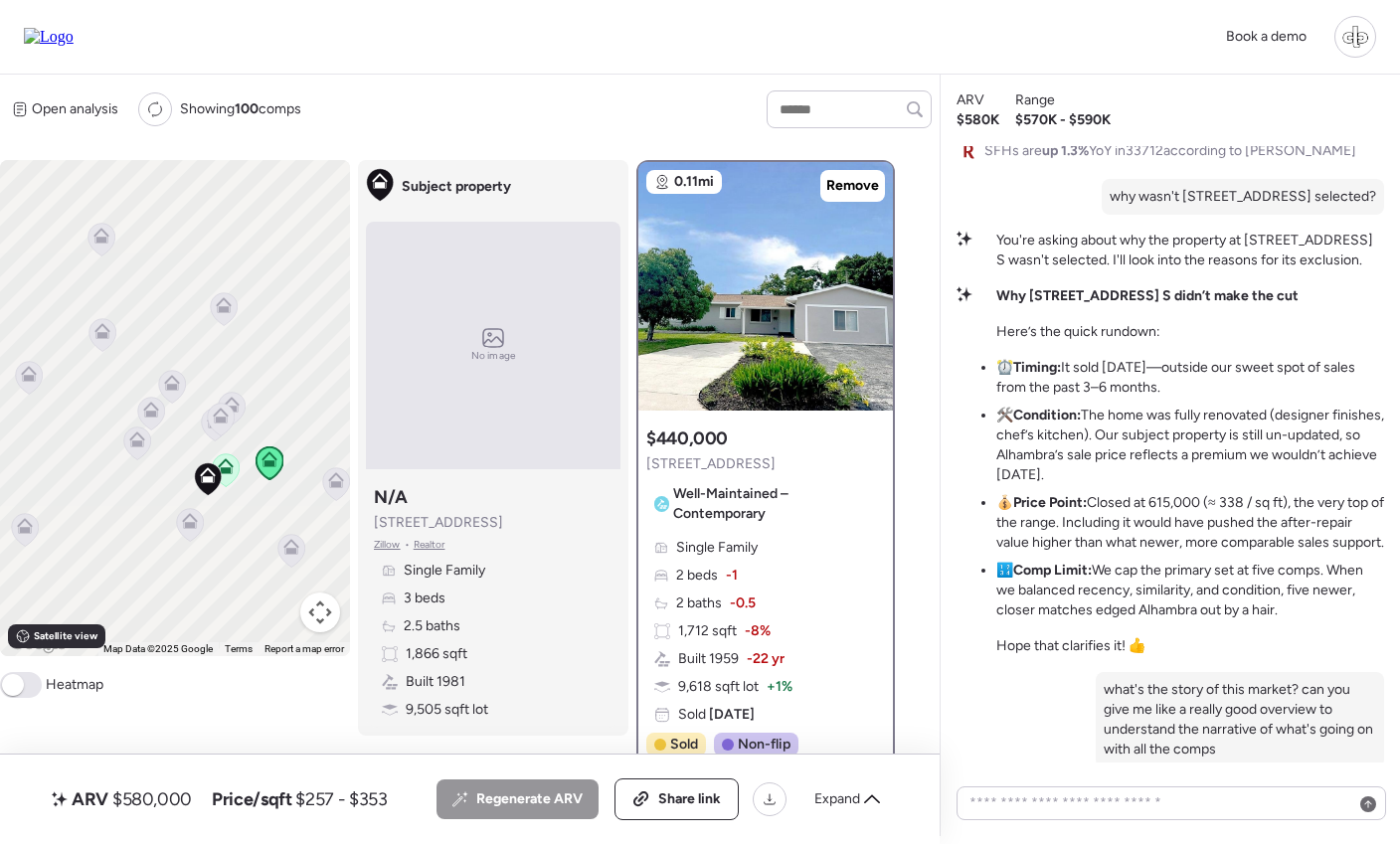 click 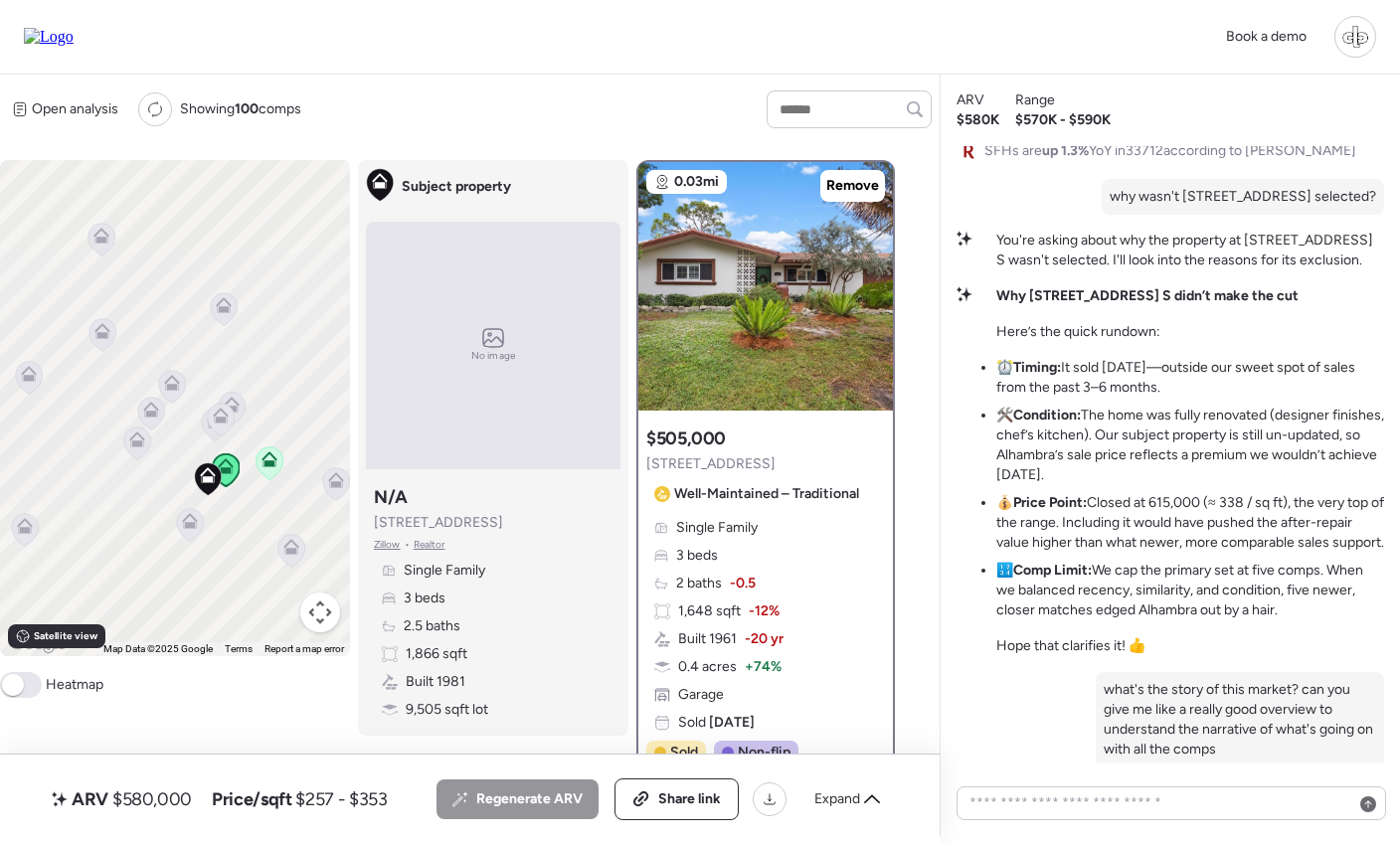 click 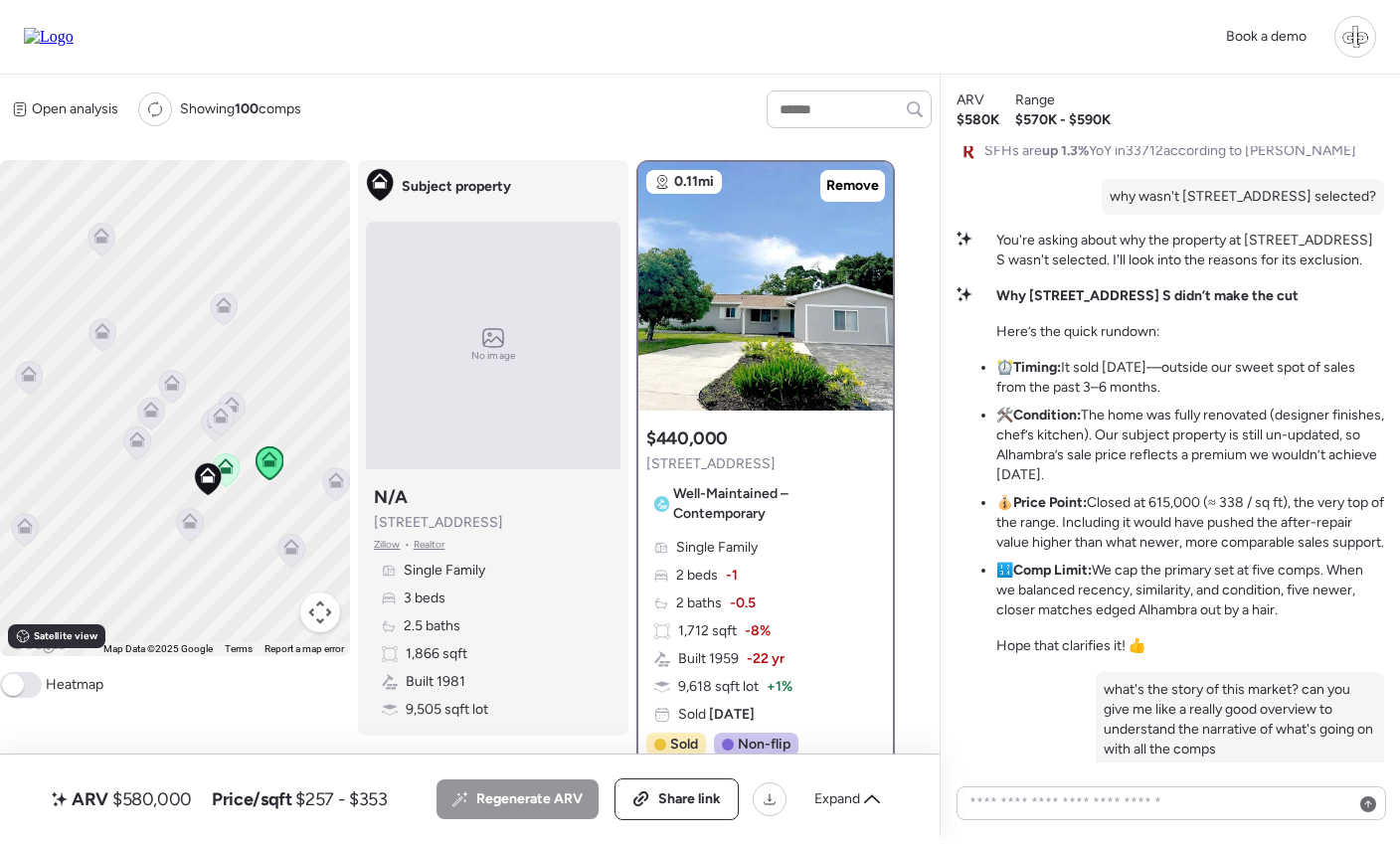 click 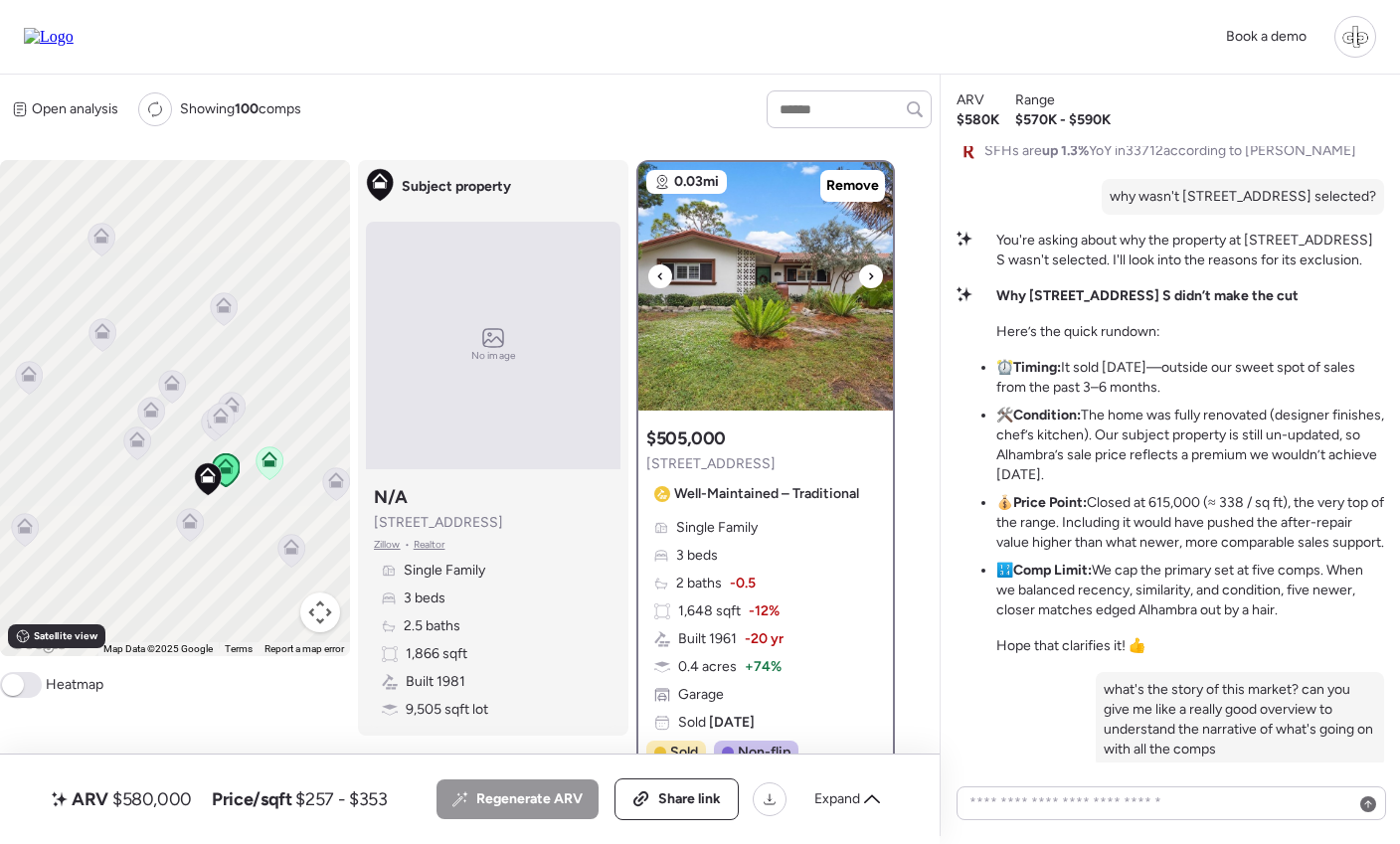 click at bounding box center [766, 286] 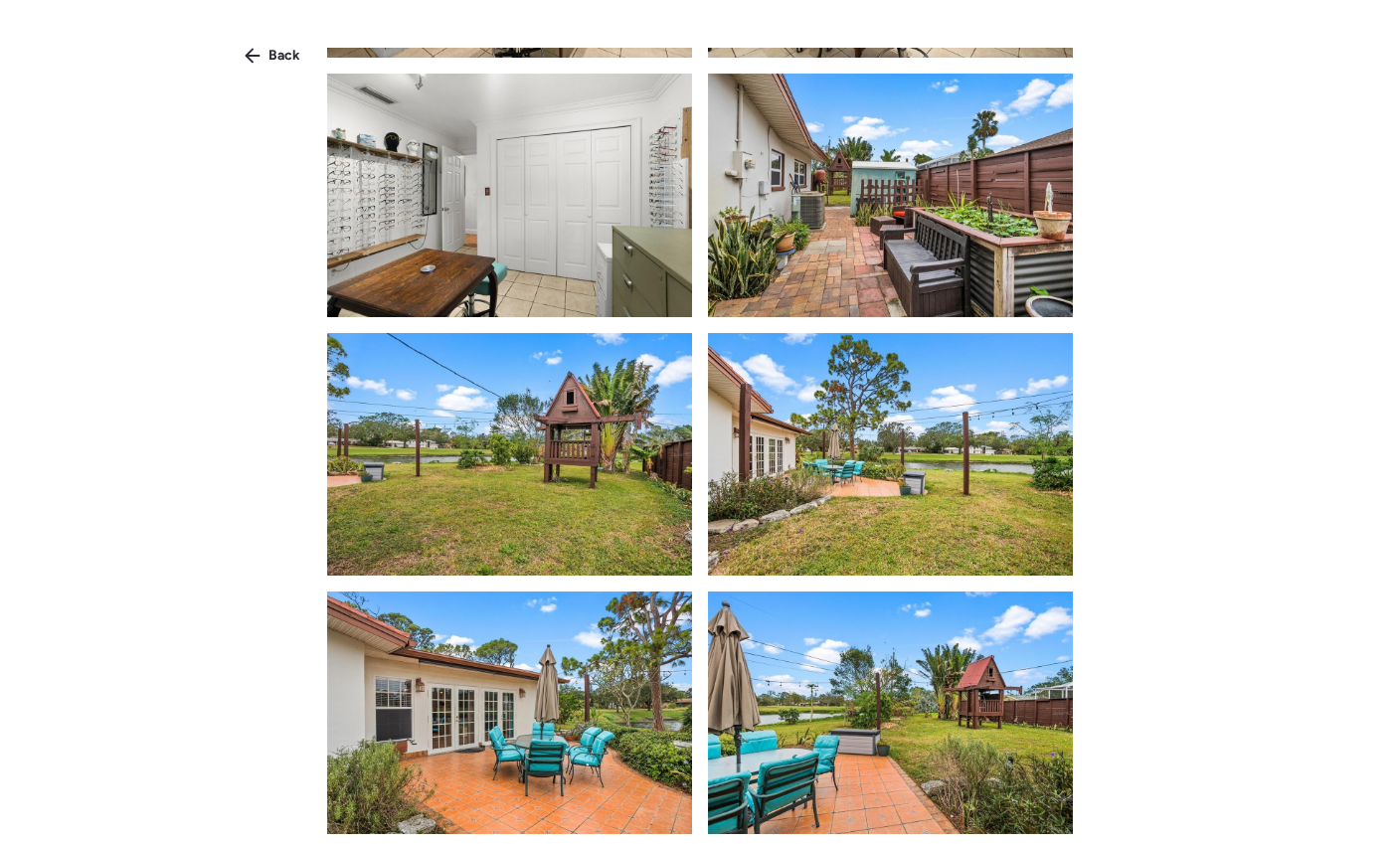 scroll, scrollTop: 5627, scrollLeft: 0, axis: vertical 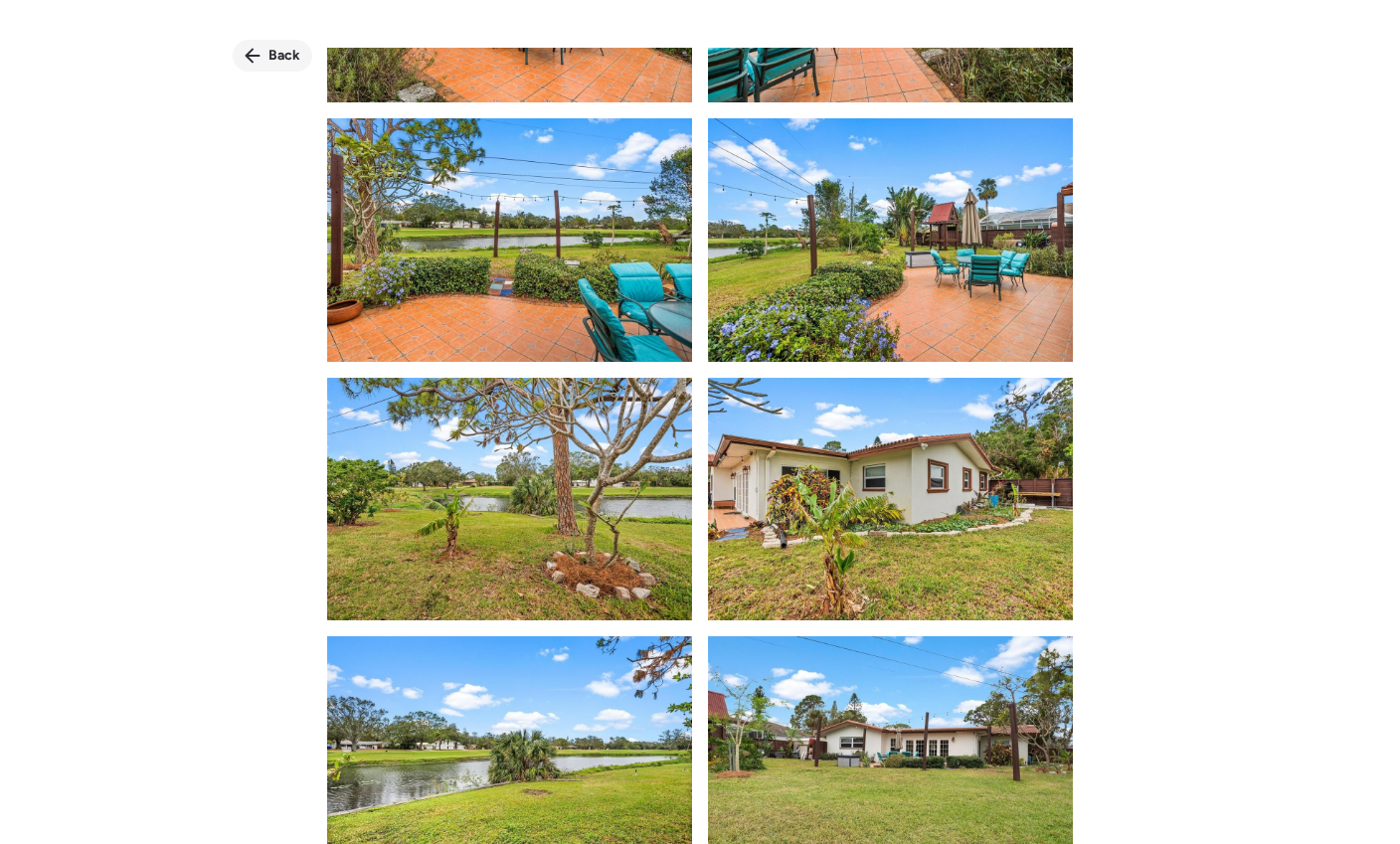 click on "Back" at bounding box center (284, 56) 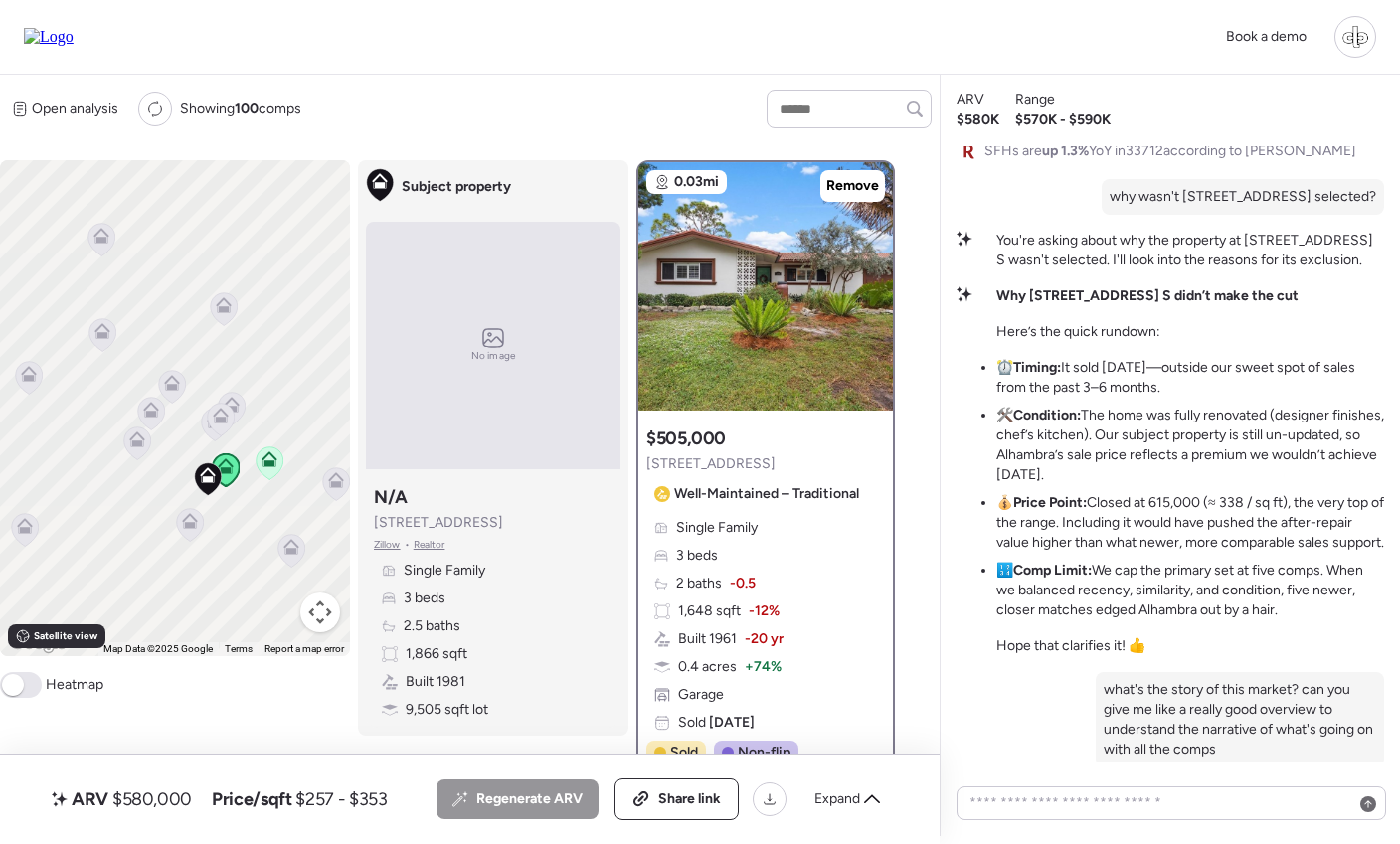 click at bounding box center (291, 552) 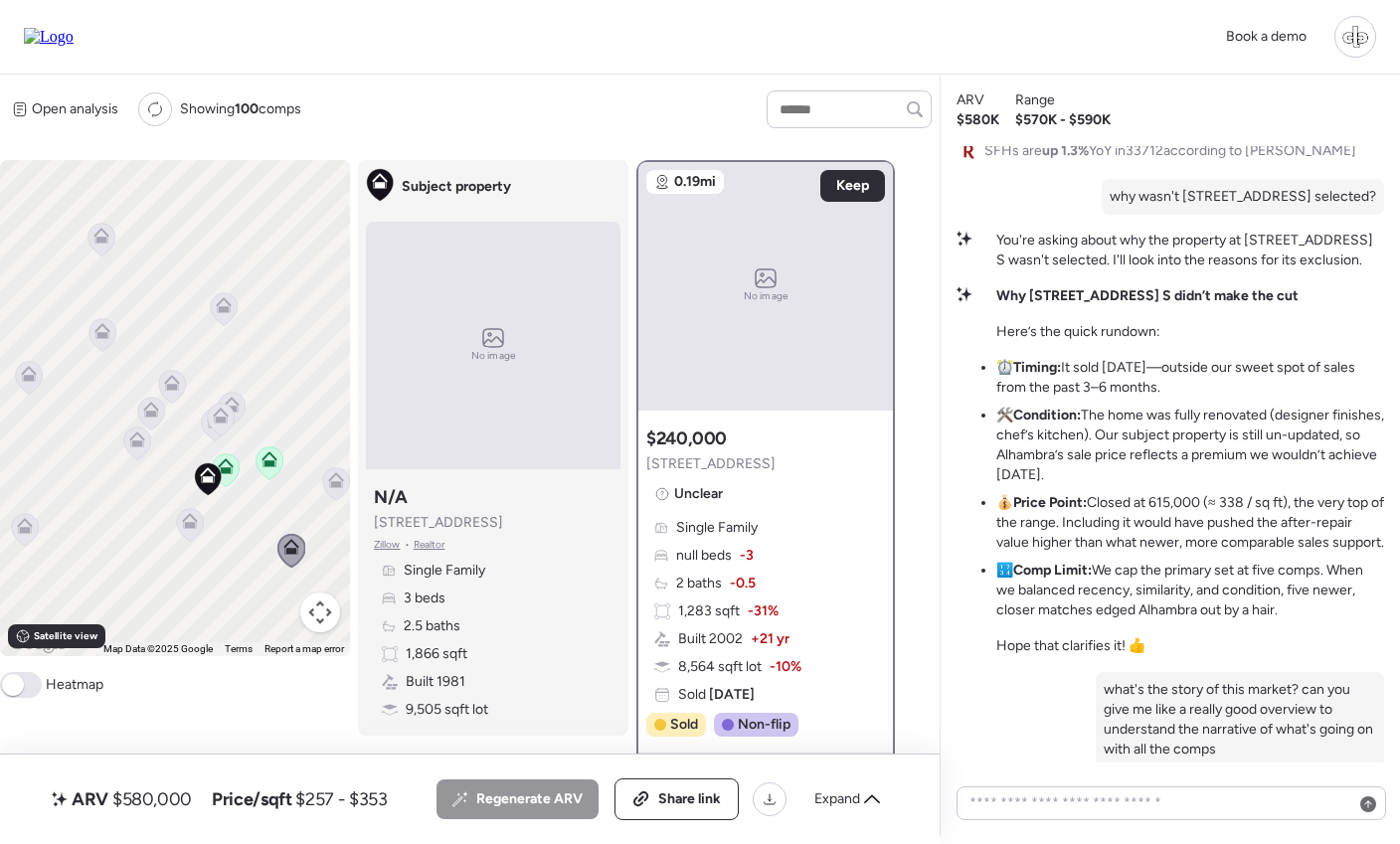 click 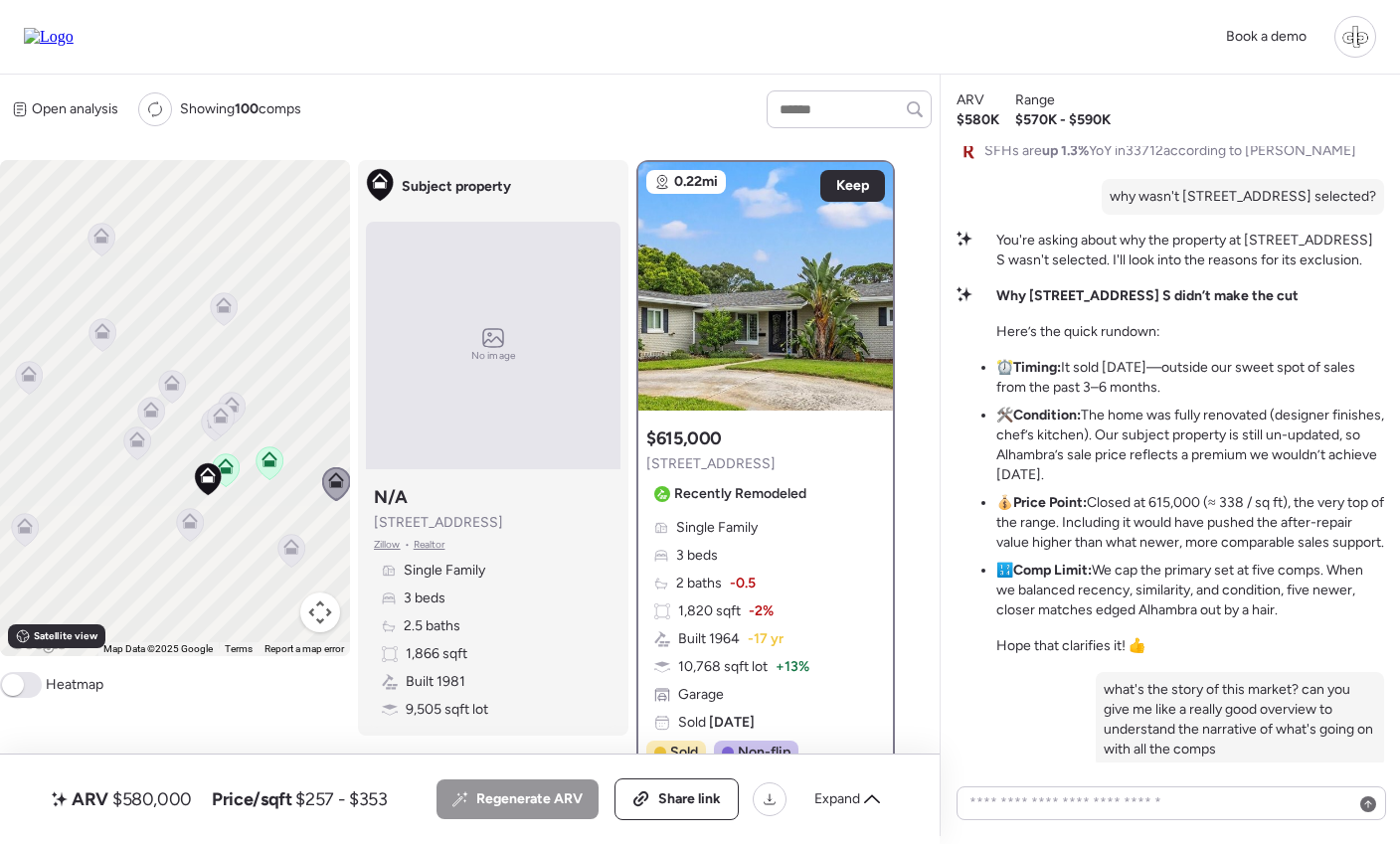 click 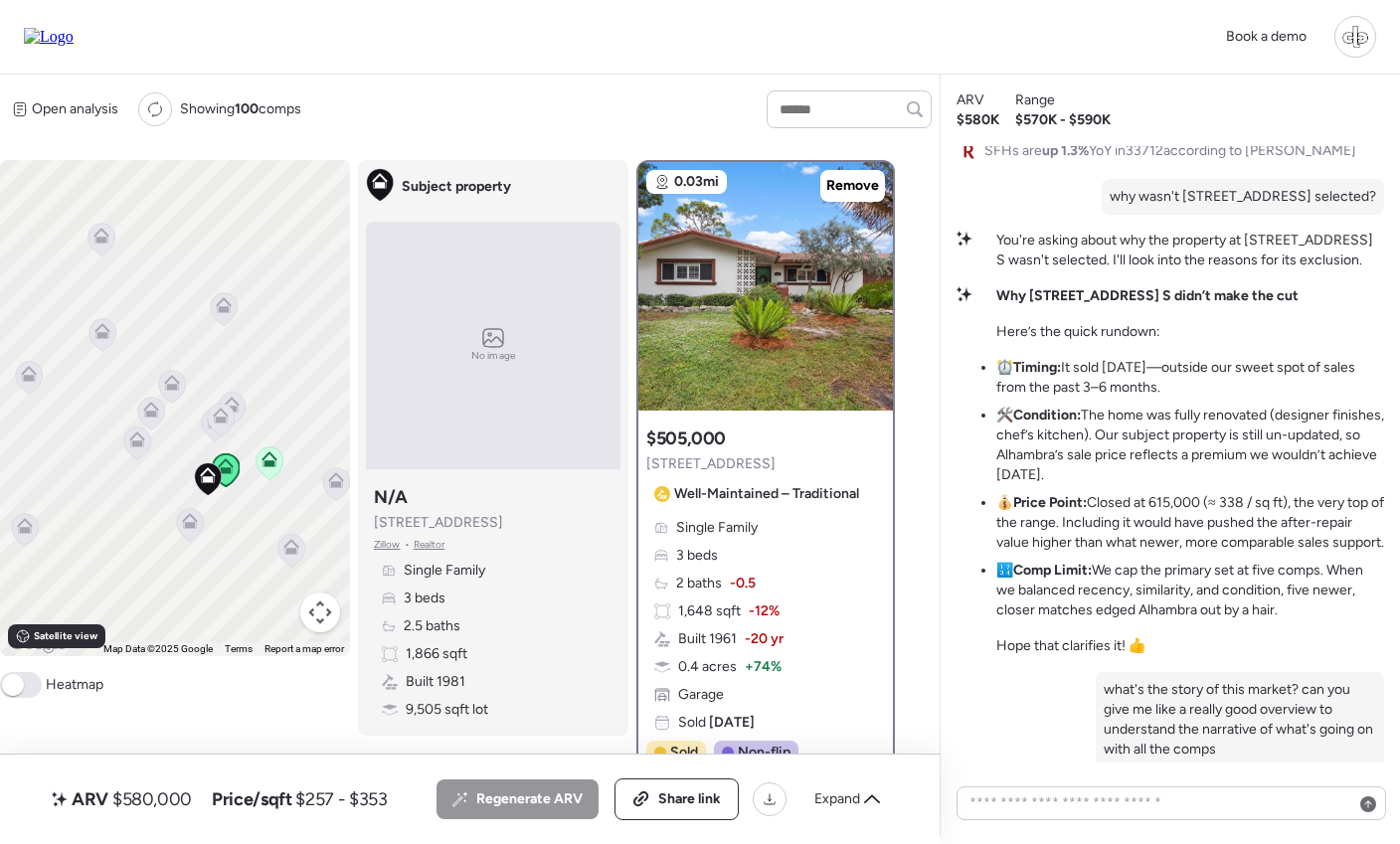 click on "Single Family 3 beds 2 baths -0.5 1,648 sqft -12% Built 1961 -20 yr 0.4 acres + 74% Garage Sold   [DATE]" at bounding box center (766, 625) 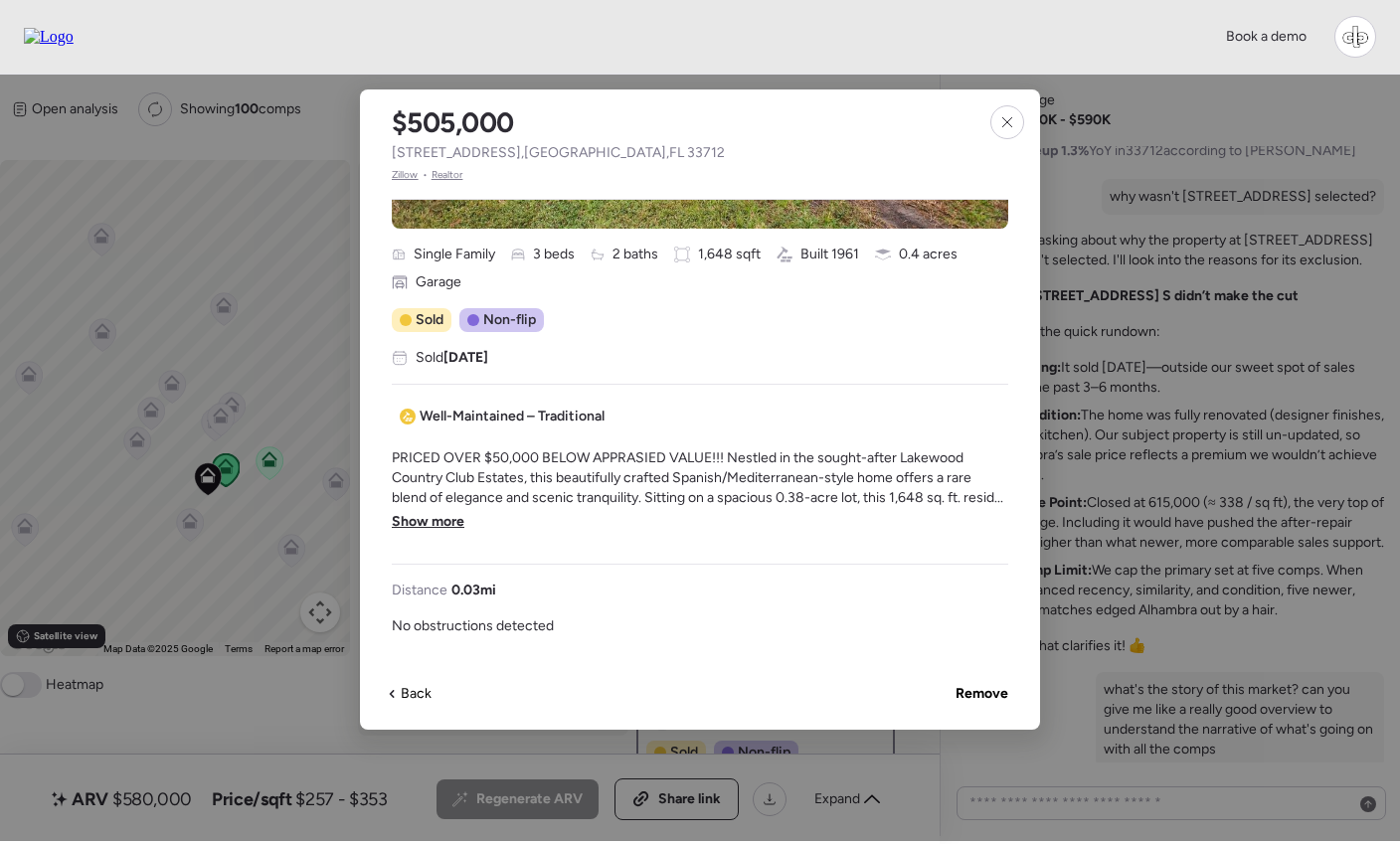 scroll, scrollTop: 393, scrollLeft: 0, axis: vertical 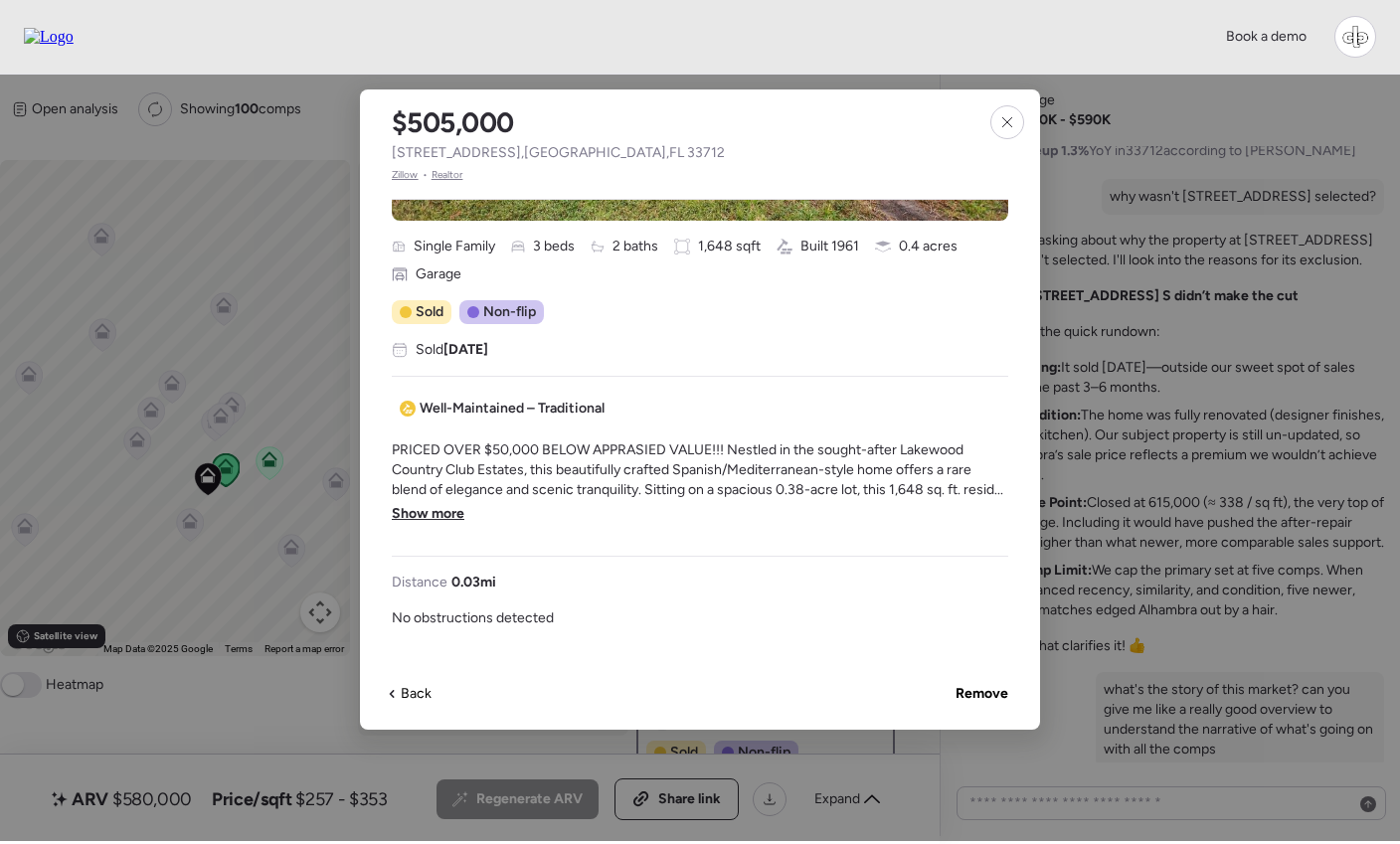 click on "Show more" at bounding box center (428, 514) 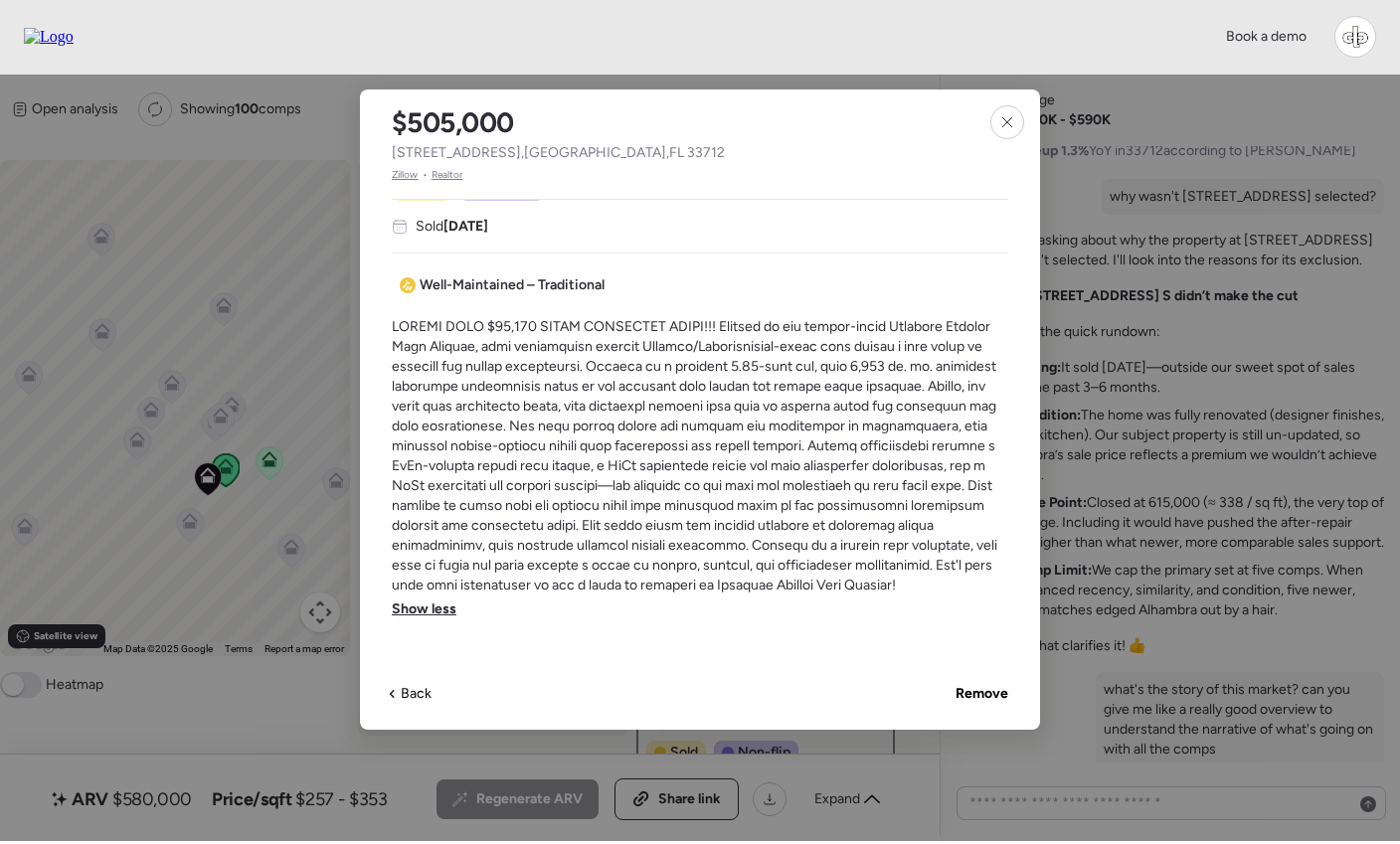 scroll, scrollTop: 576, scrollLeft: 0, axis: vertical 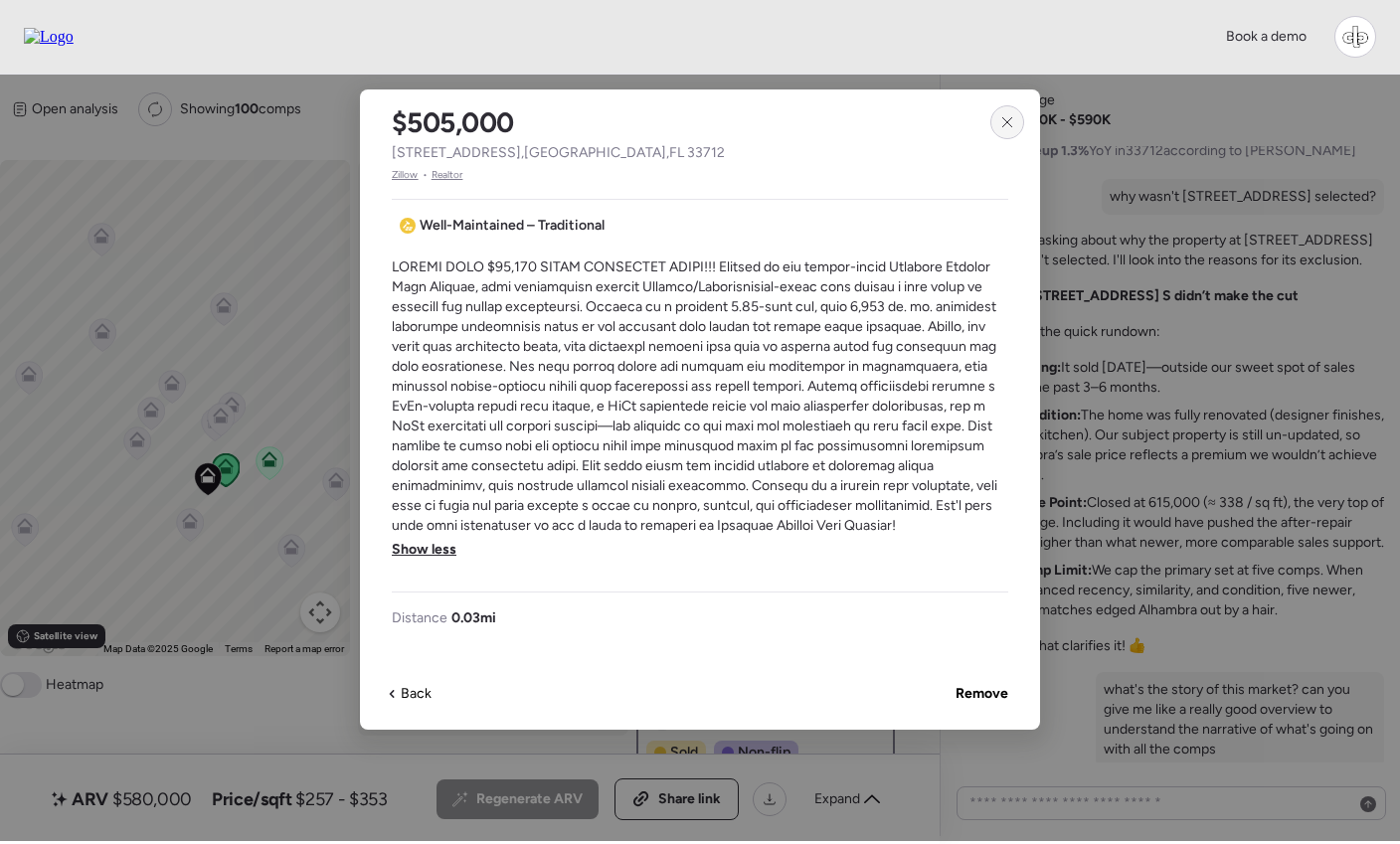 click 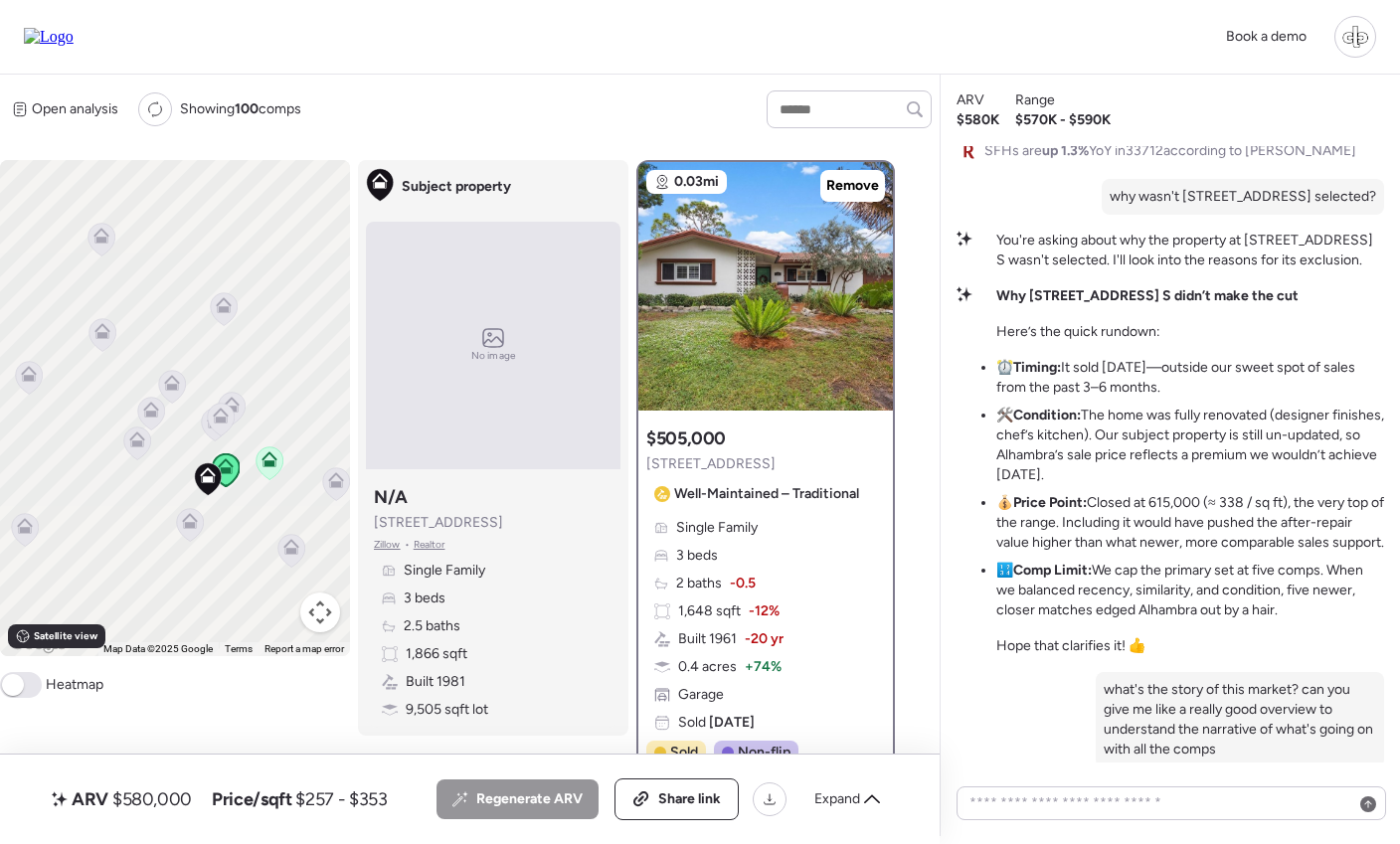 click 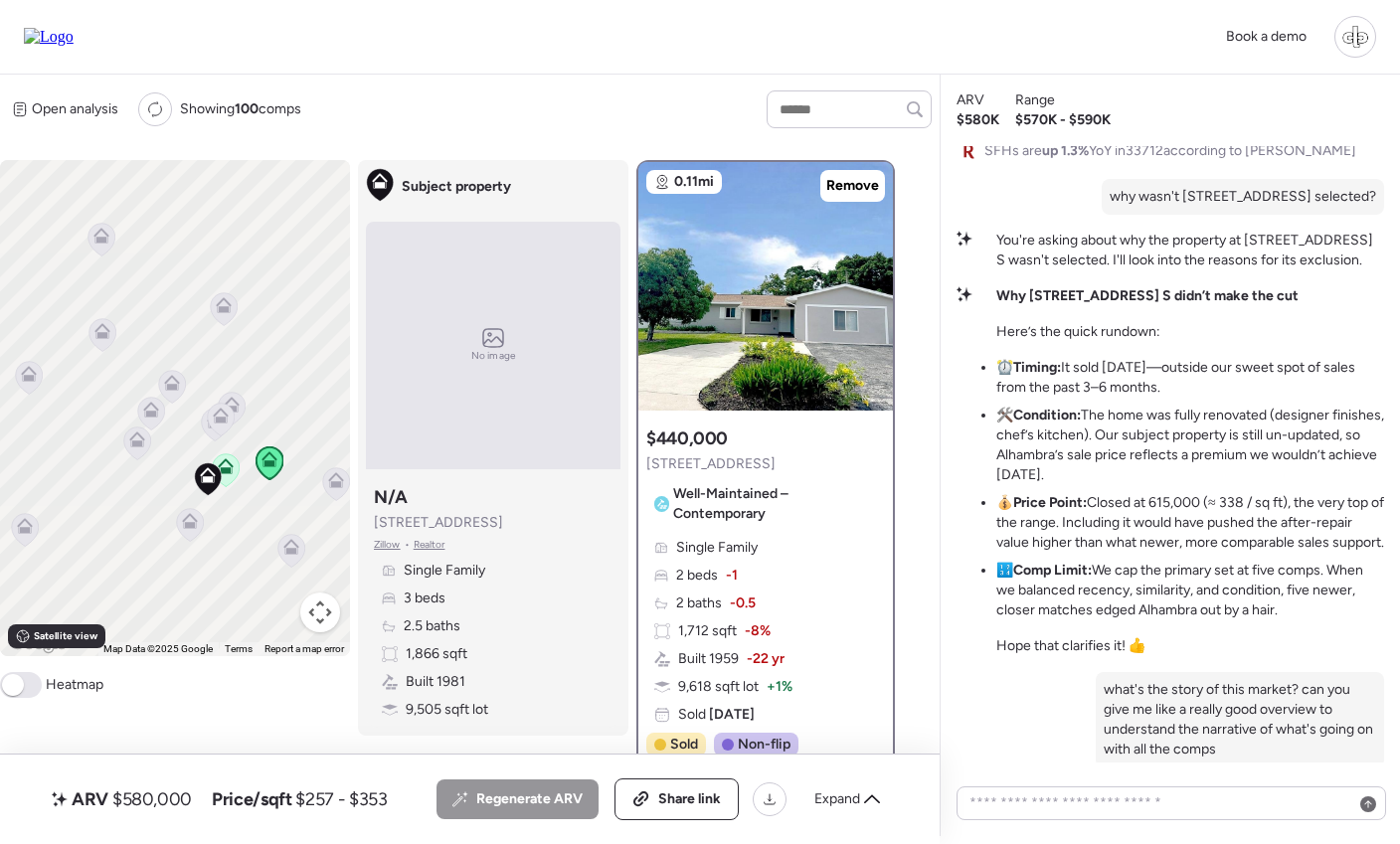 click on "Well-Maintained – Contemporary" at bounding box center (775, 504) 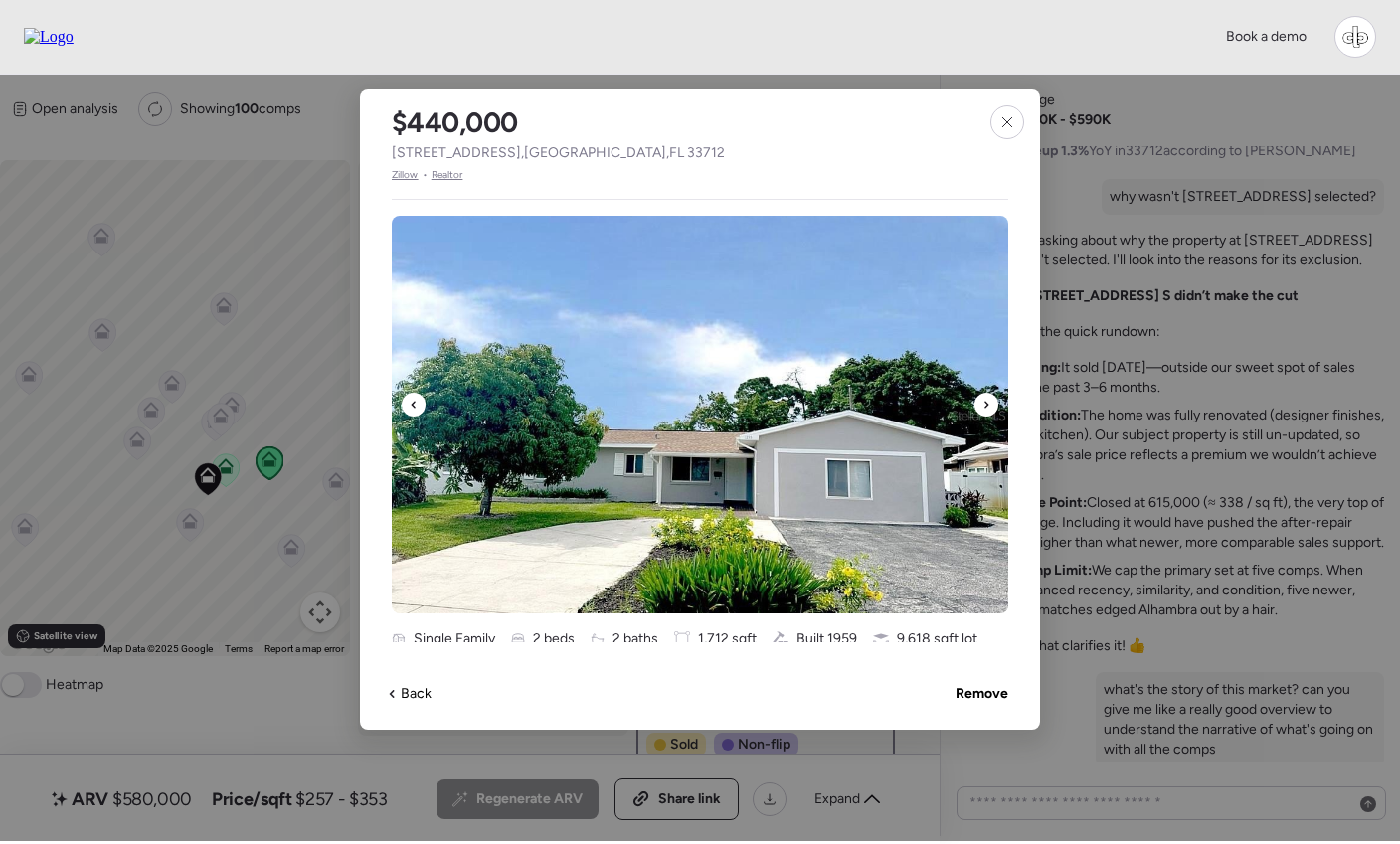 scroll, scrollTop: 555, scrollLeft: 0, axis: vertical 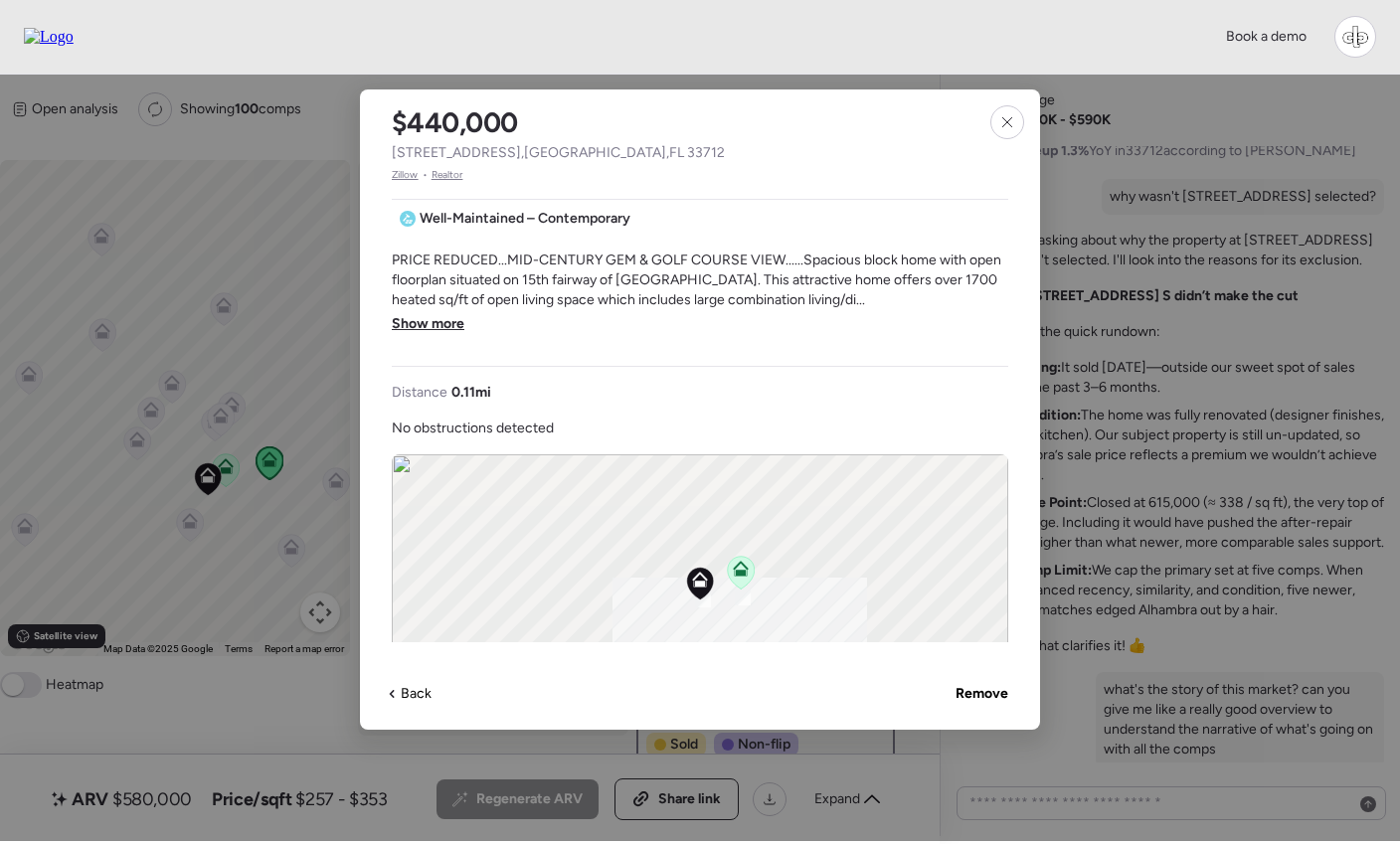 click on "Show more" at bounding box center (428, 324) 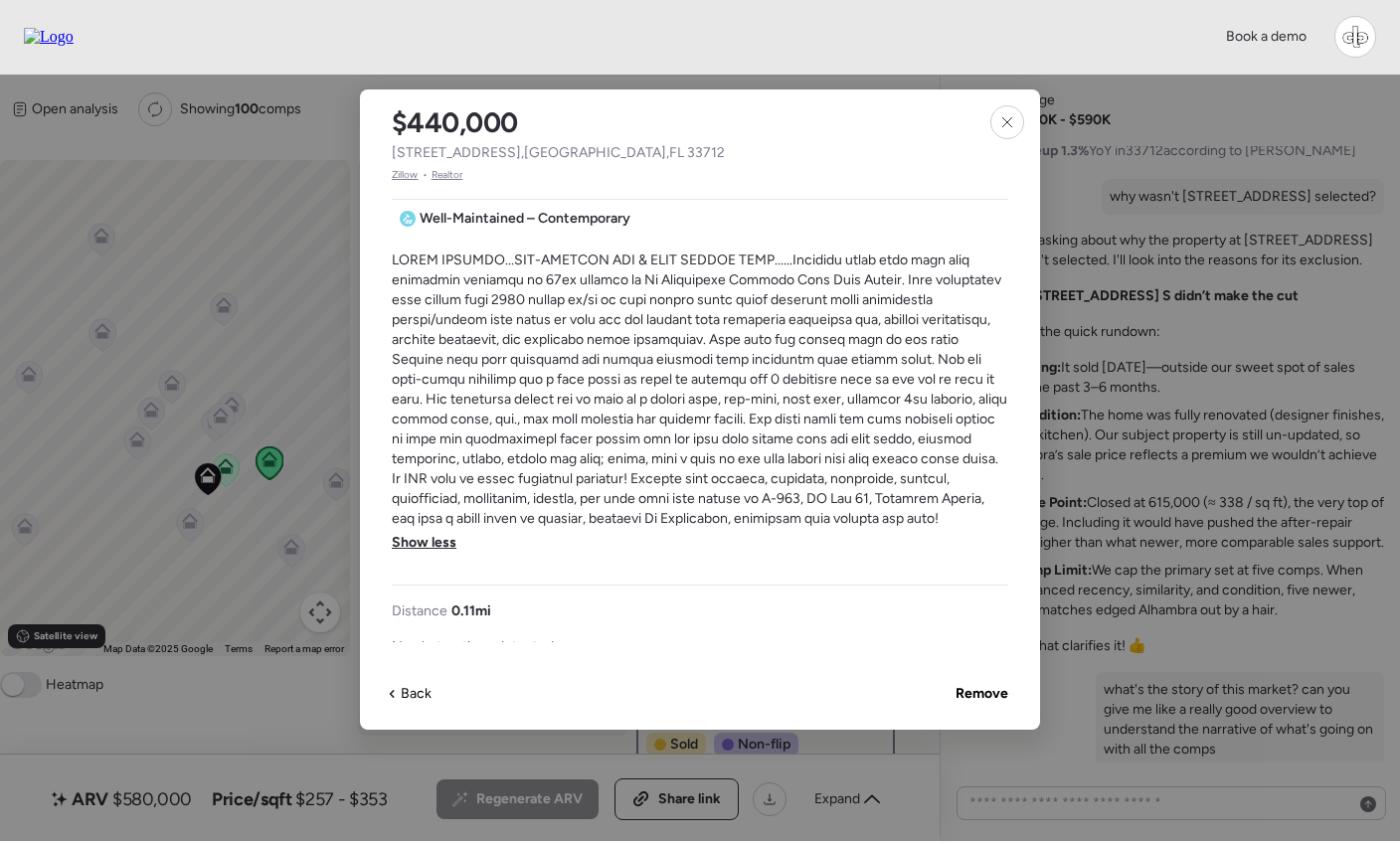 scroll, scrollTop: 0, scrollLeft: 0, axis: both 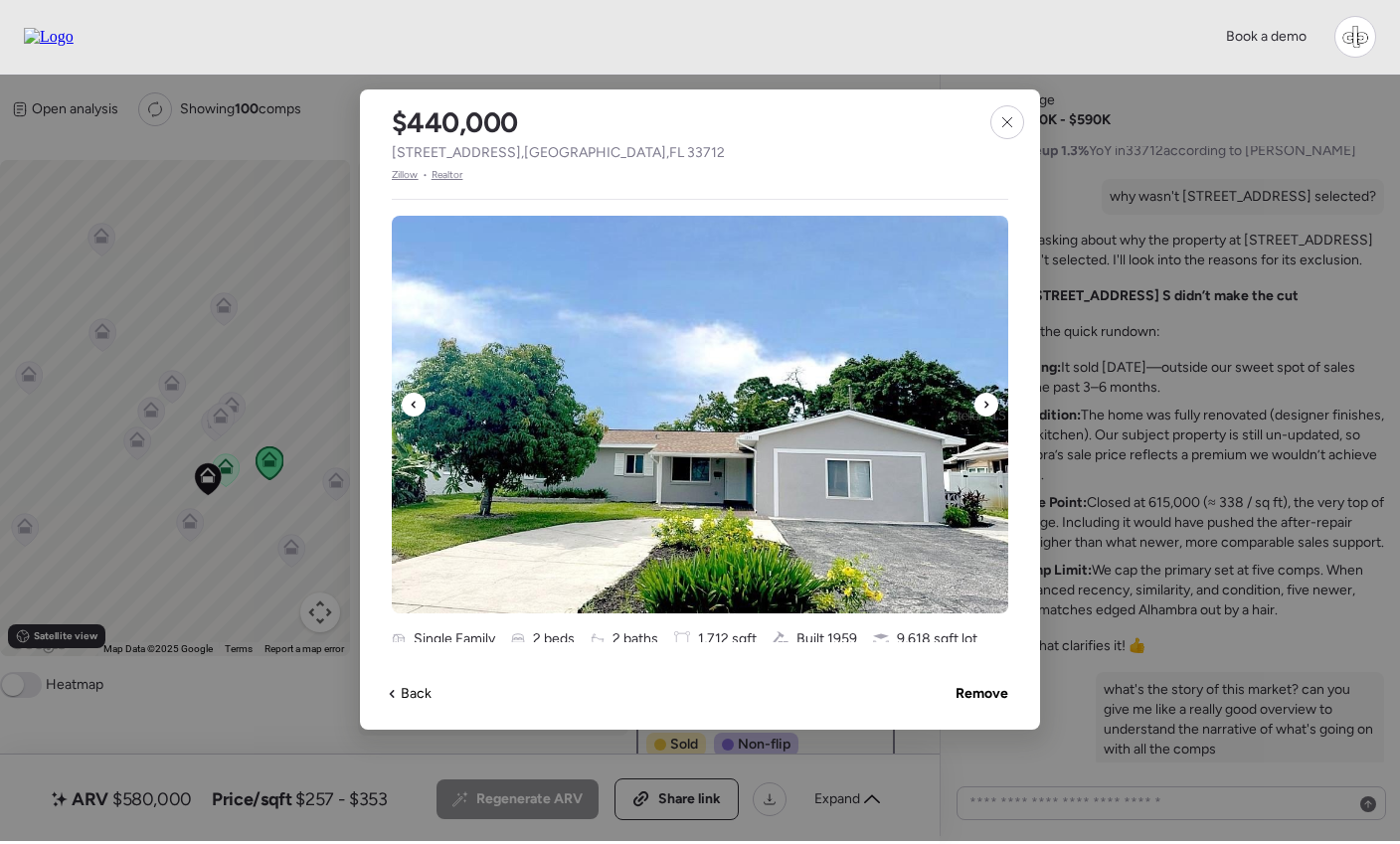 click 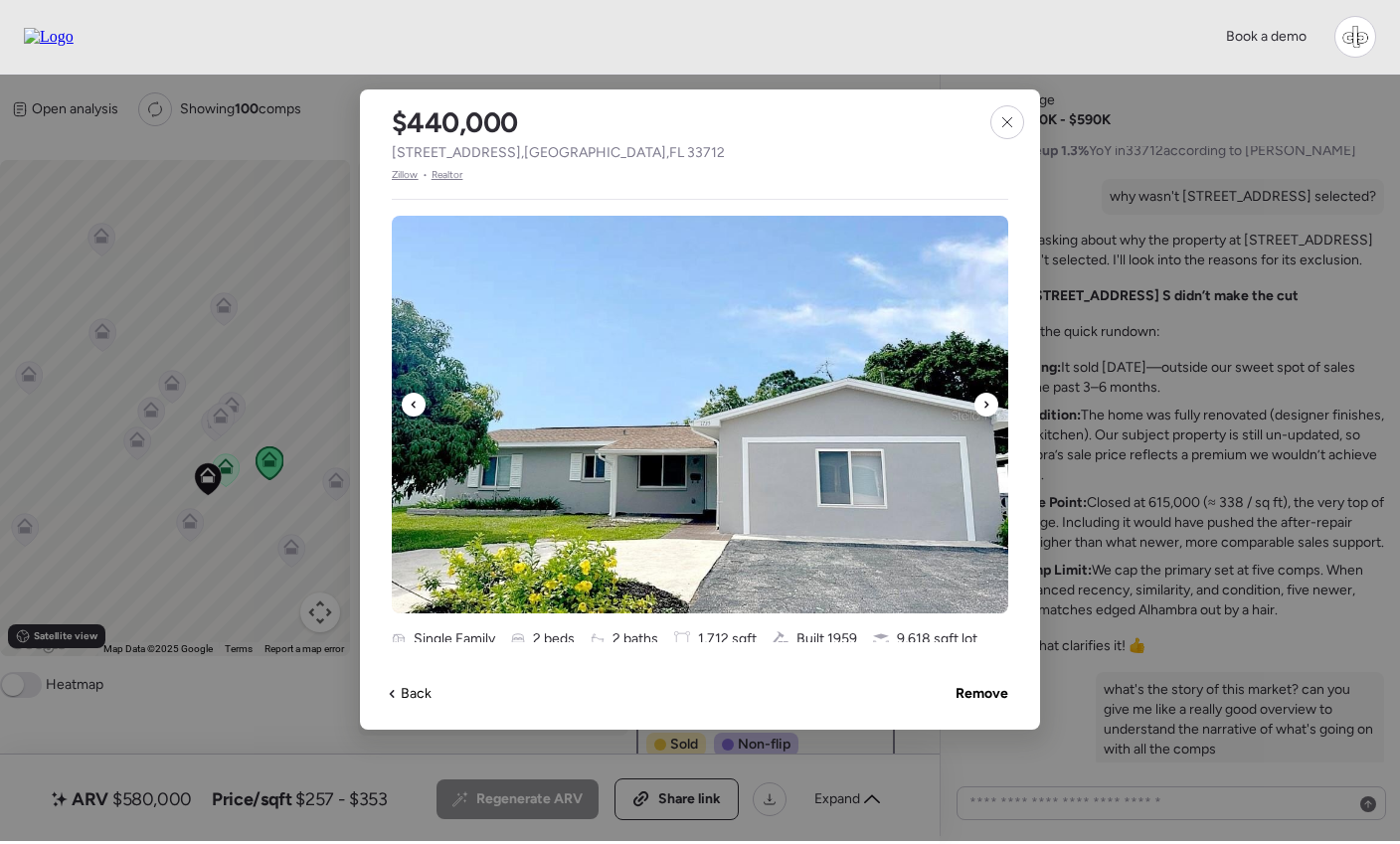 click 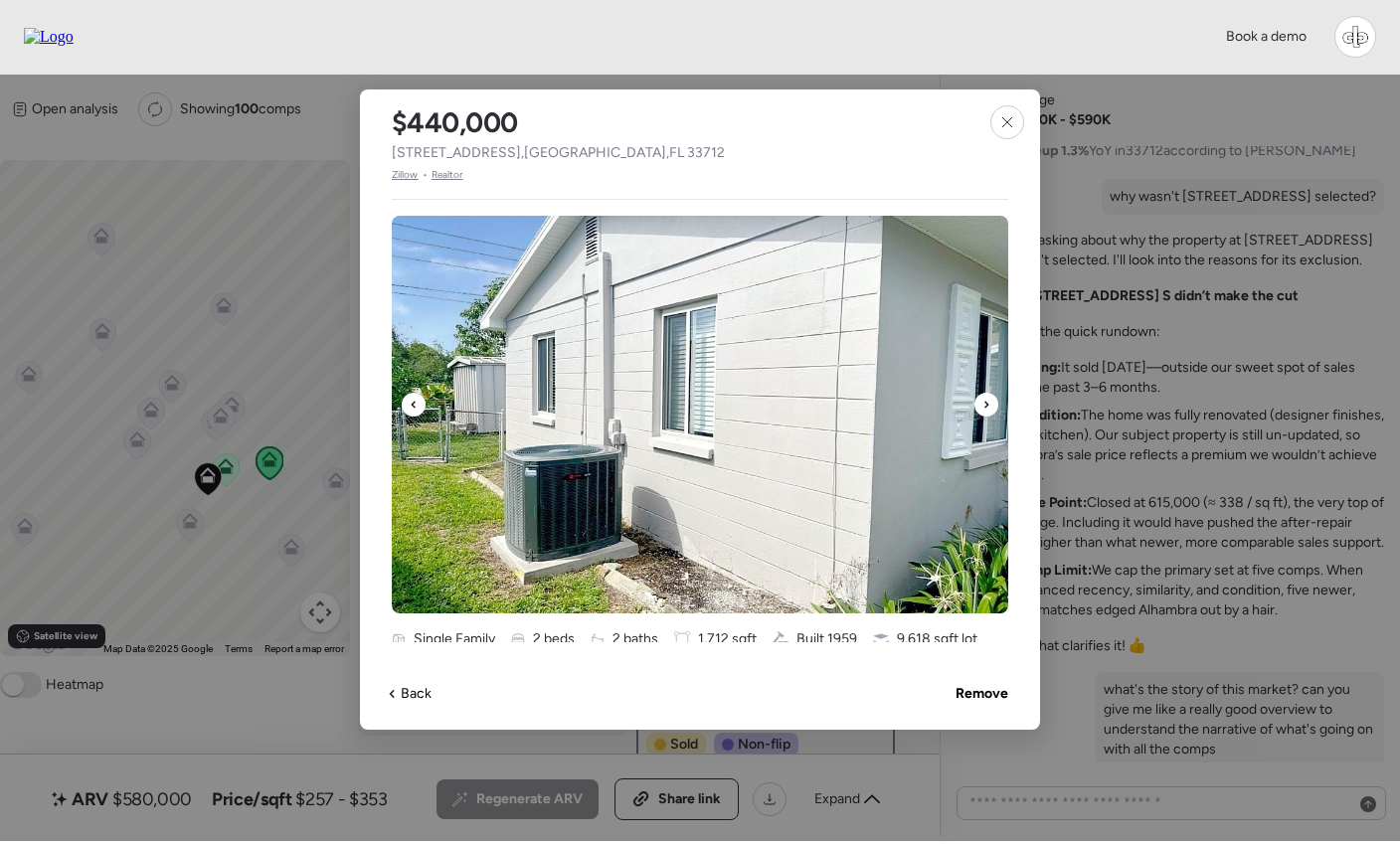 click 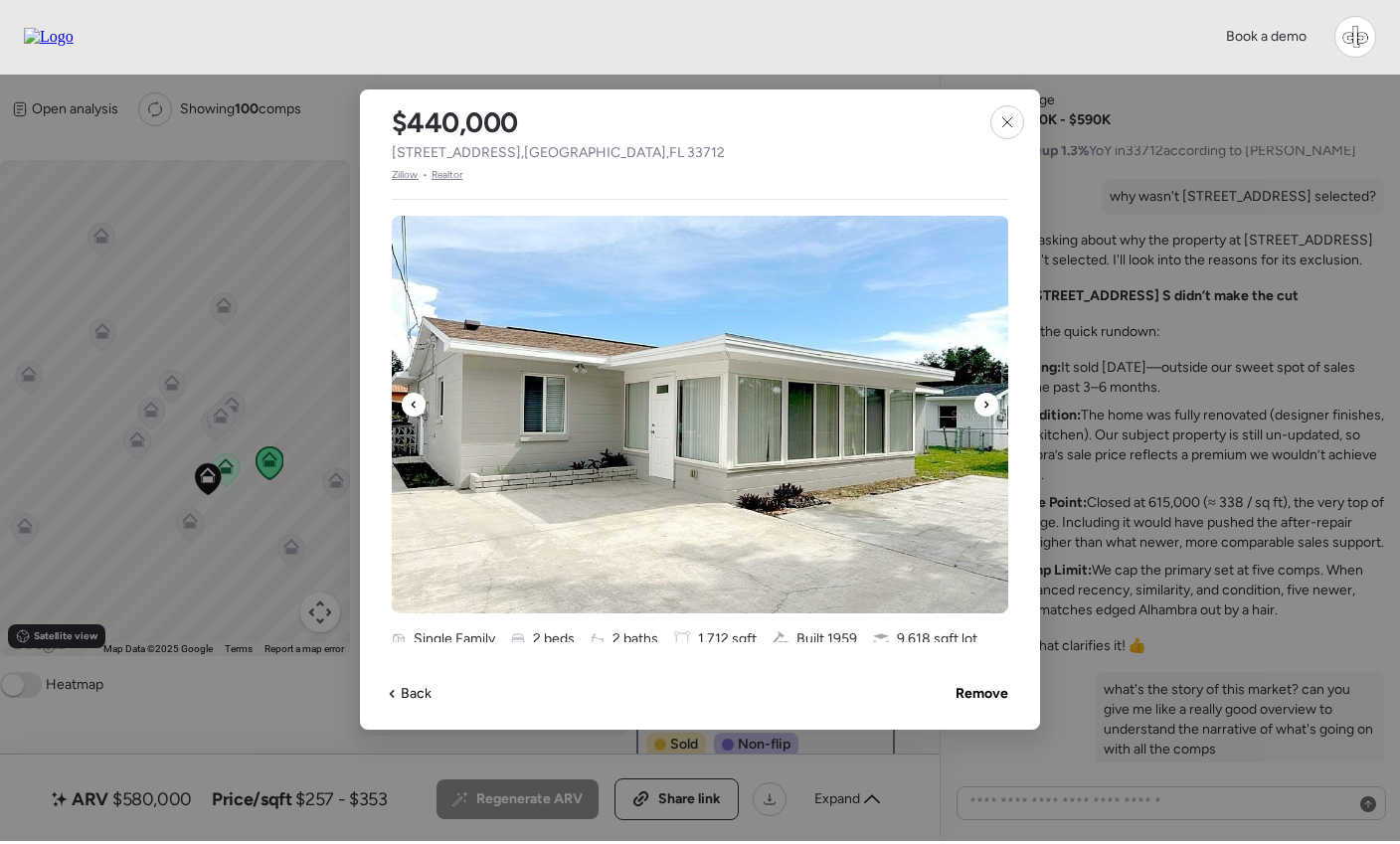 click 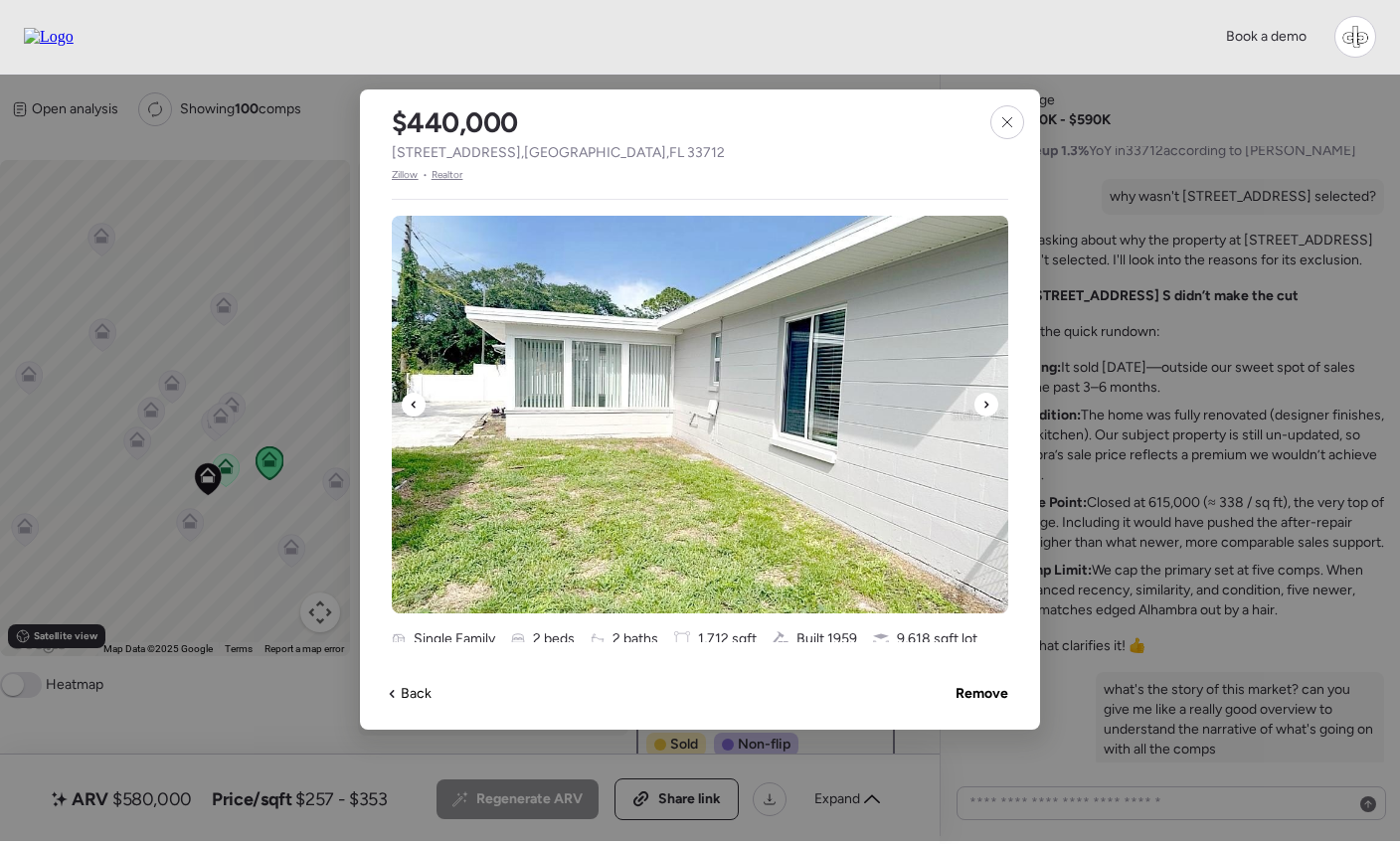 click 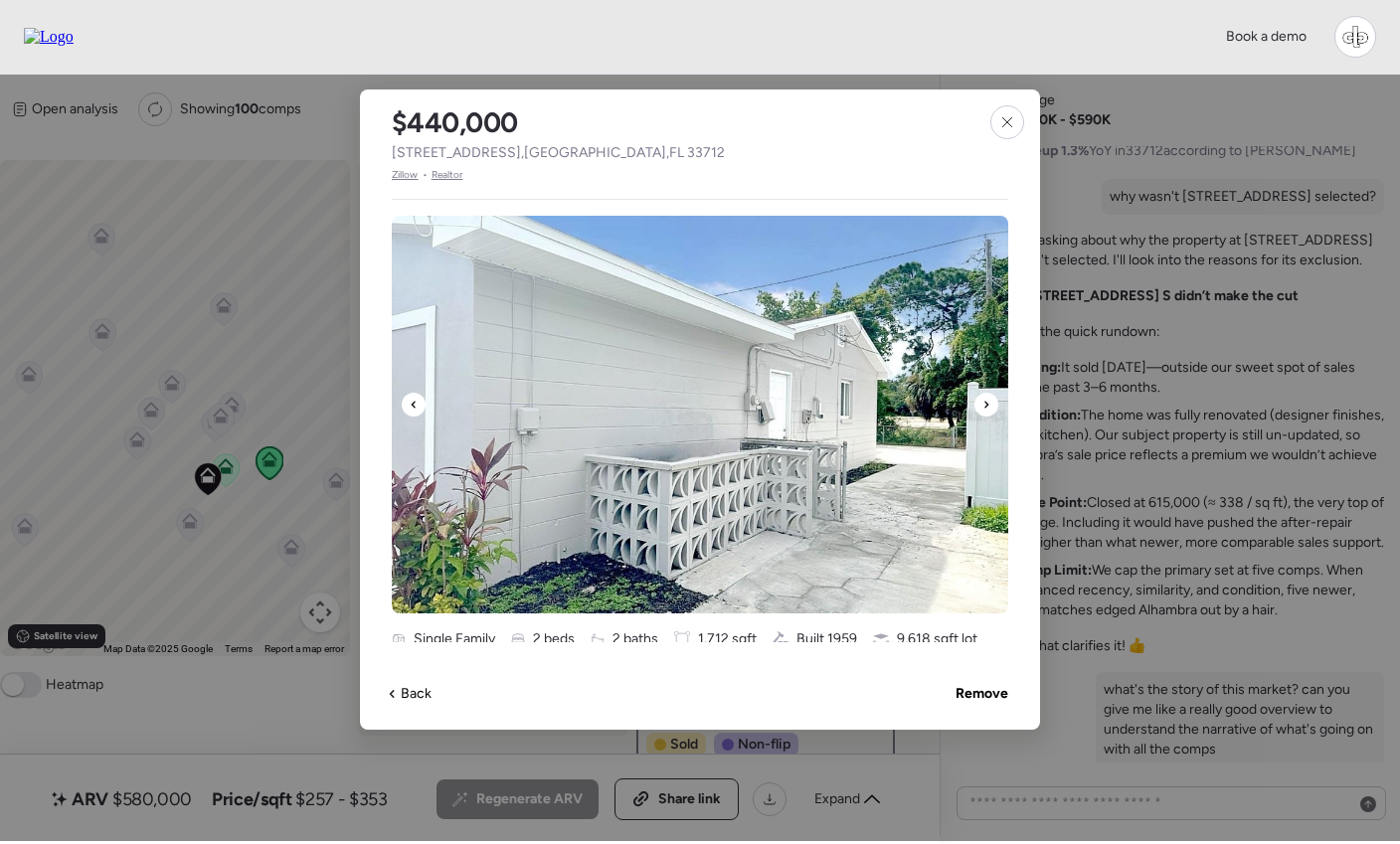 click 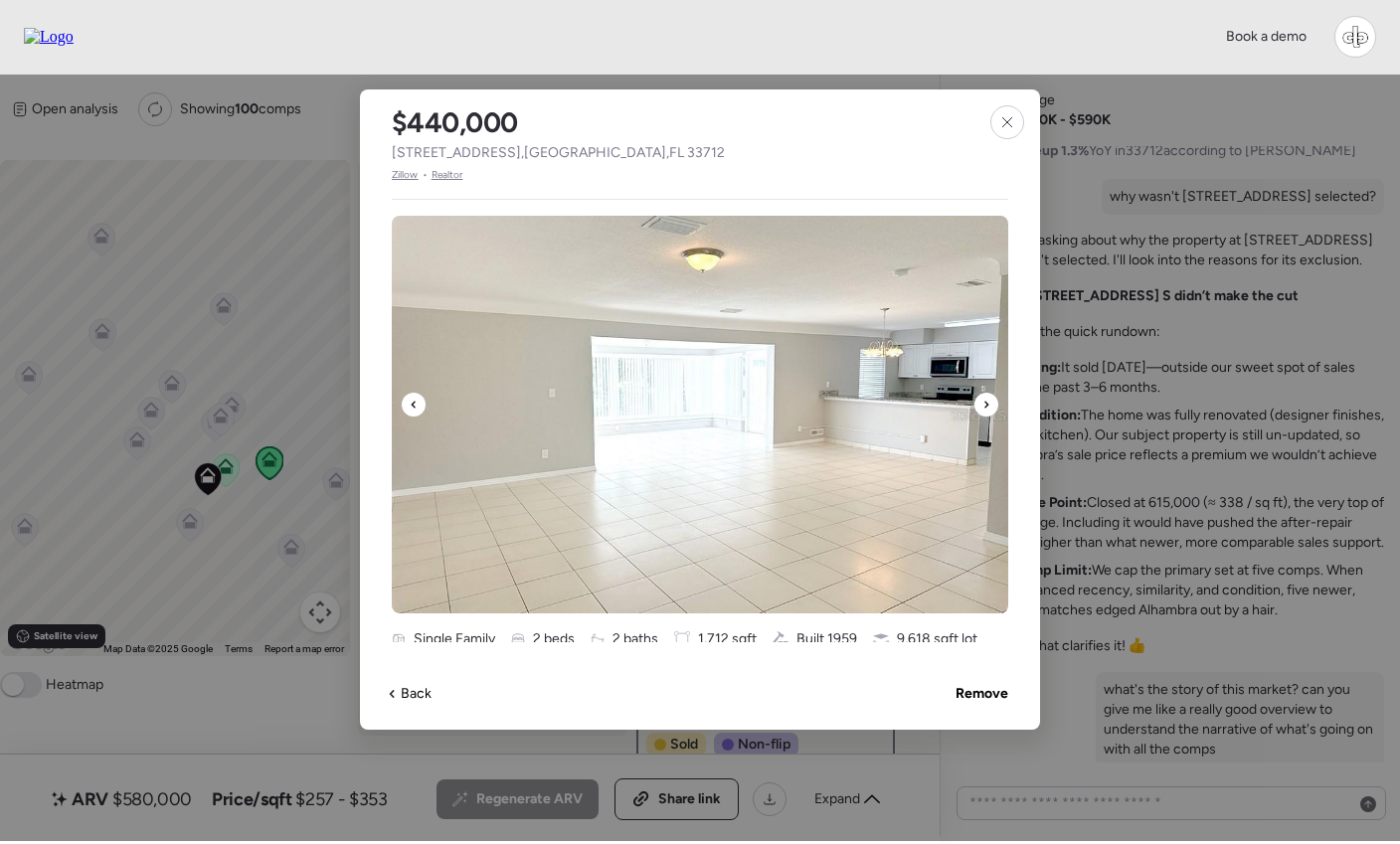 click 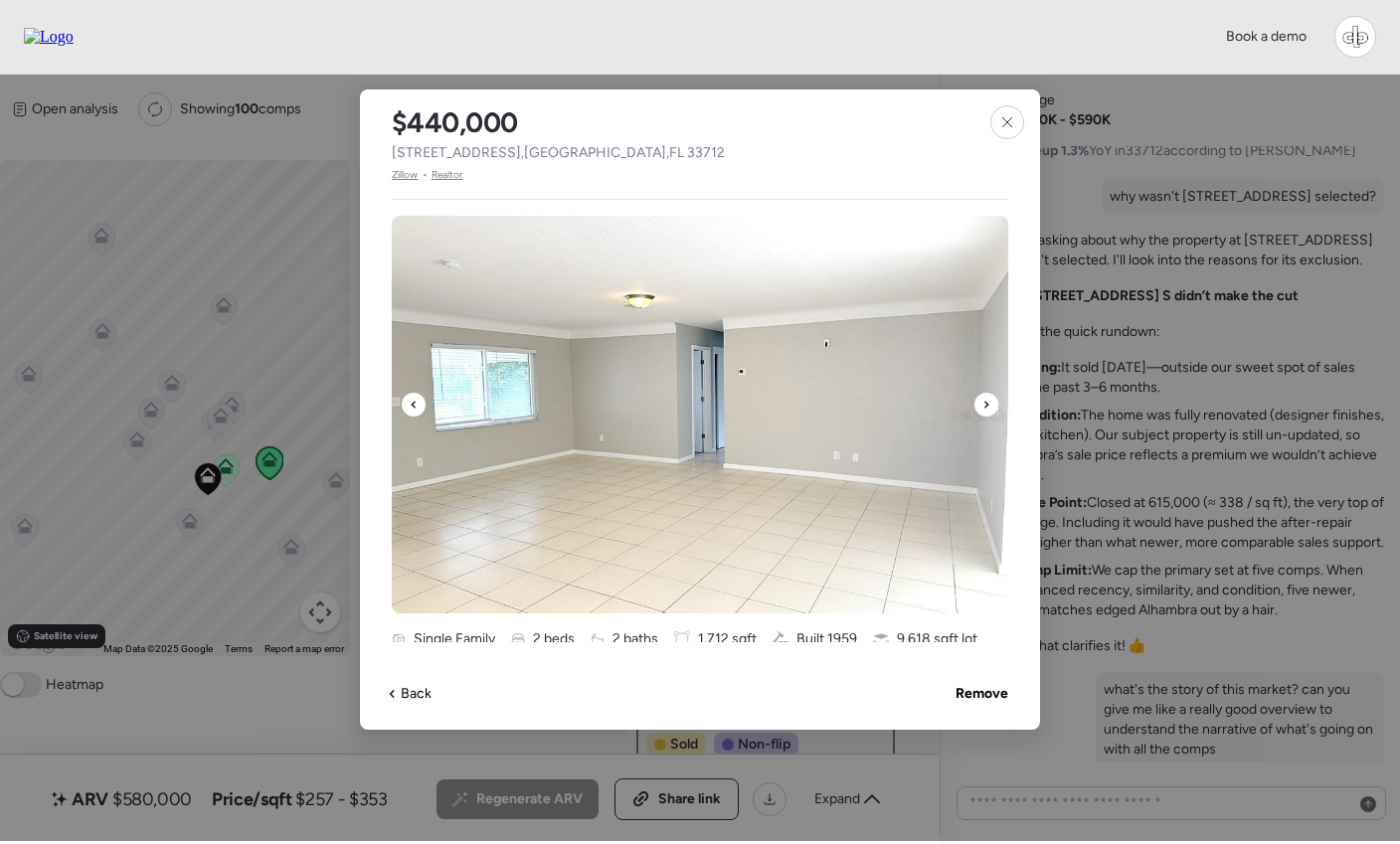 click 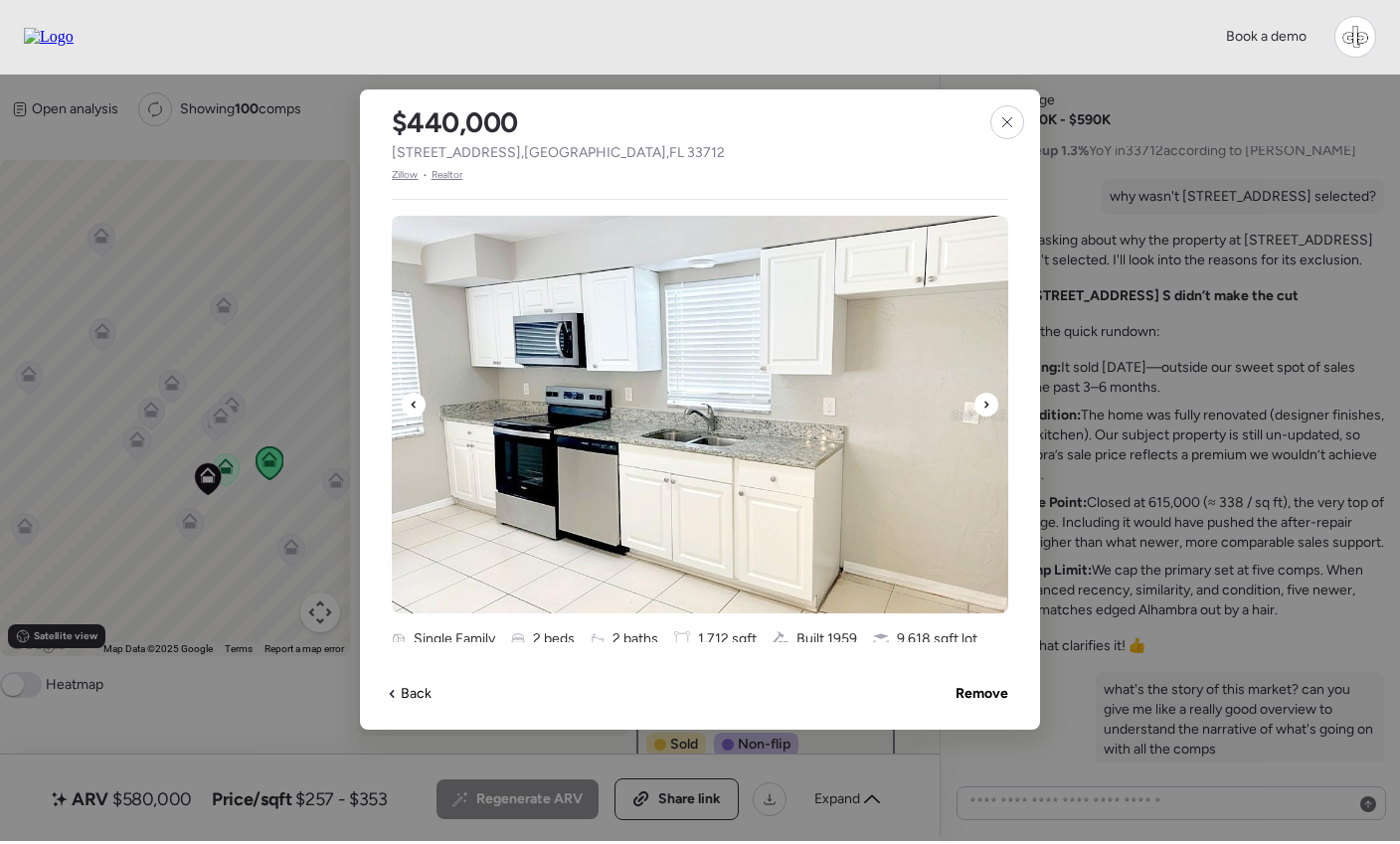 click 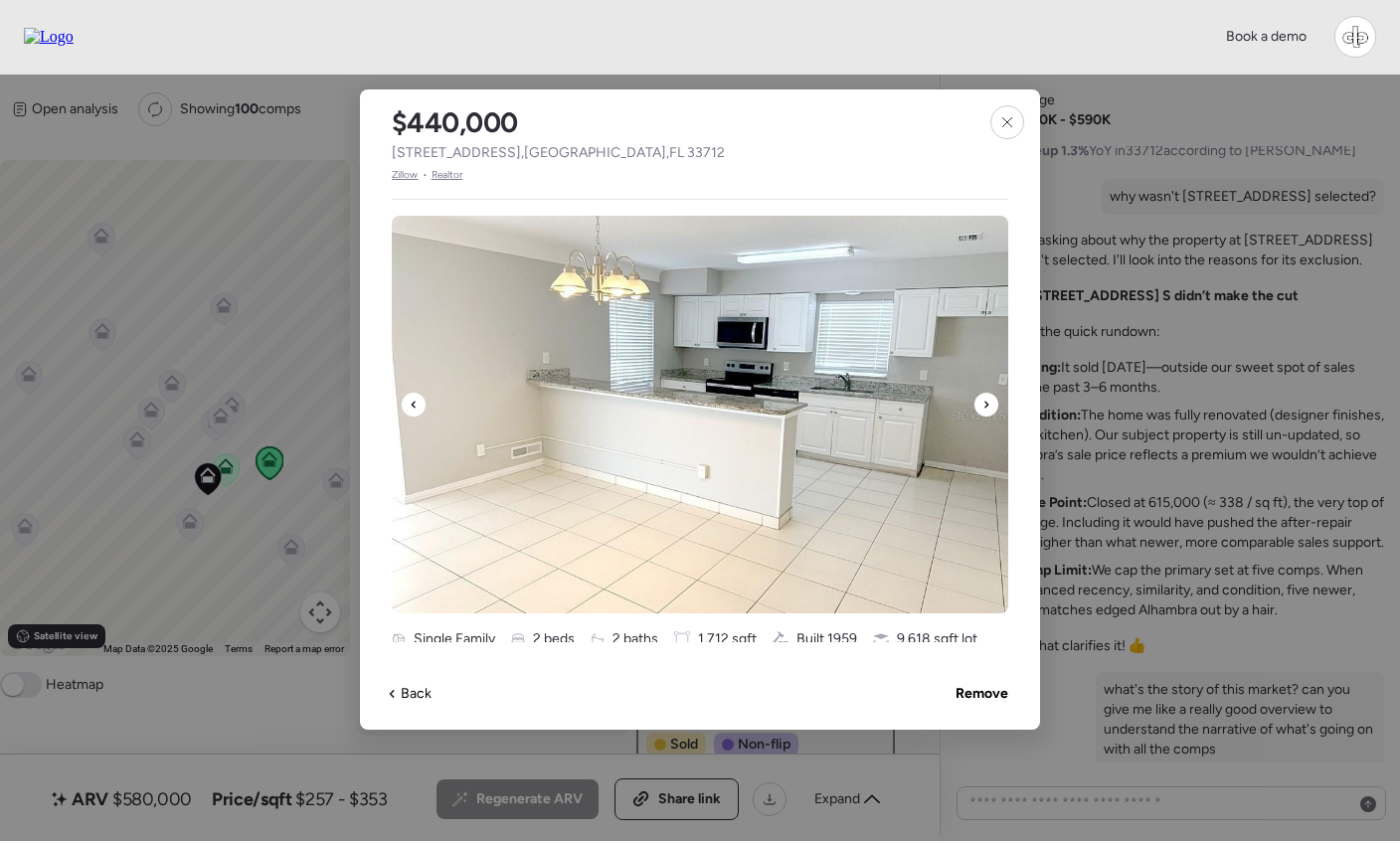 click 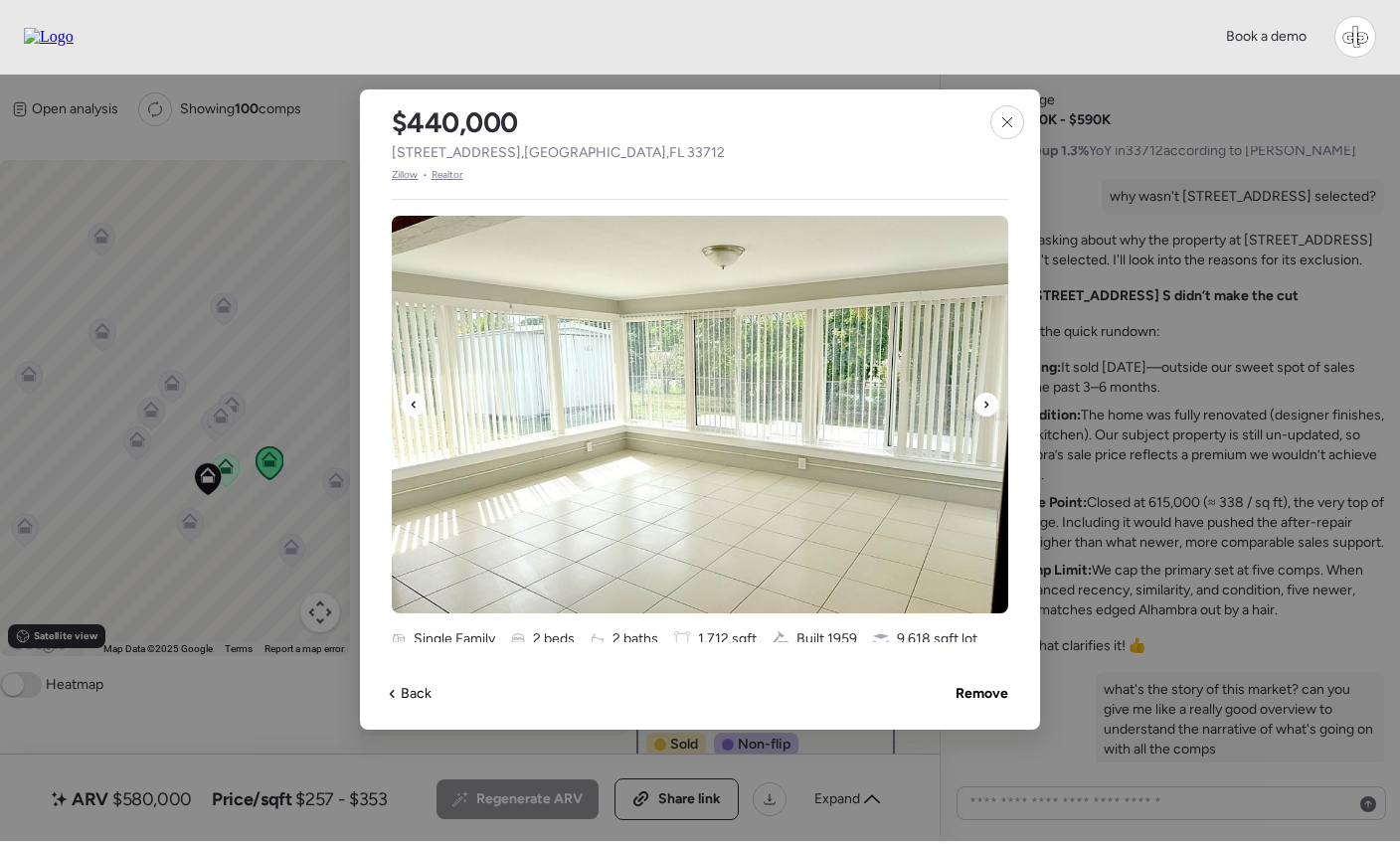 click 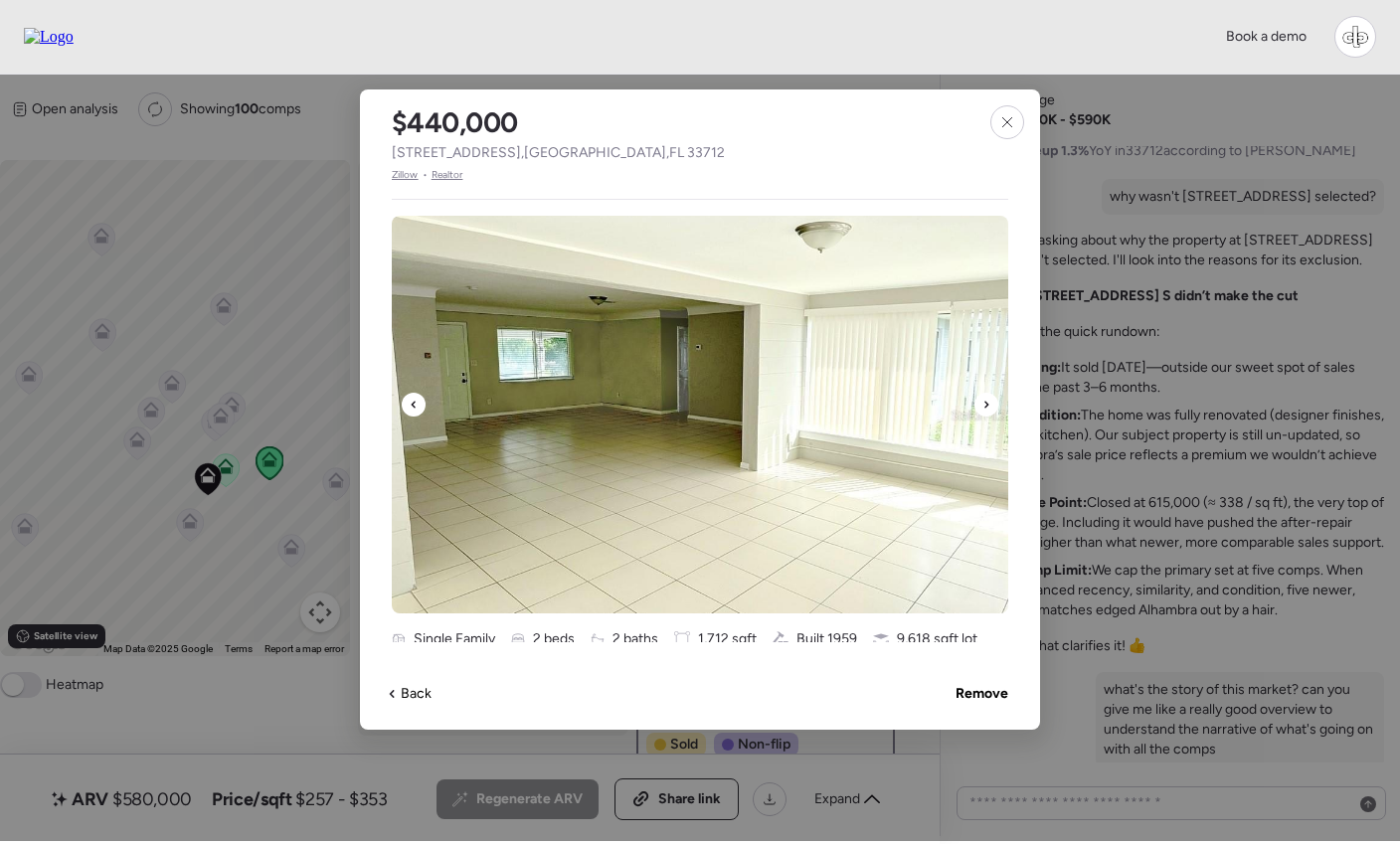 click 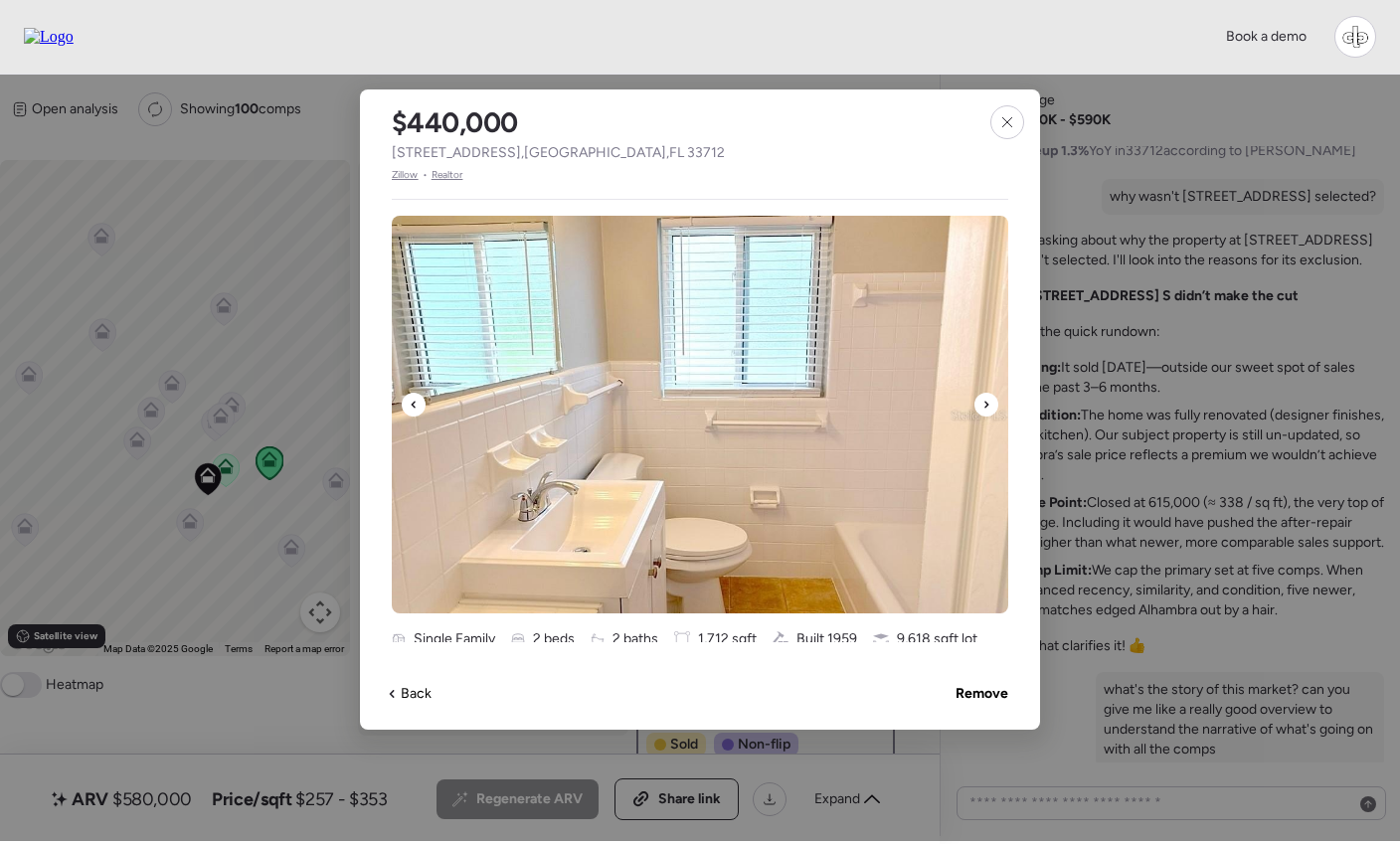click 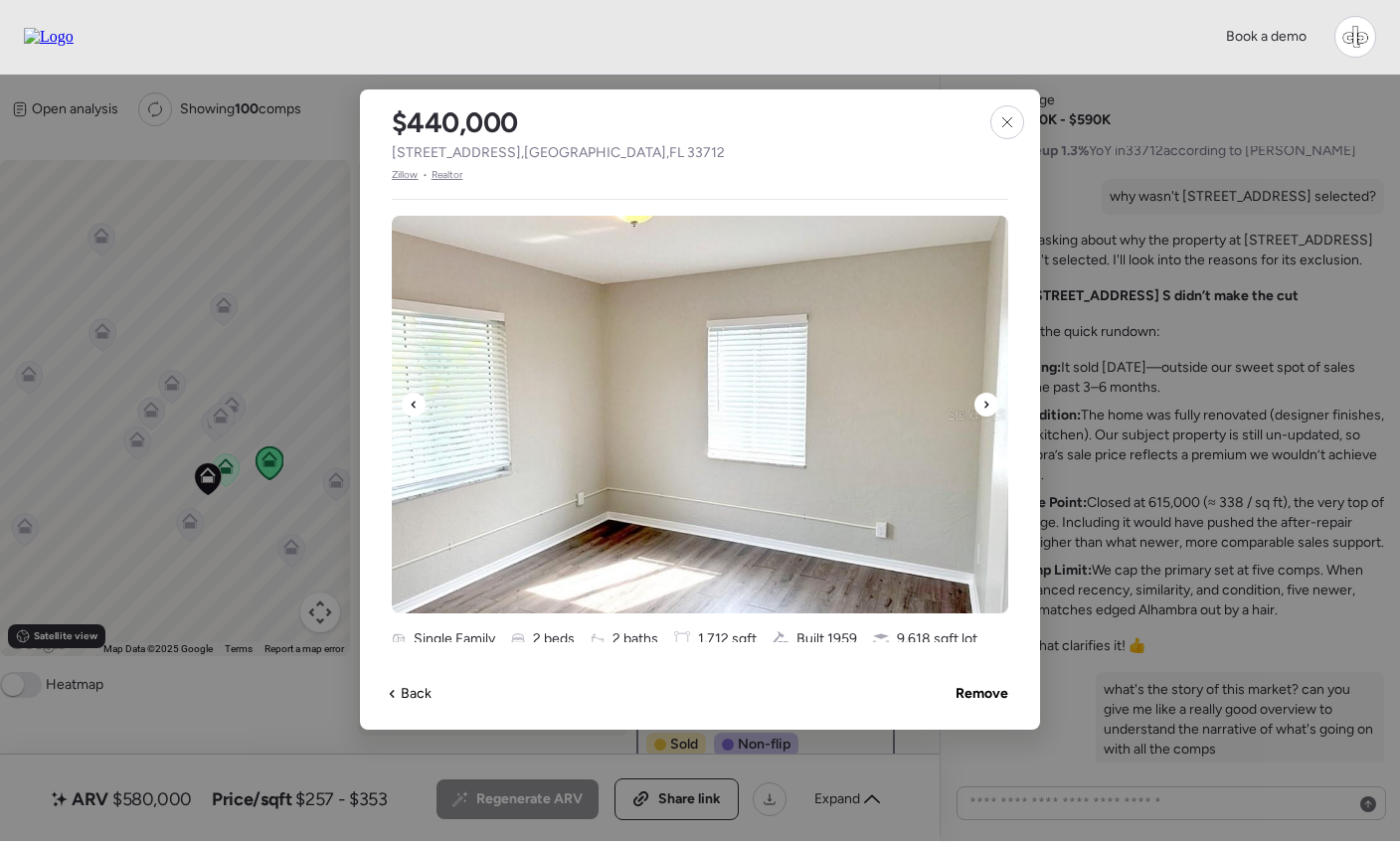 click 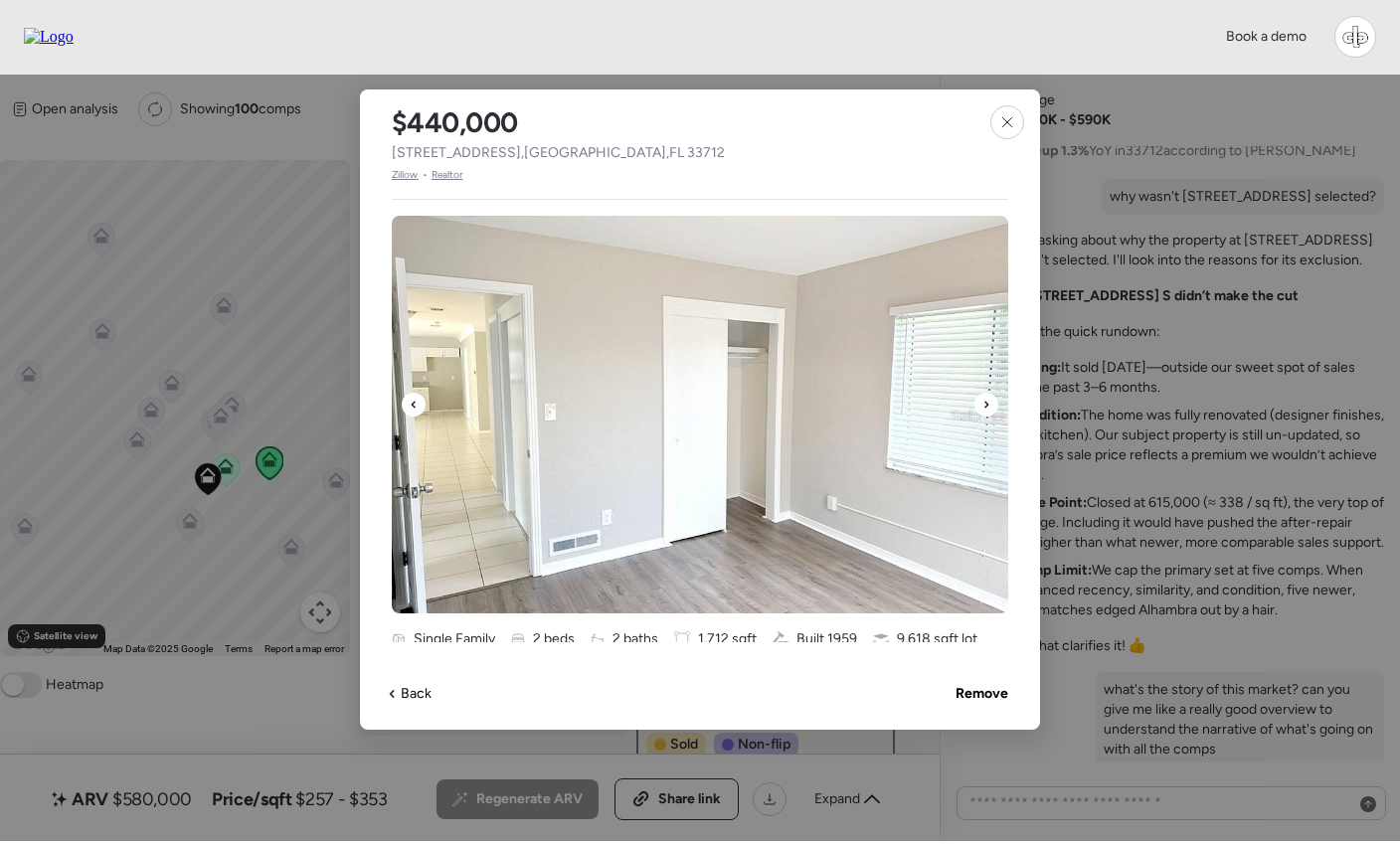 click 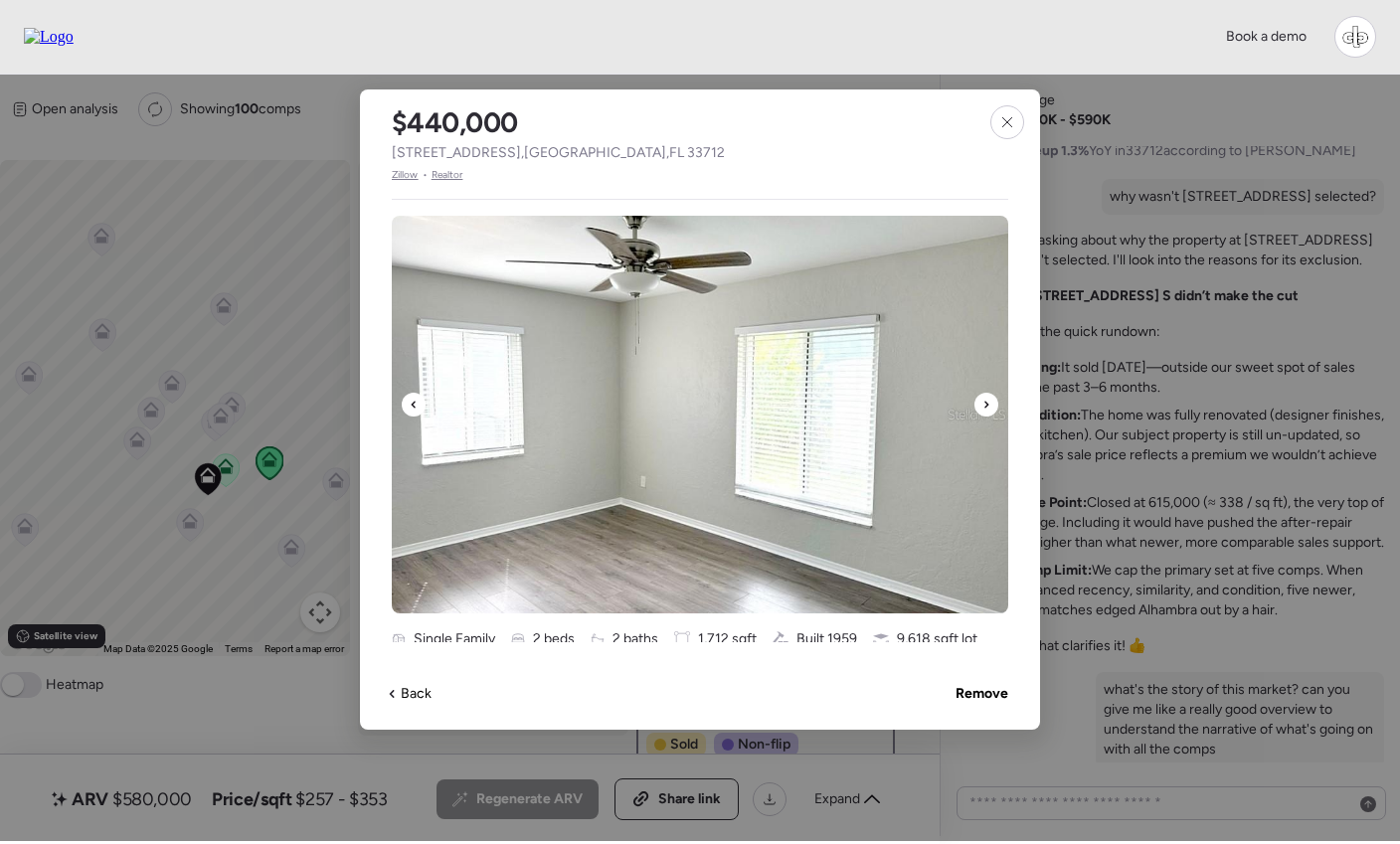 click 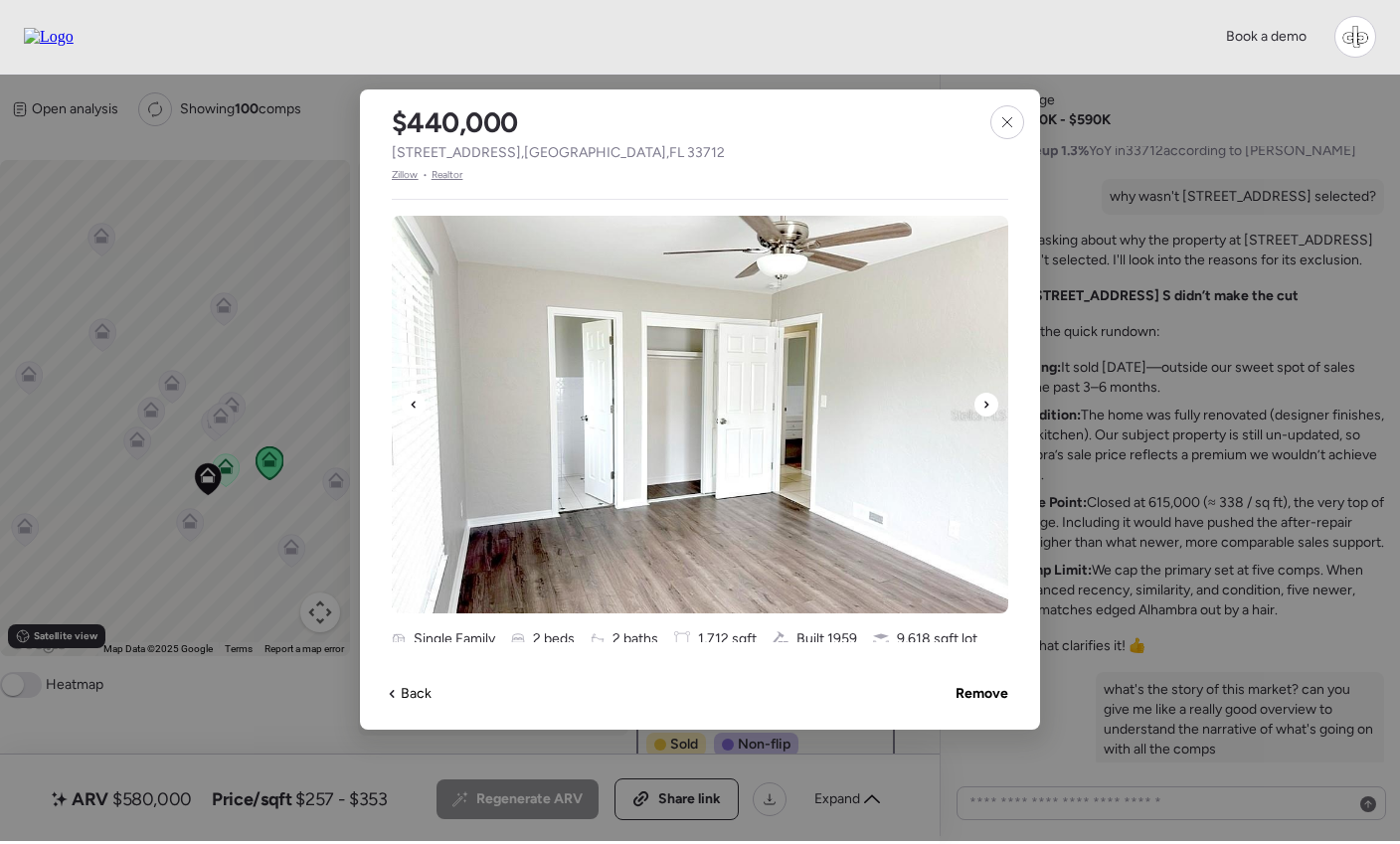 click 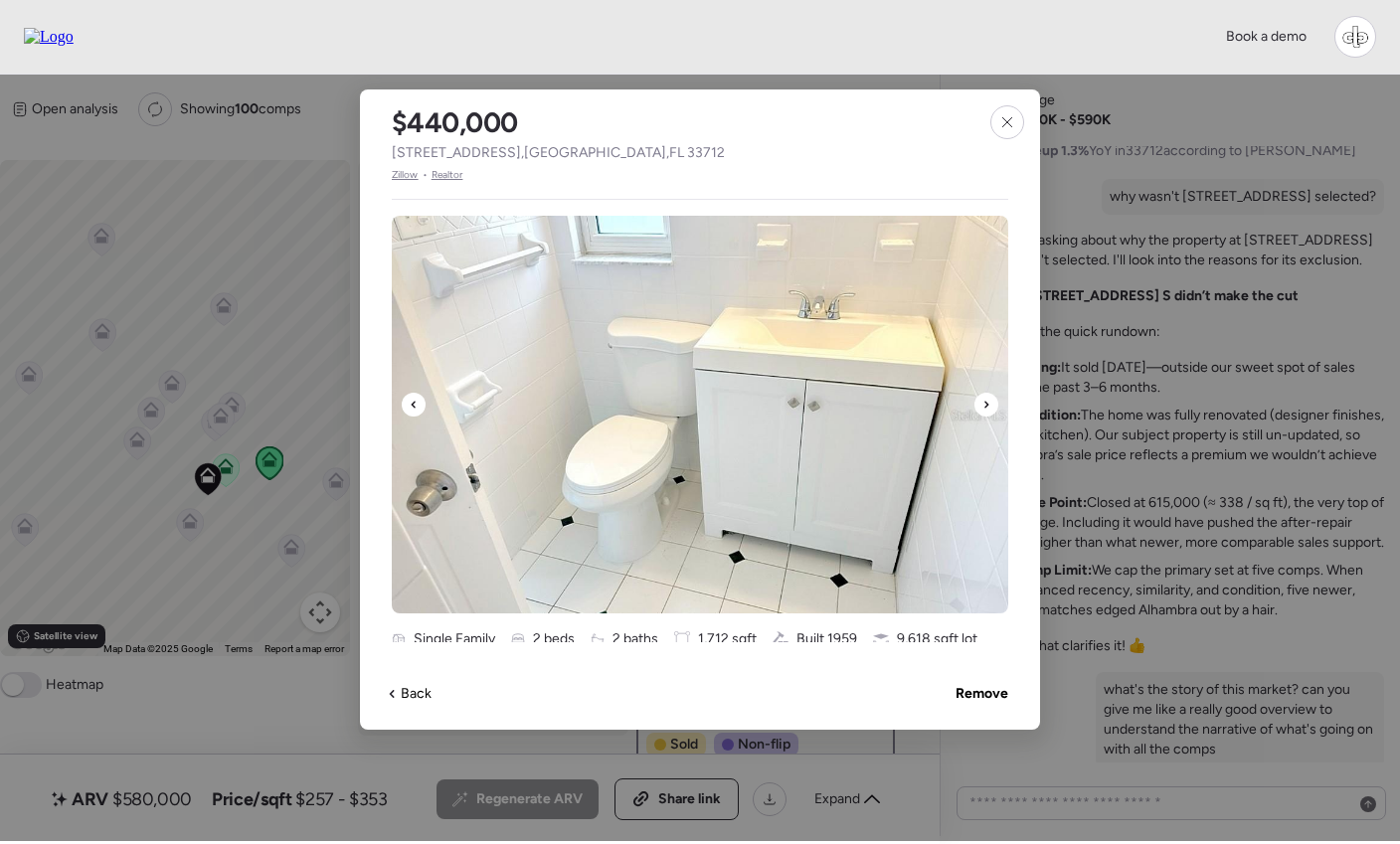 click 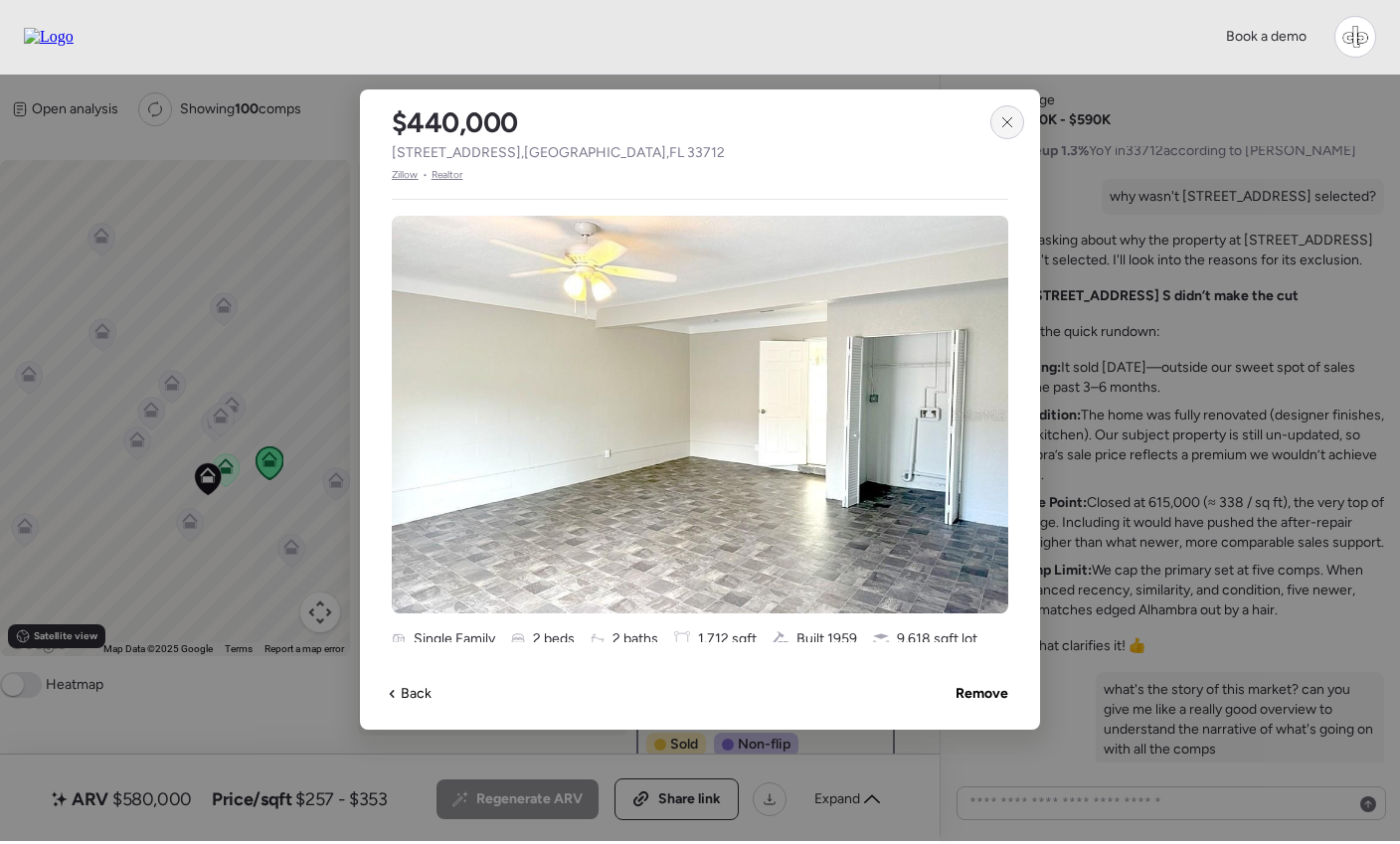 click 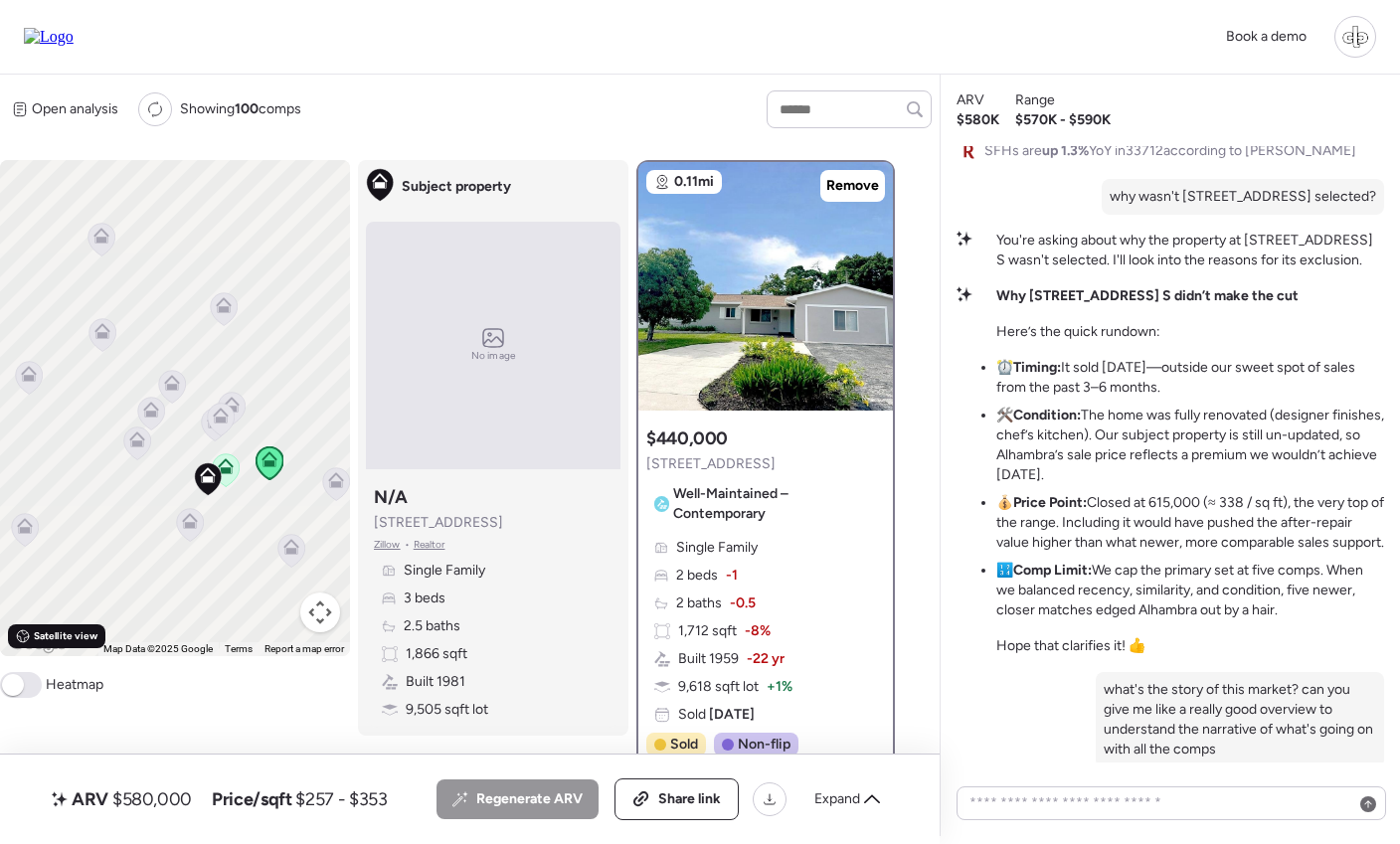 click on "Satellite view" at bounding box center [57, 636] 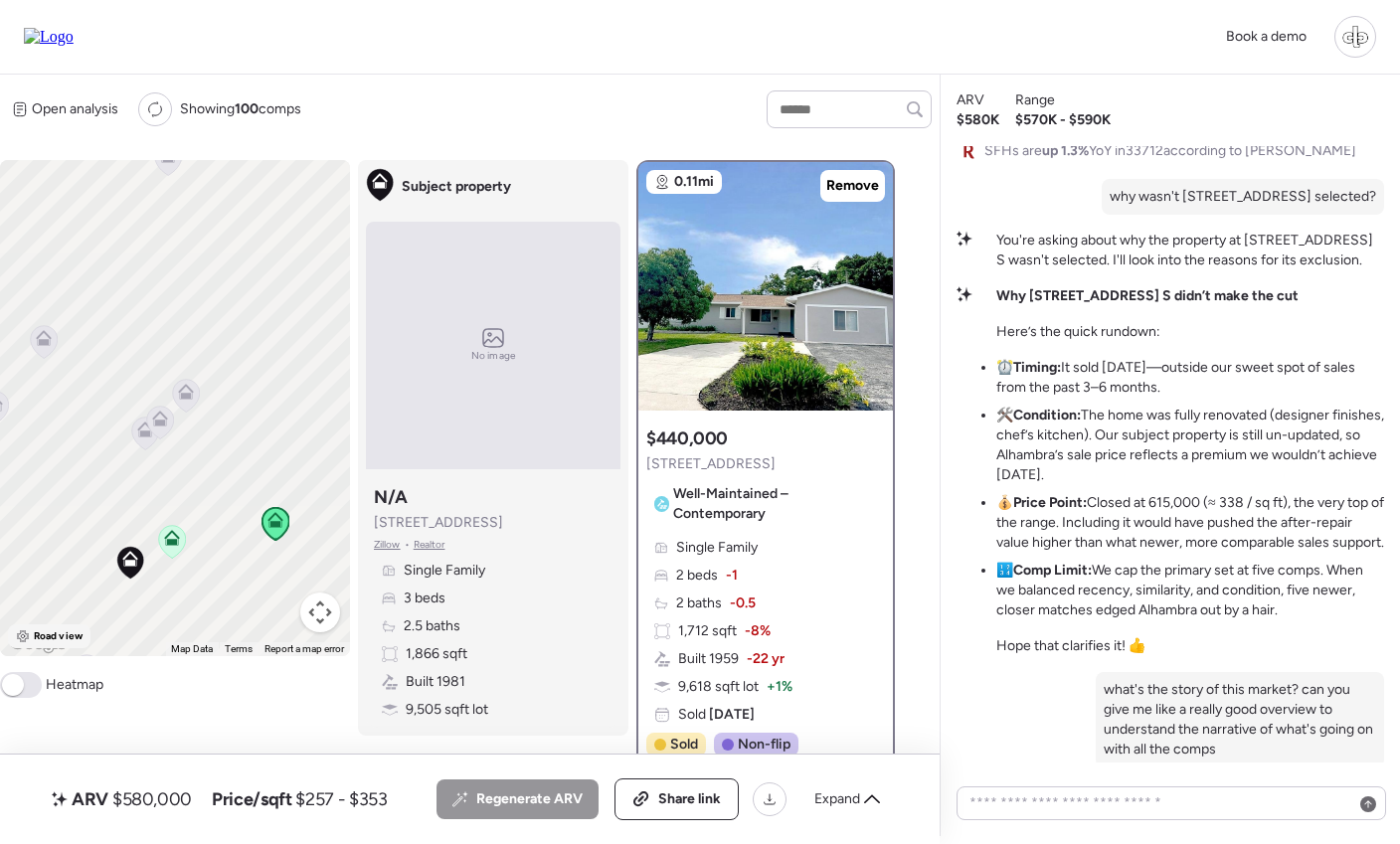 click on "Road view" at bounding box center (49, 636) 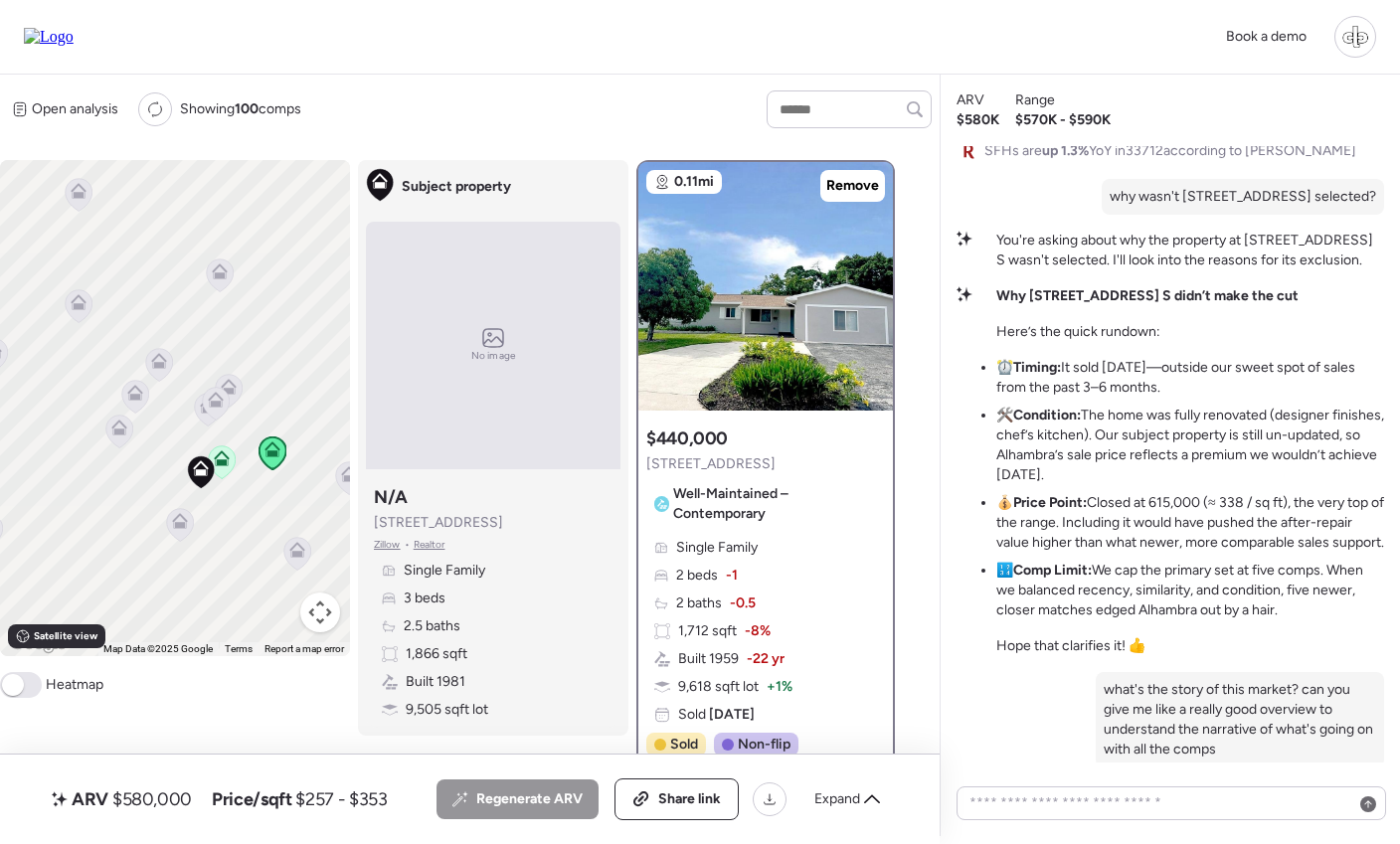 drag, startPoint x: 777, startPoint y: 460, endPoint x: 648, endPoint y: 460, distance: 129 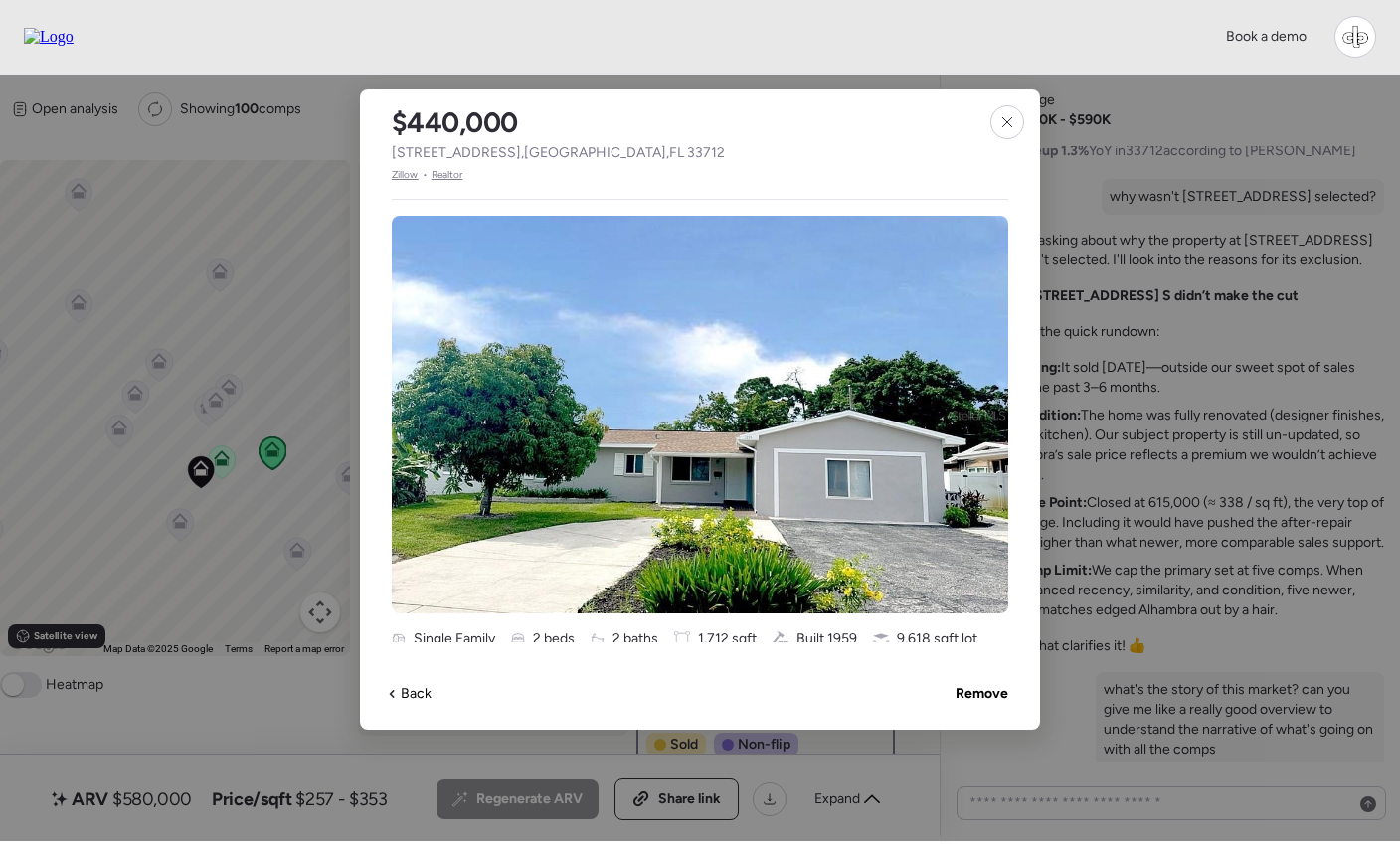 copy on "[STREET_ADDRESS]" 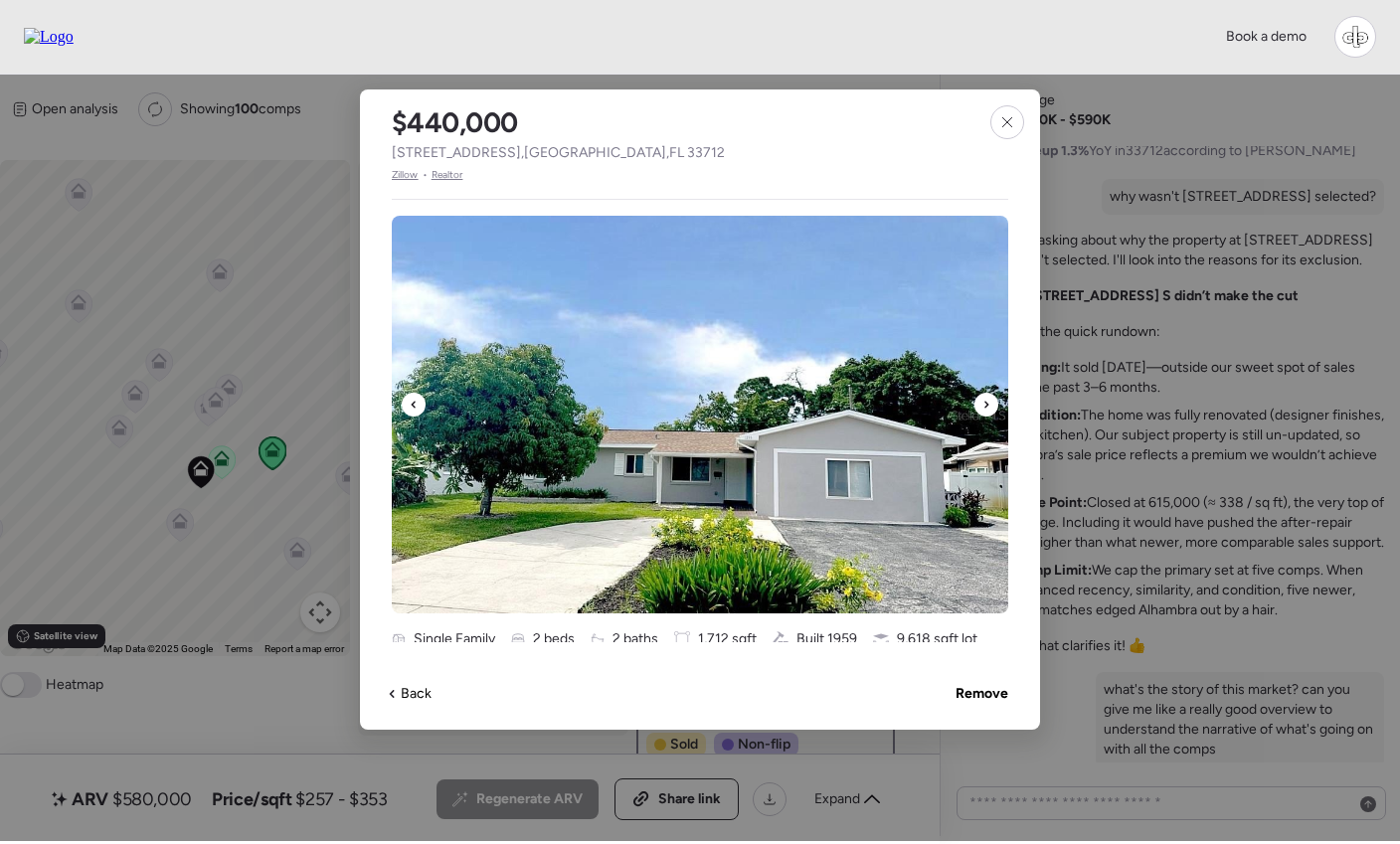 click at bounding box center (700, 415) 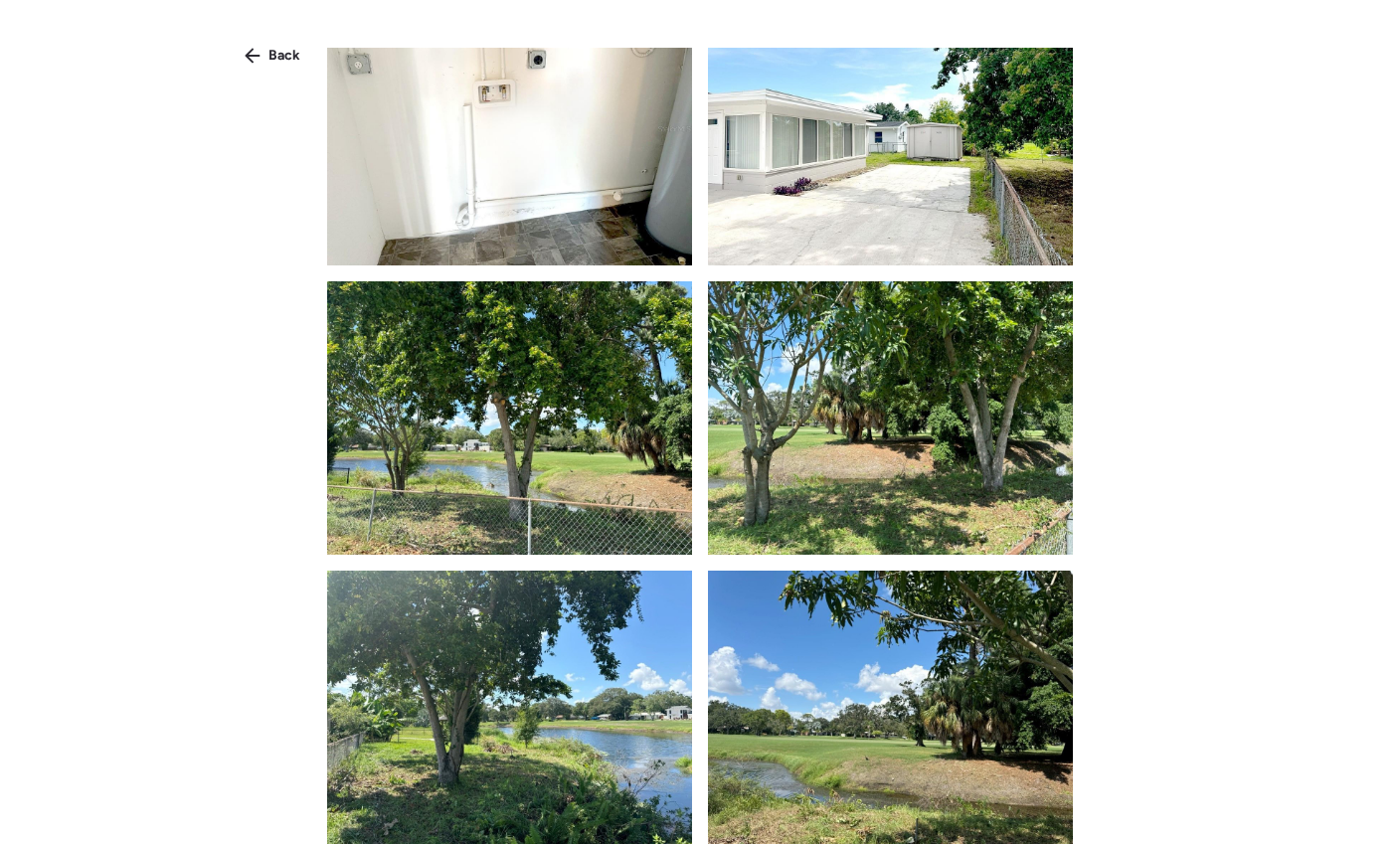 scroll, scrollTop: 2952, scrollLeft: 0, axis: vertical 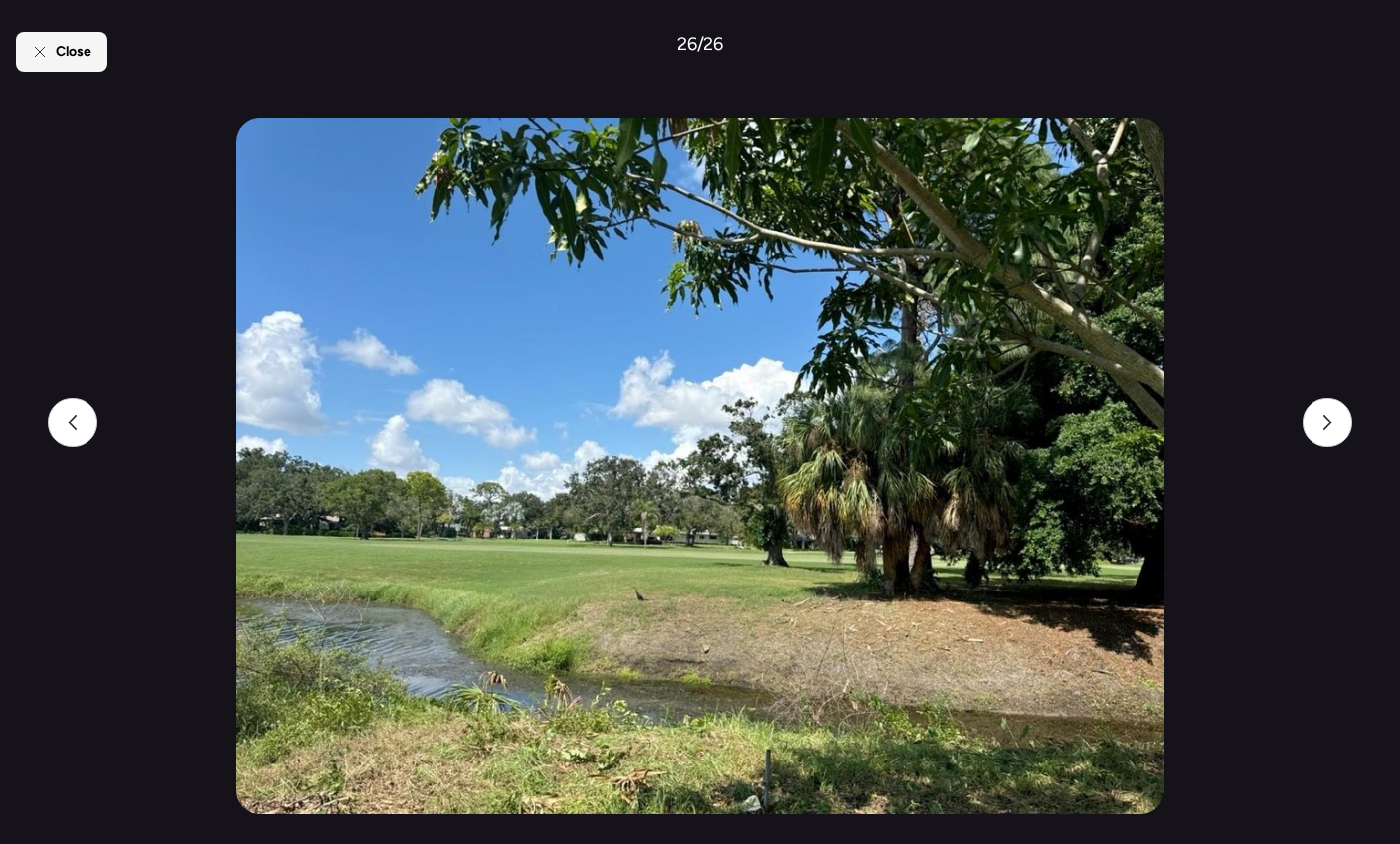 click on "Close" at bounding box center (74, 52) 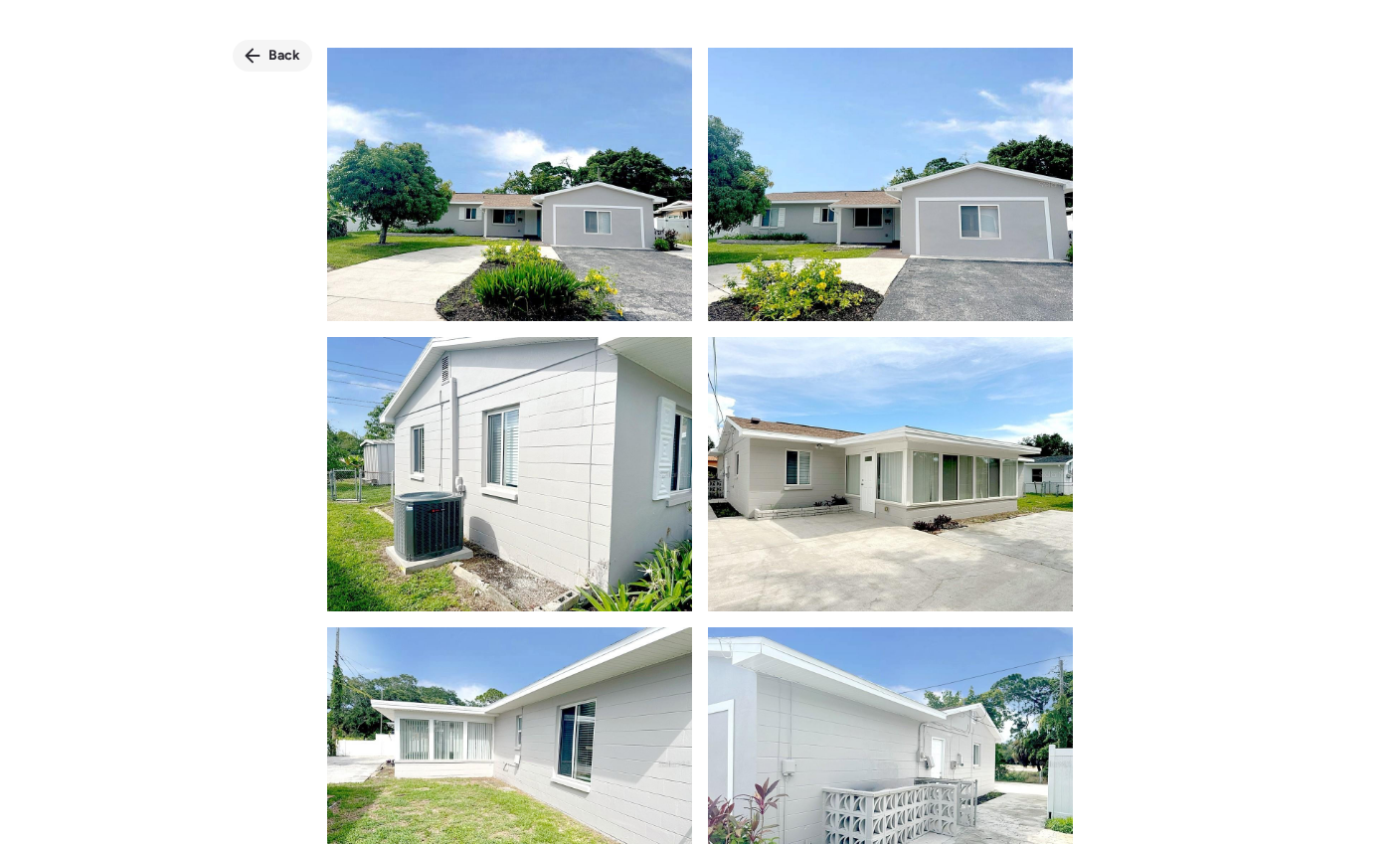 click on "Back" at bounding box center [284, 56] 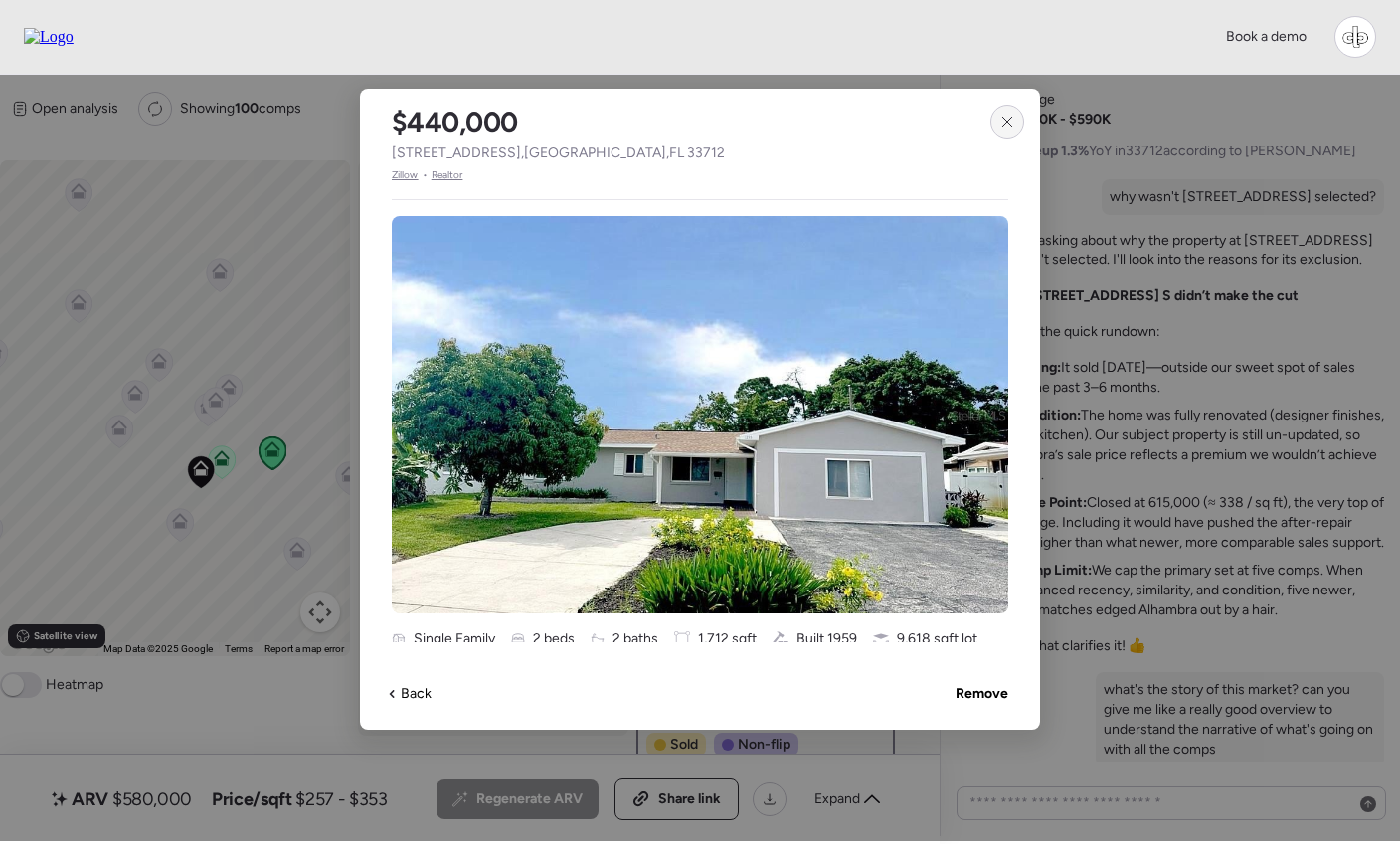 click 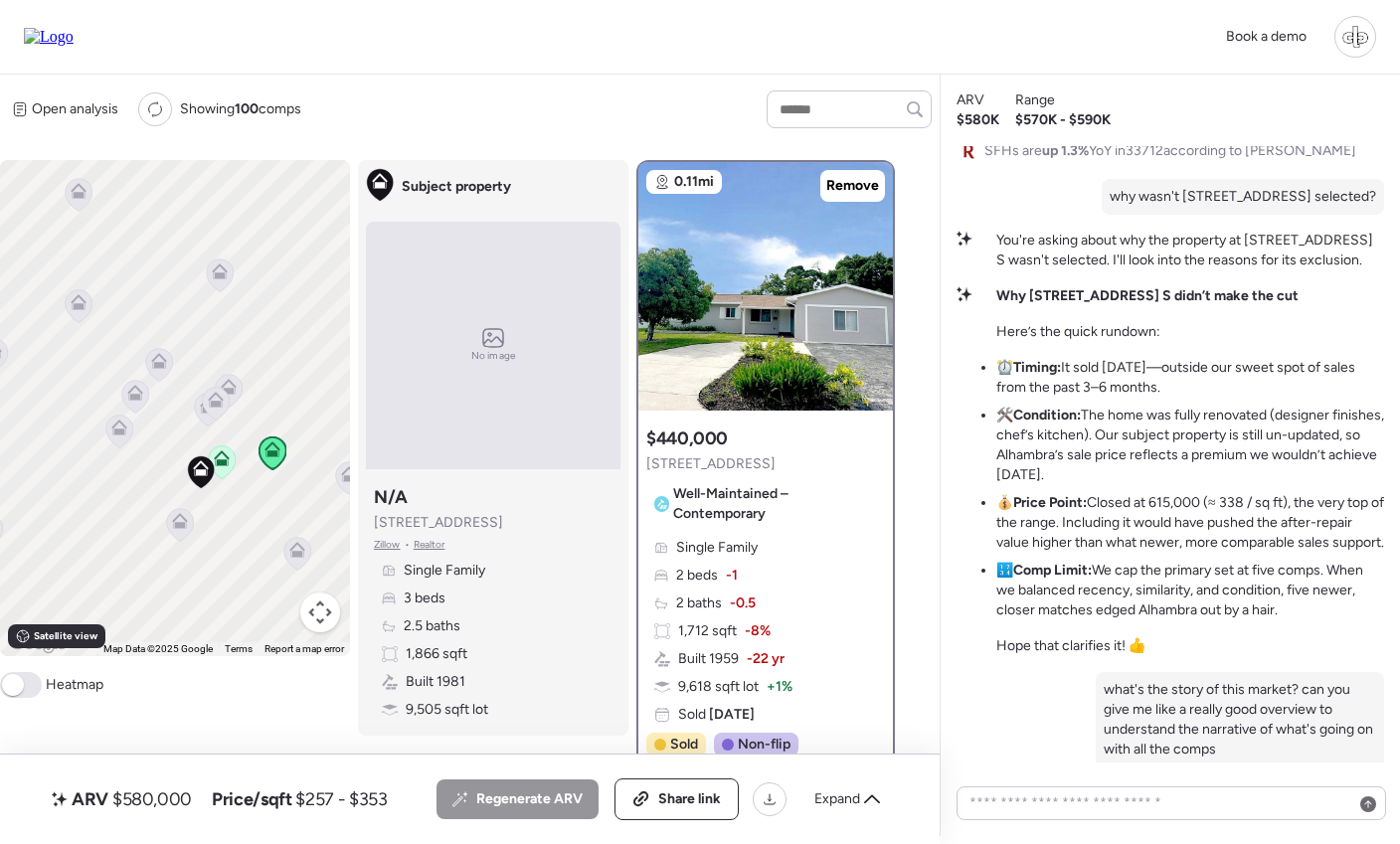 click 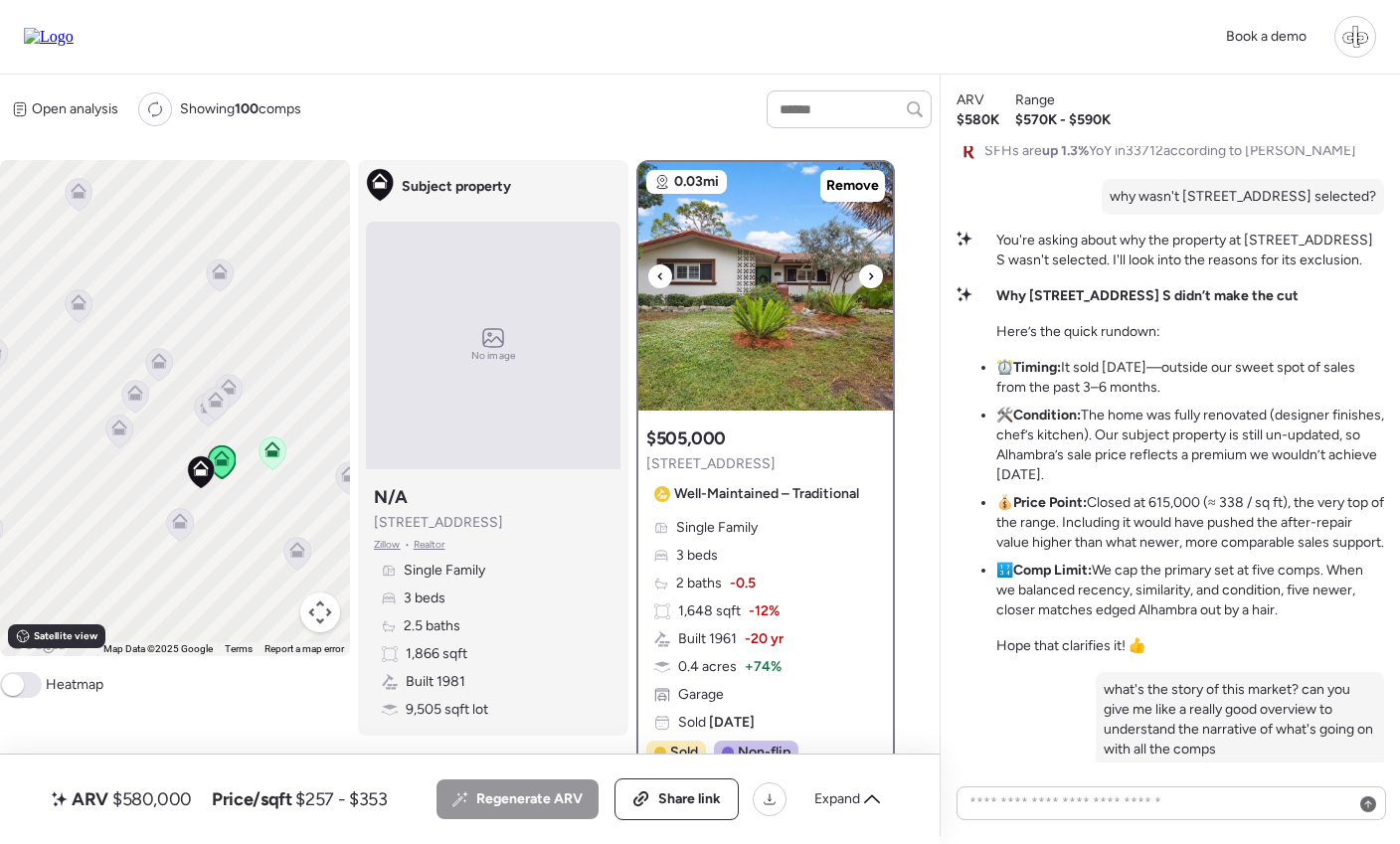 click at bounding box center [766, 286] 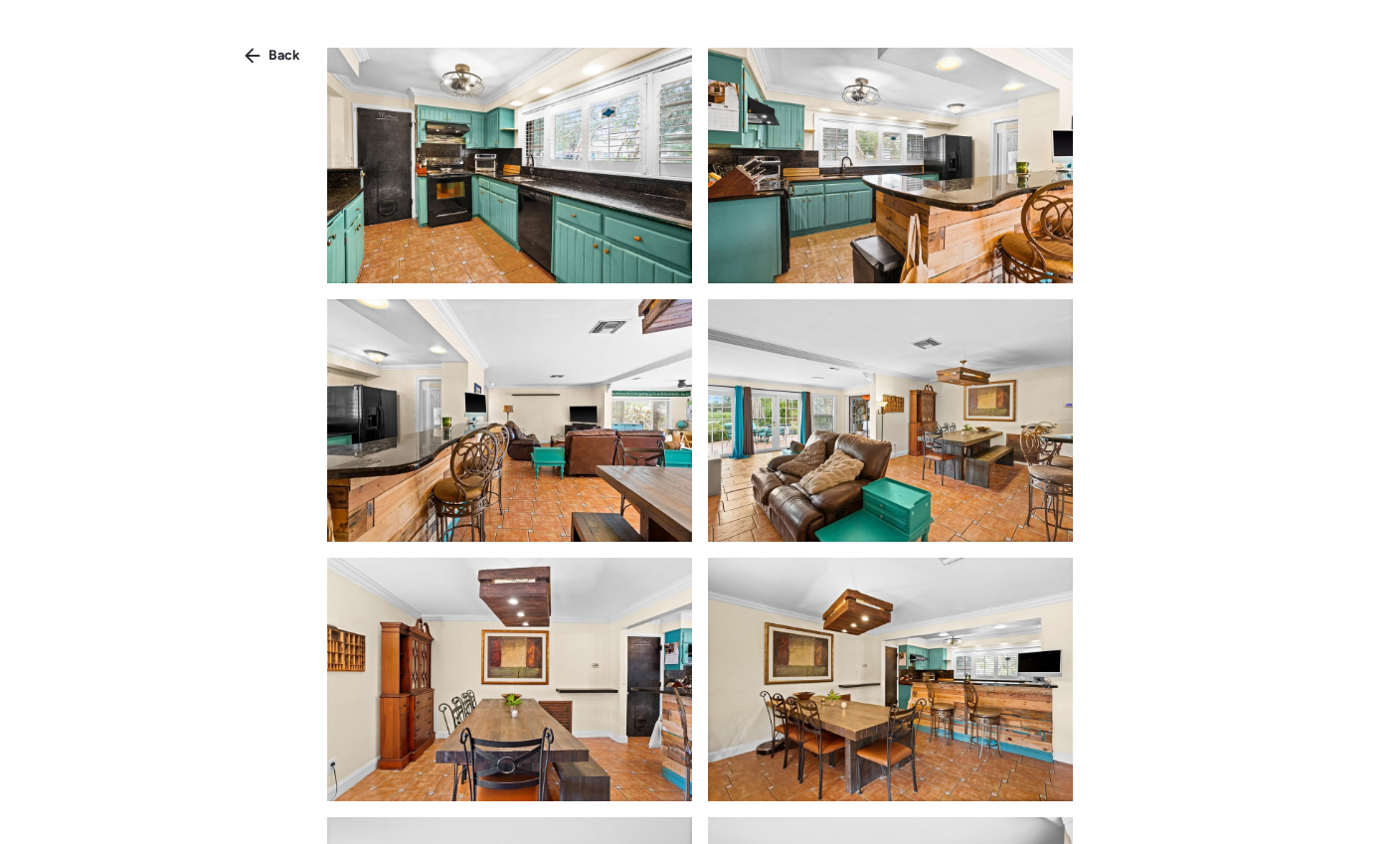 scroll, scrollTop: 1825, scrollLeft: 0, axis: vertical 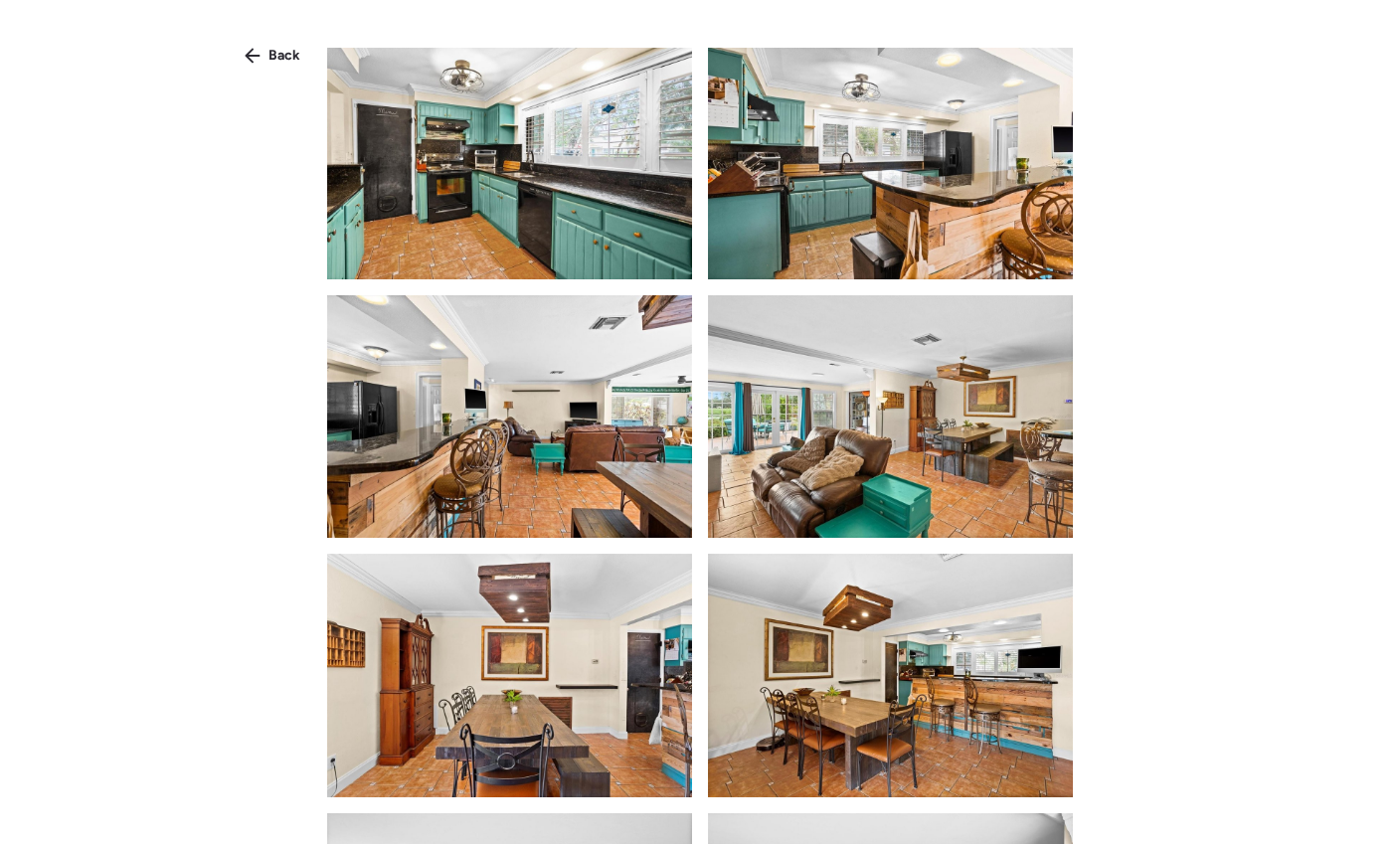 click at bounding box center [509, 417] 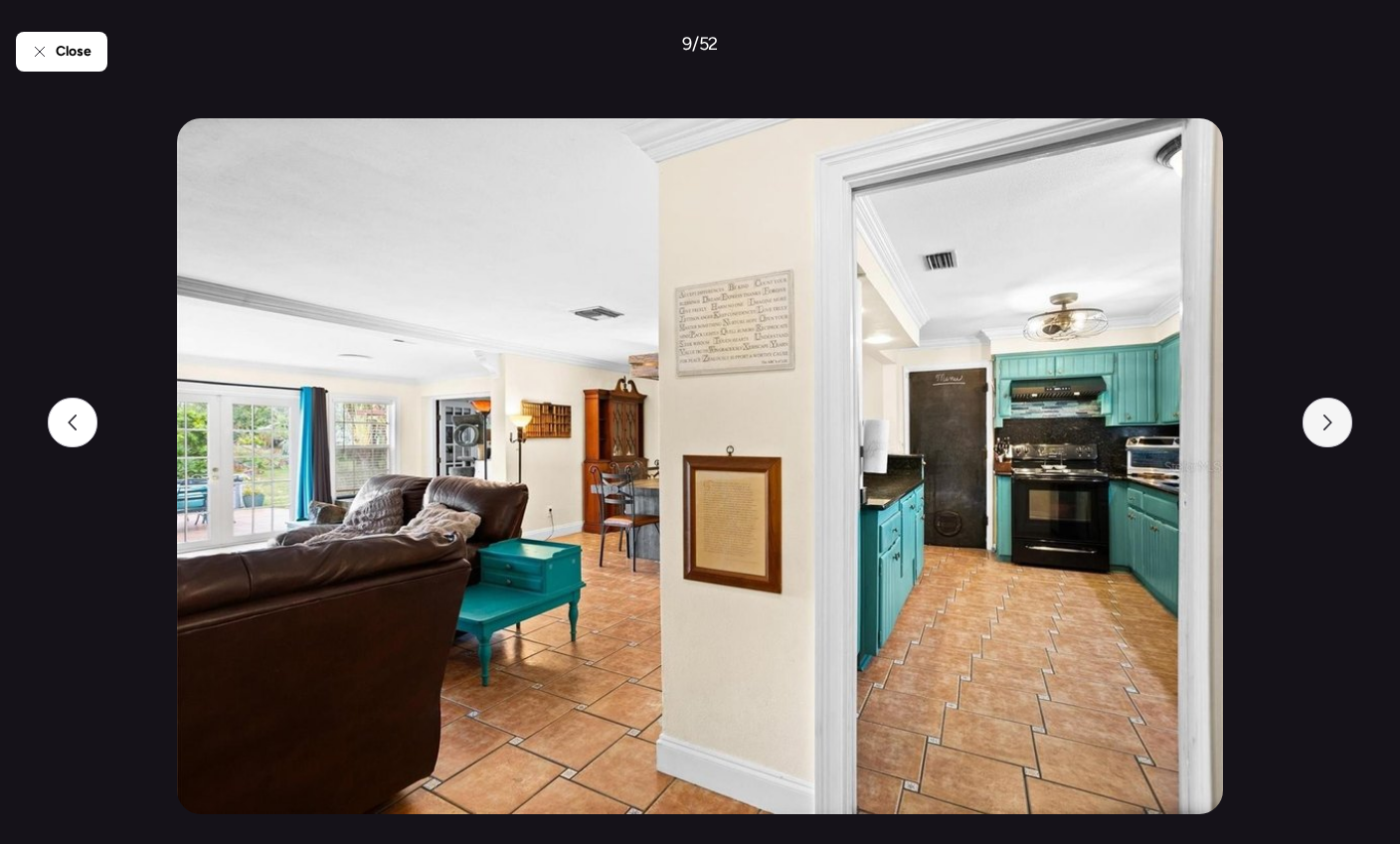 click at bounding box center [1327, 422] 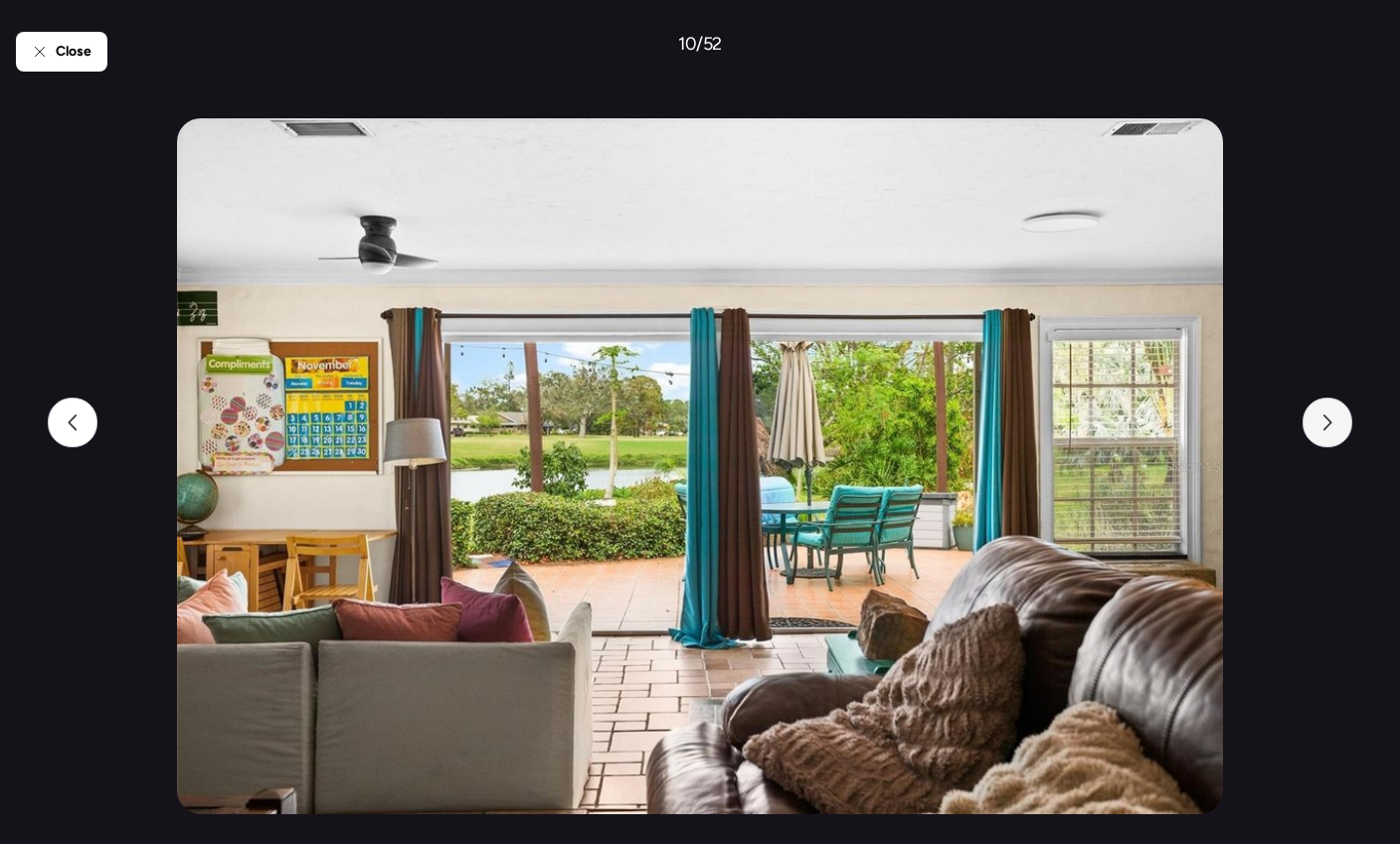 click at bounding box center (1327, 422) 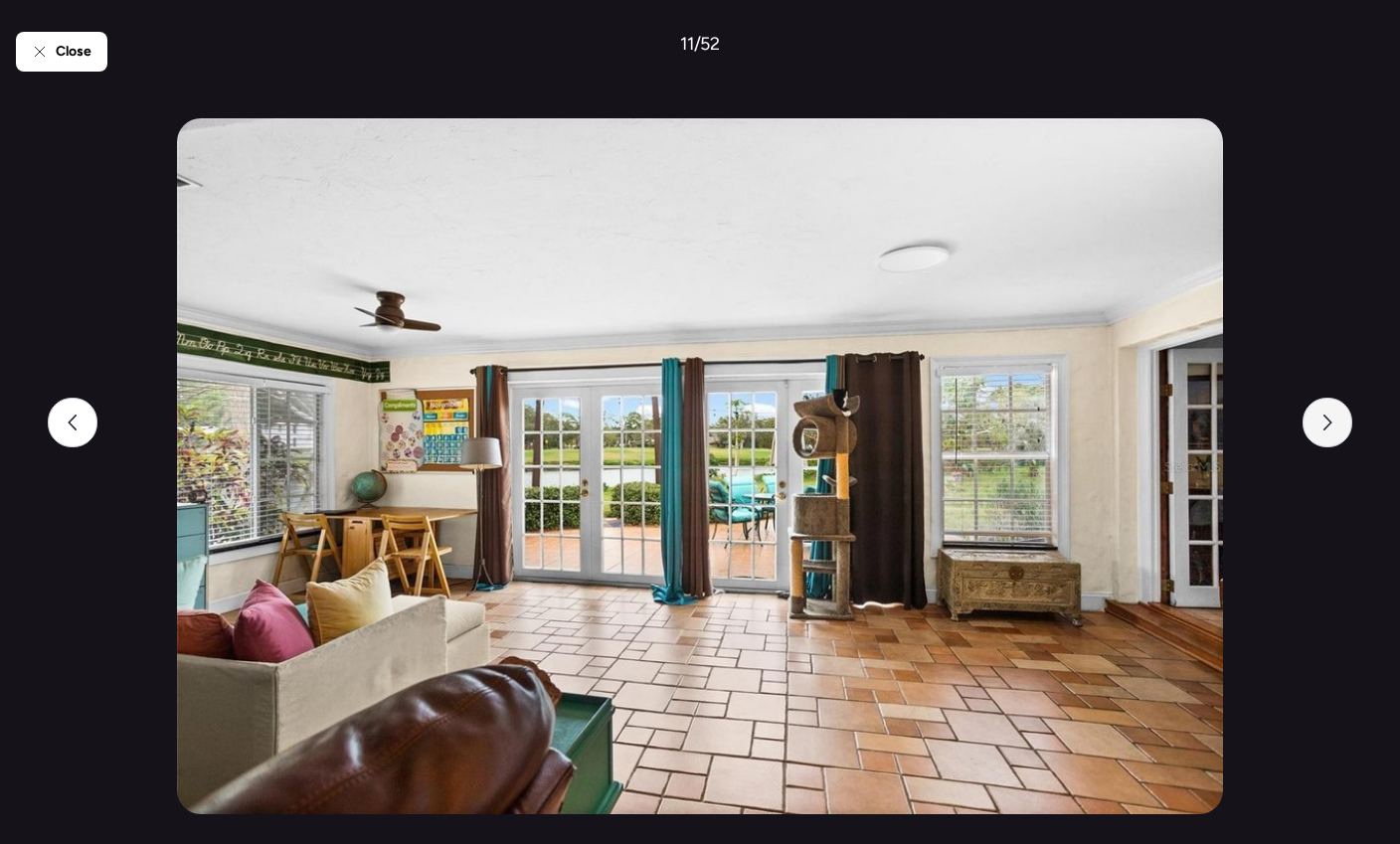 click at bounding box center (1327, 422) 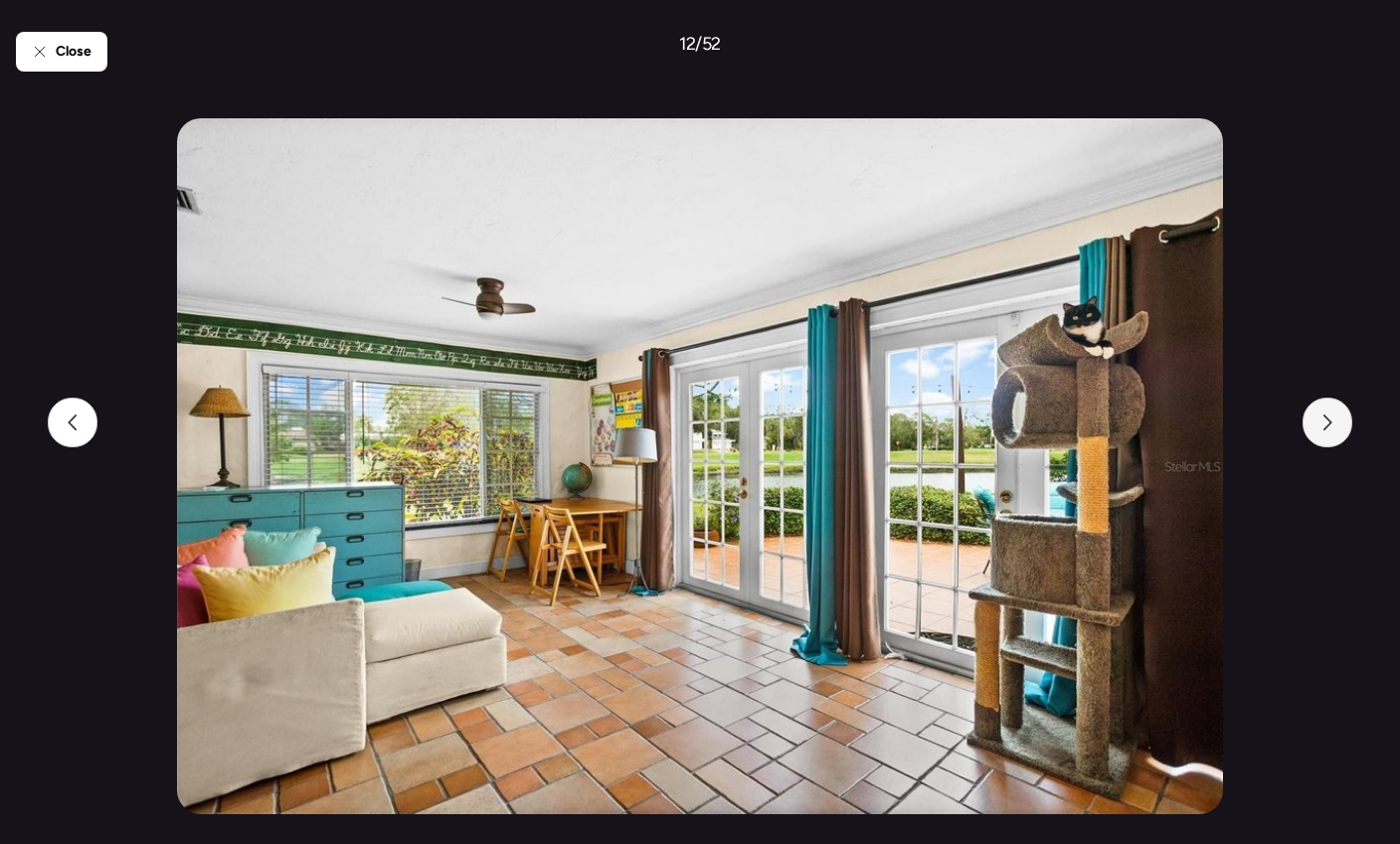 click 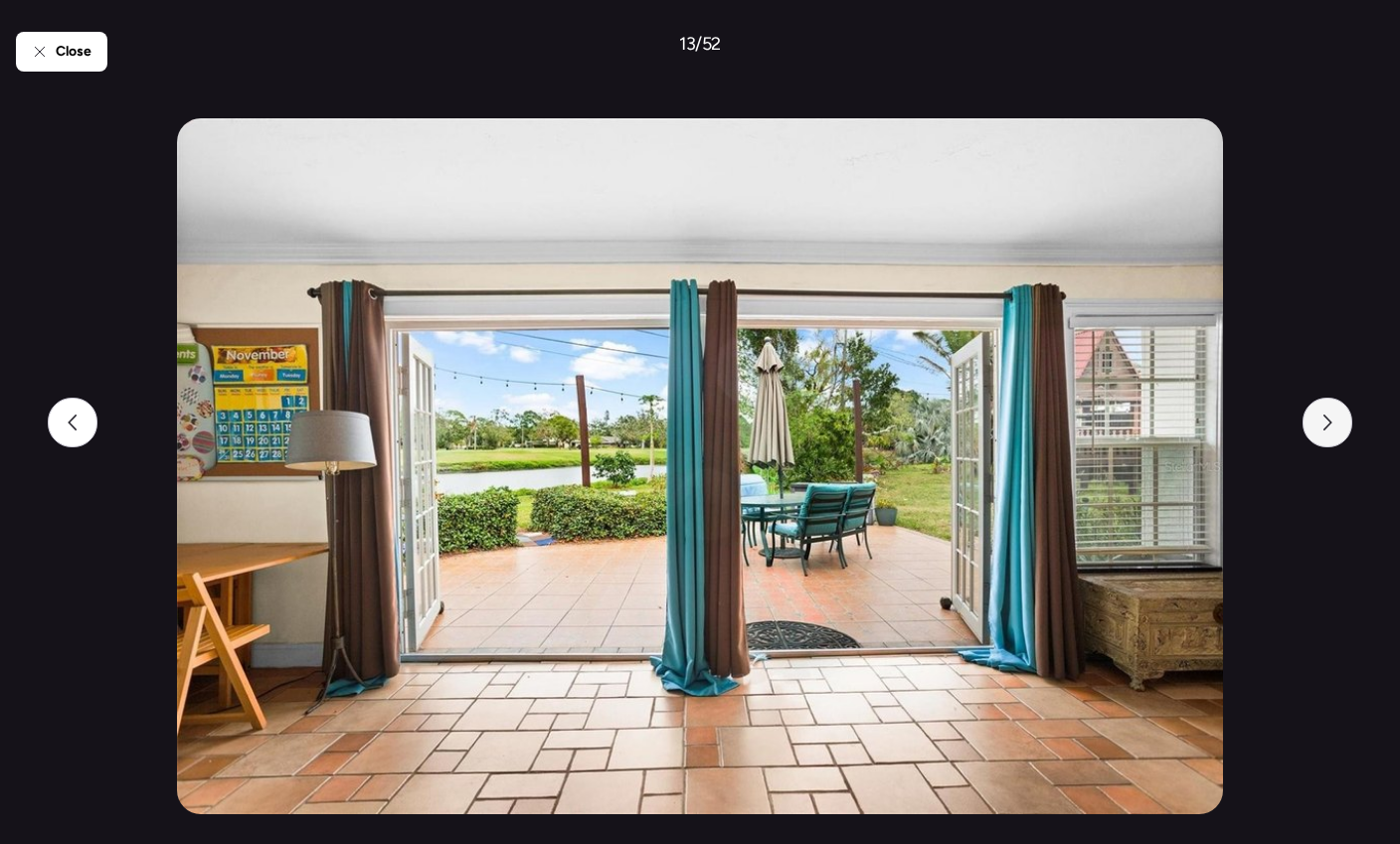 click 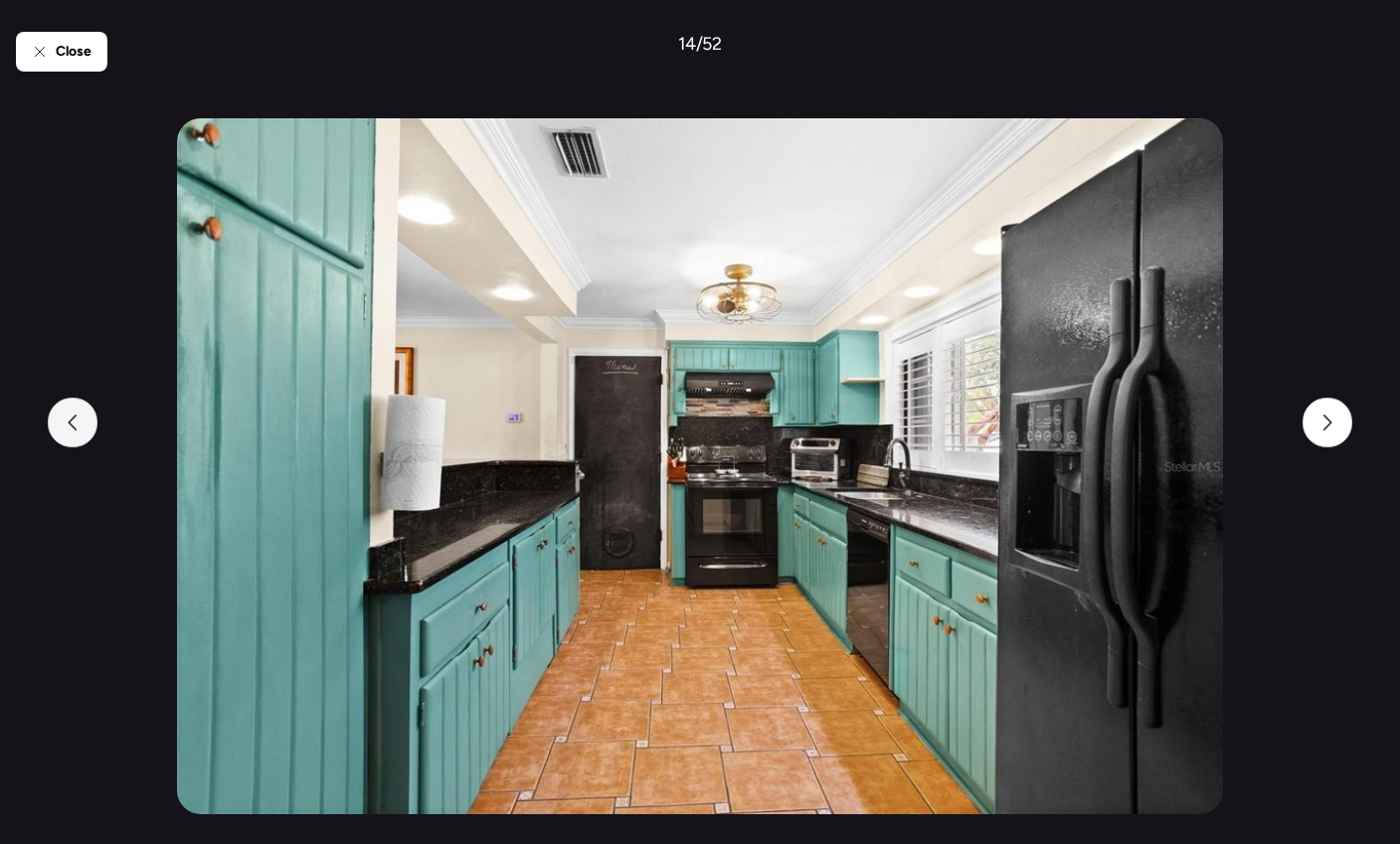 click 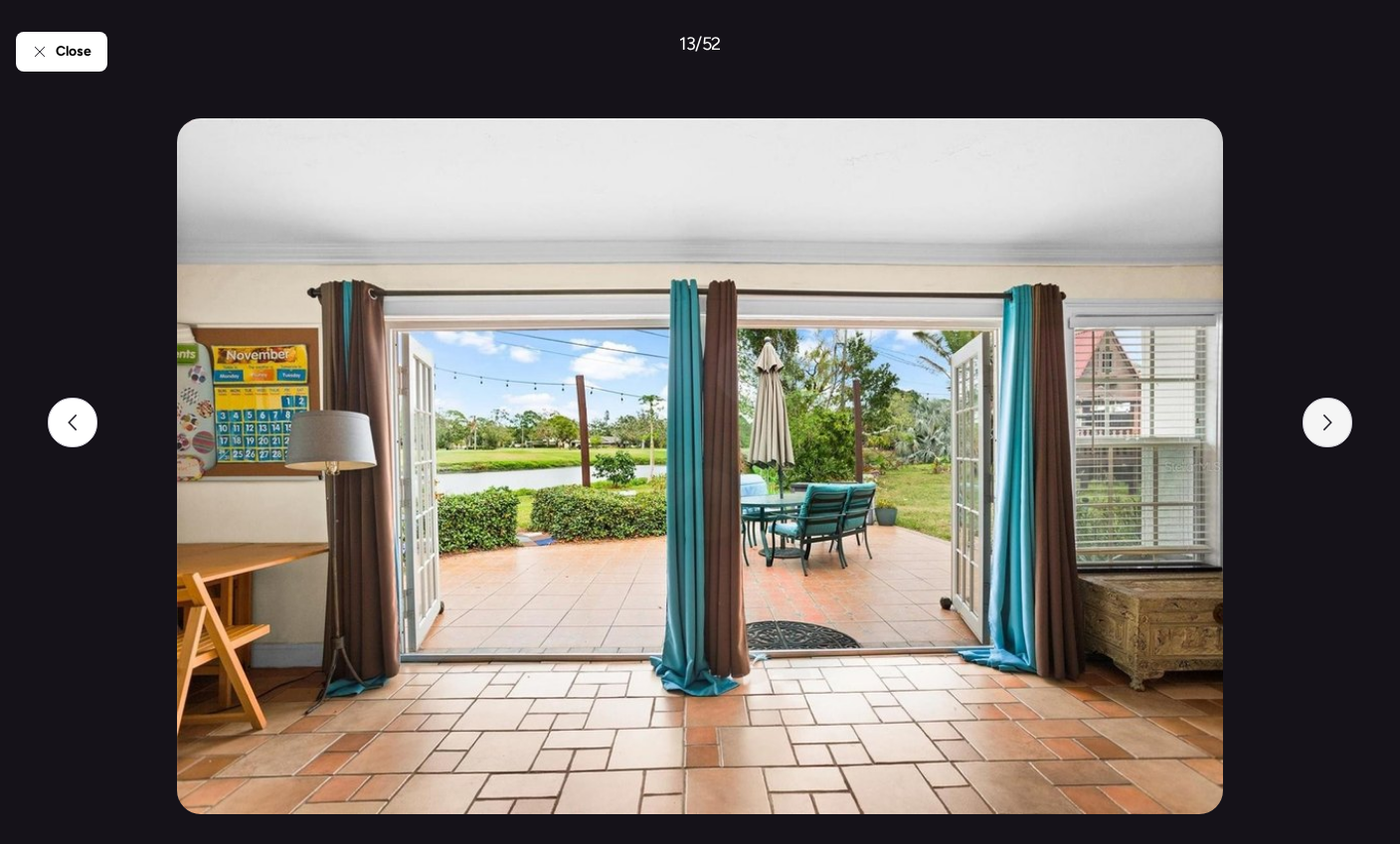 click 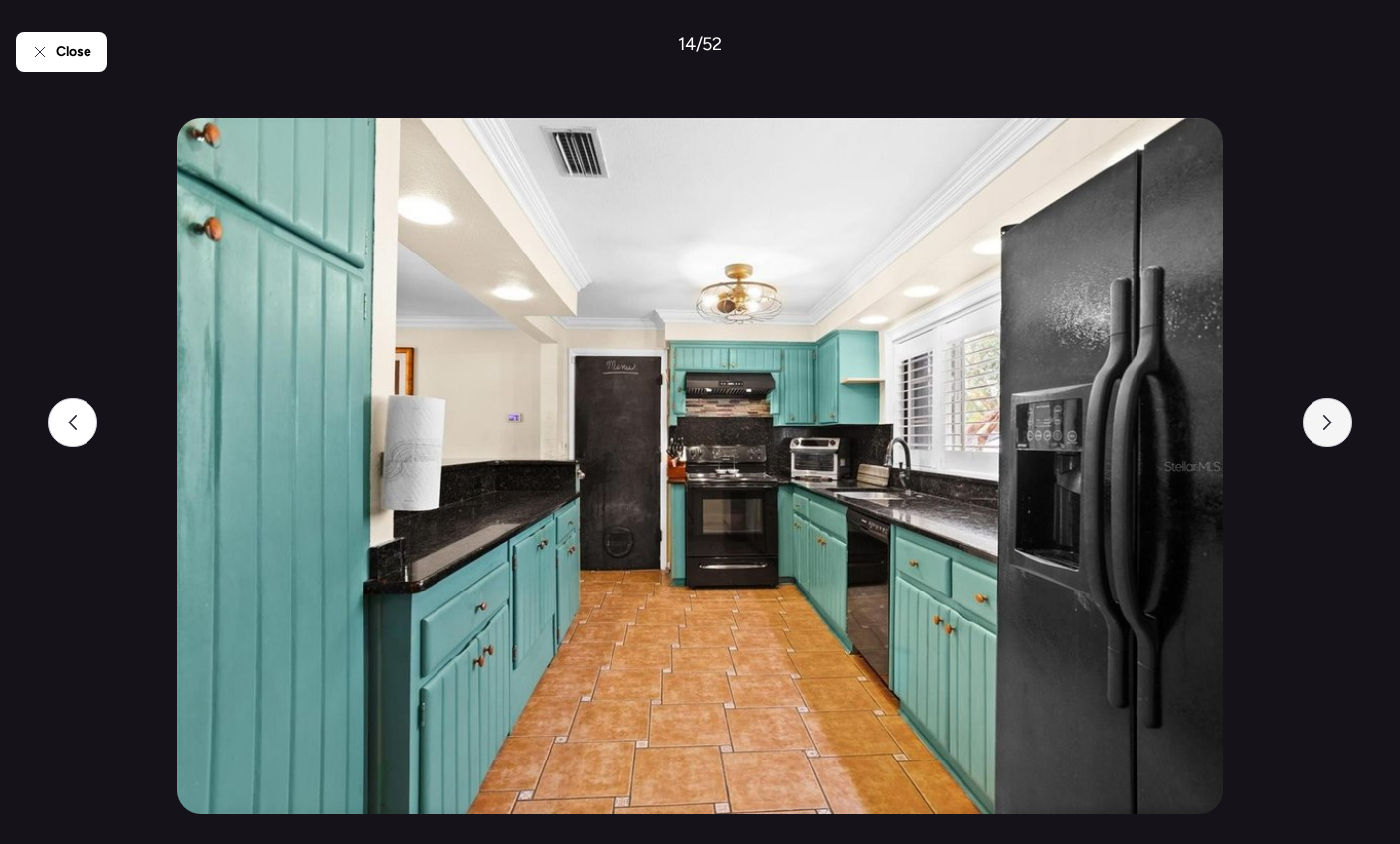 click at bounding box center [1327, 422] 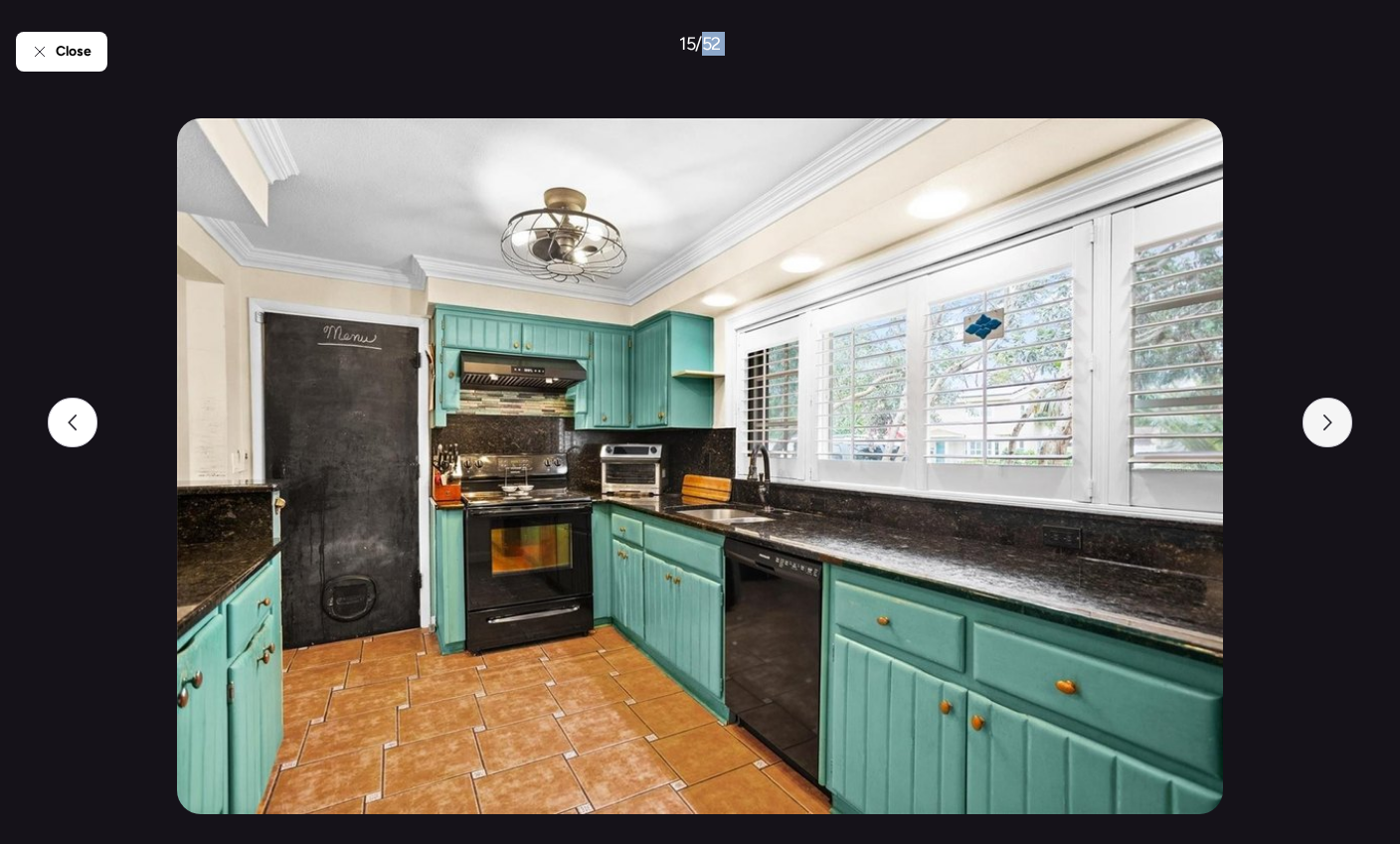 click at bounding box center [1327, 422] 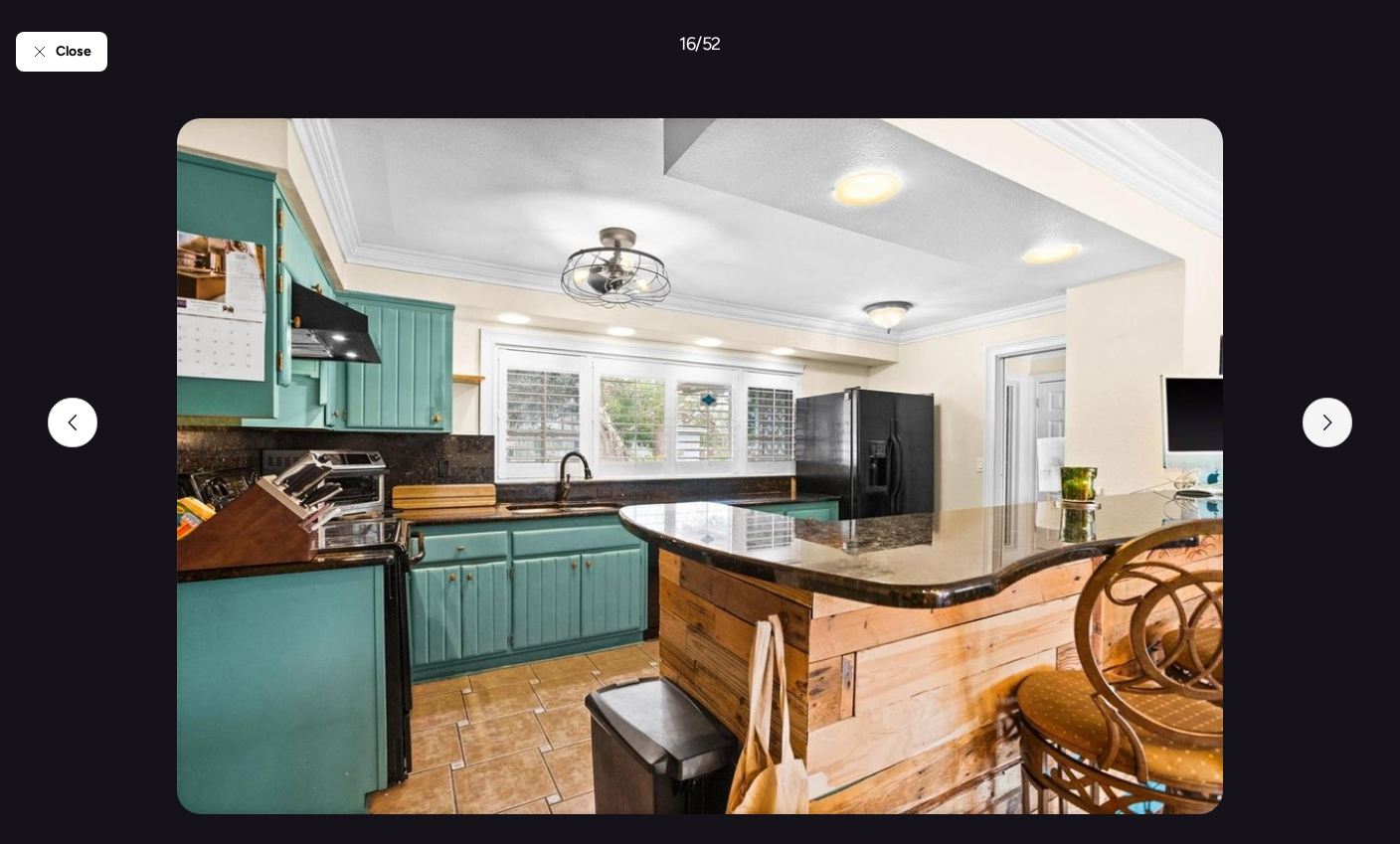 click at bounding box center [1327, 422] 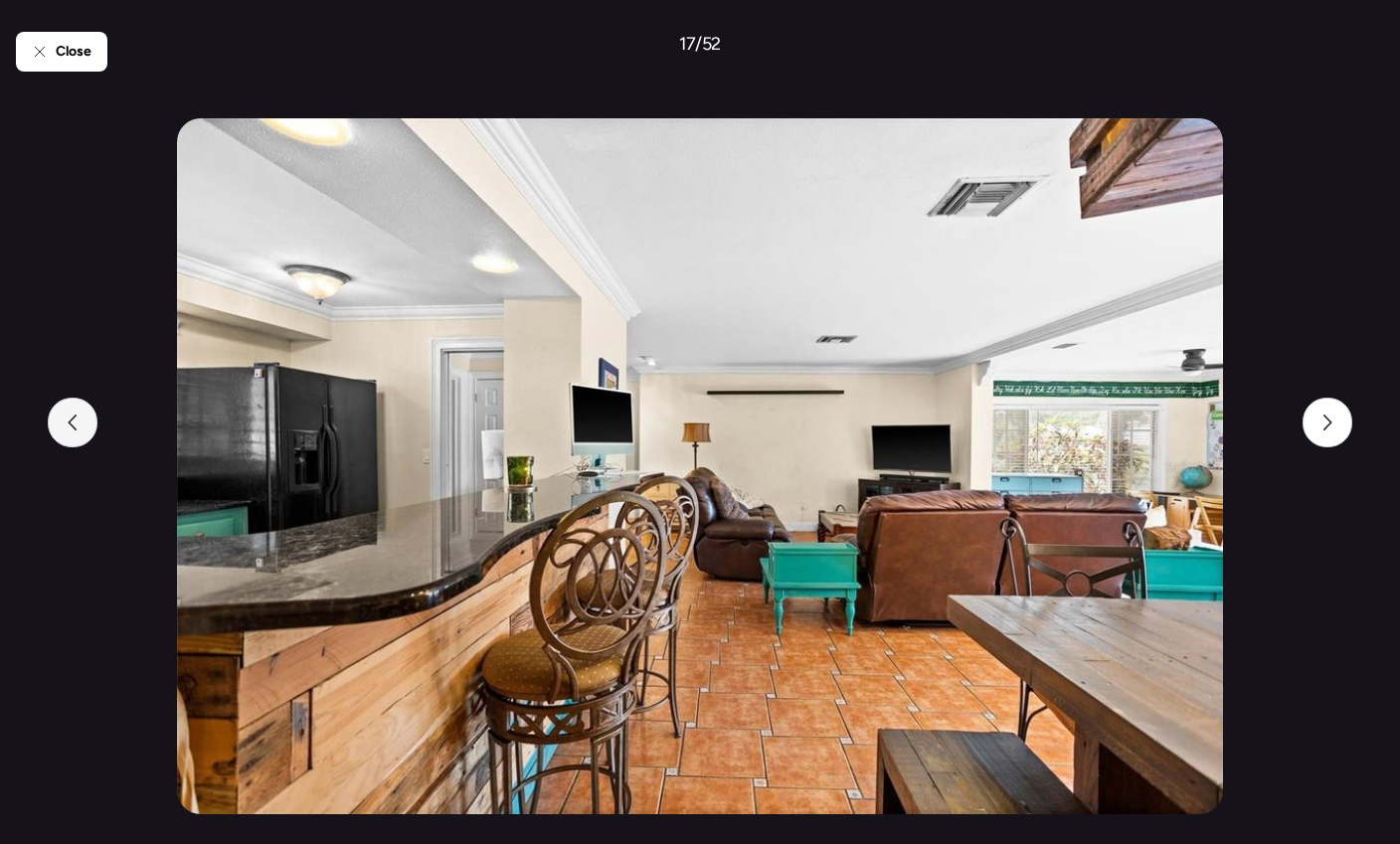 click at bounding box center (73, 422) 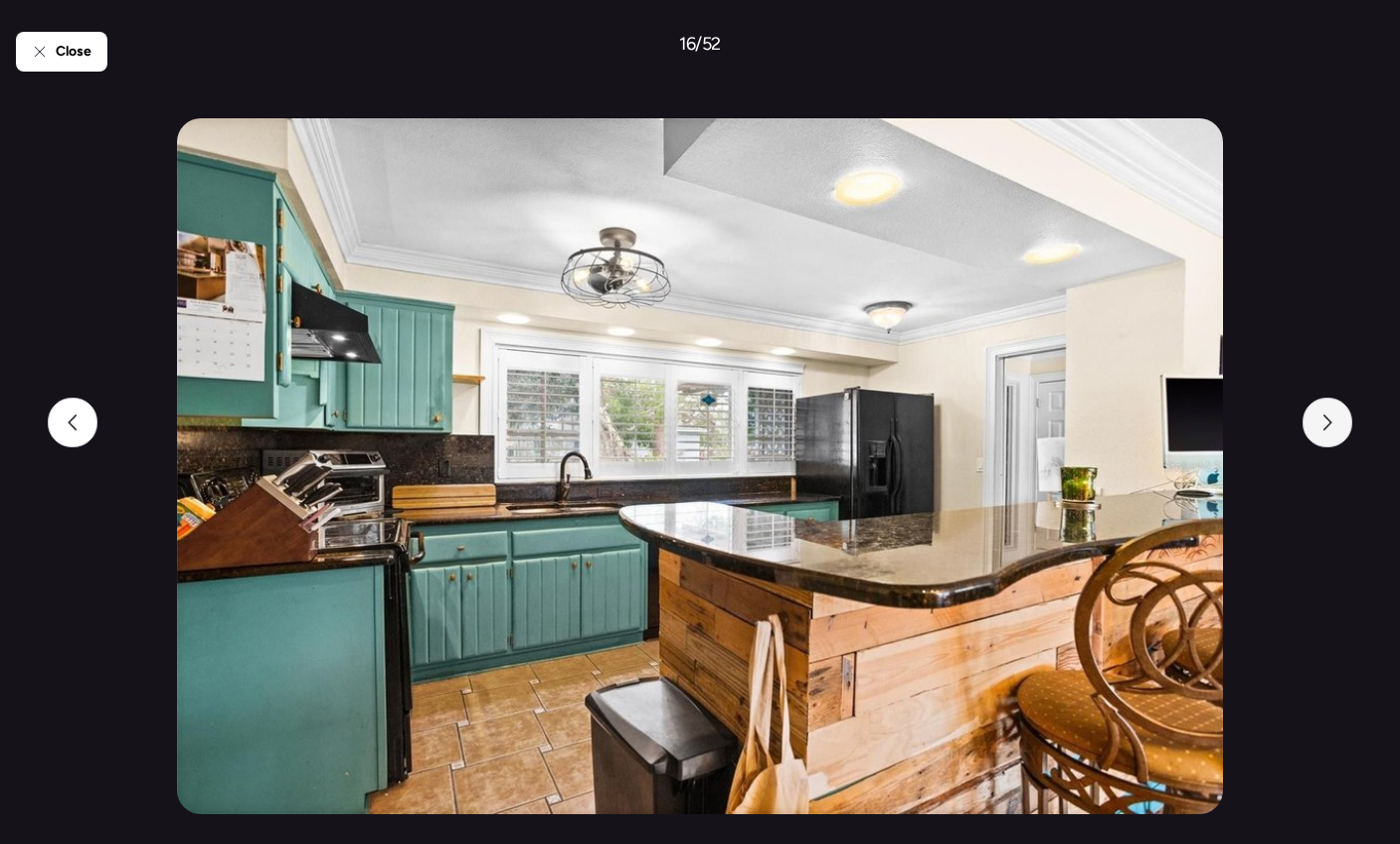 click 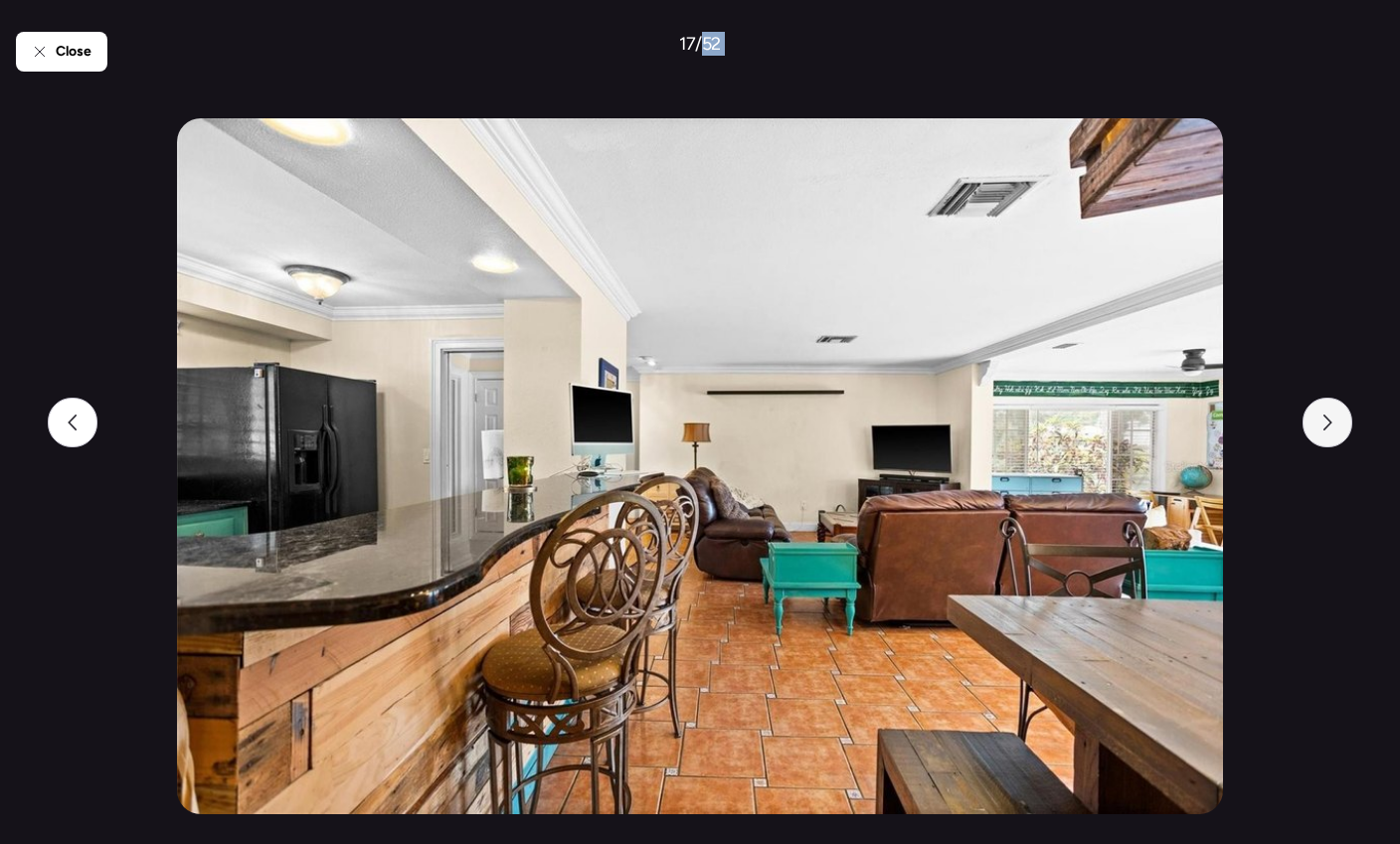 click 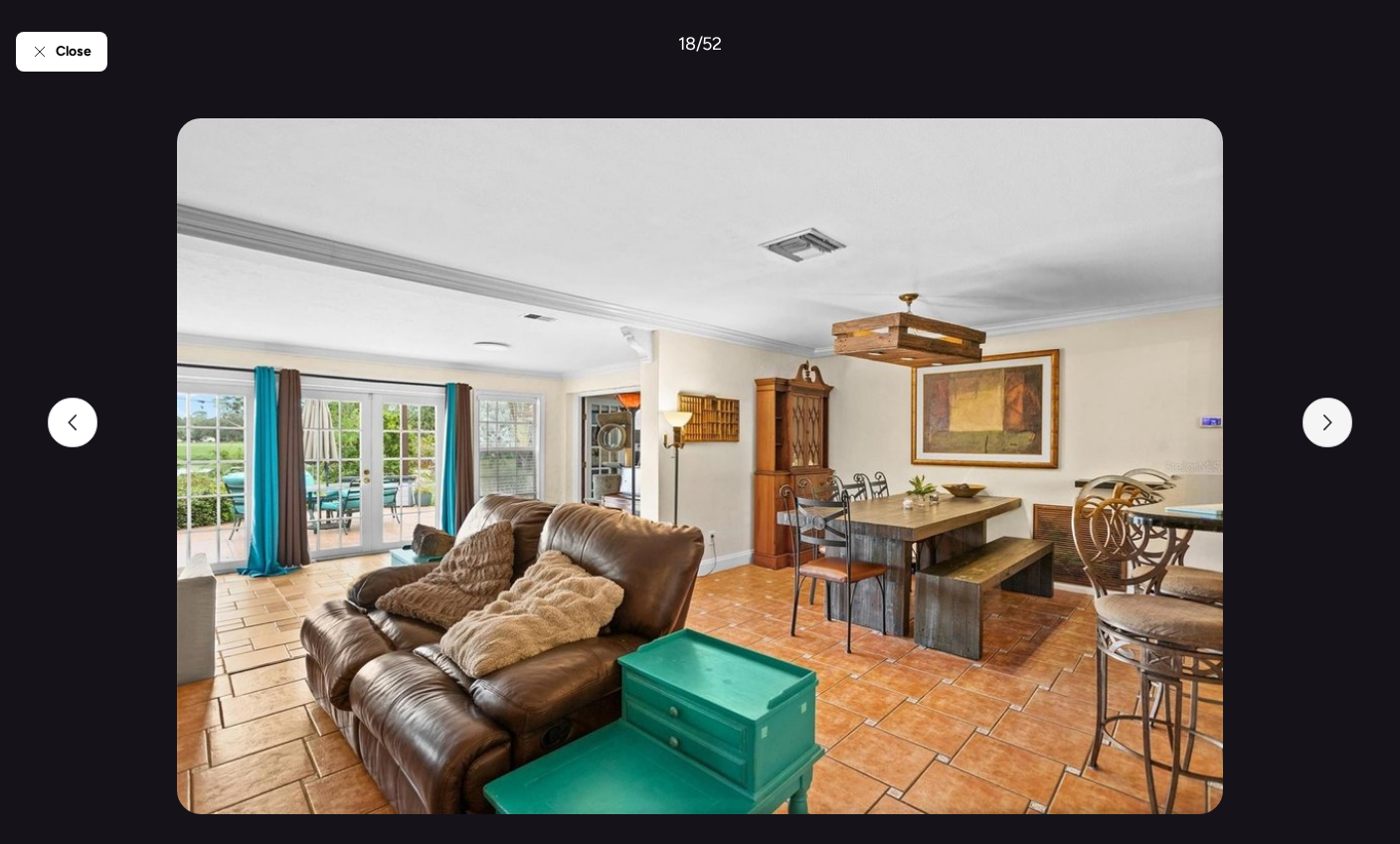 click 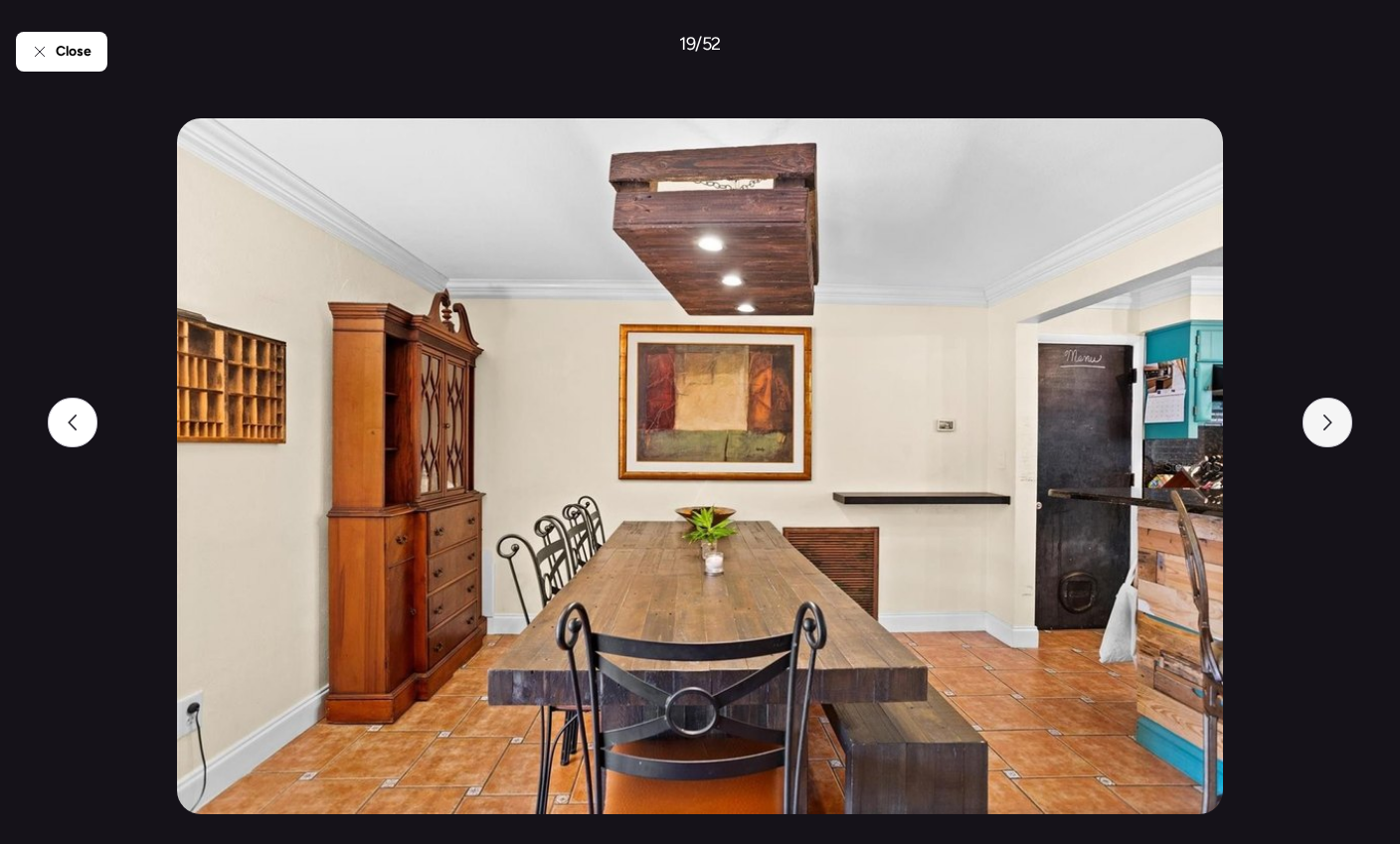 click 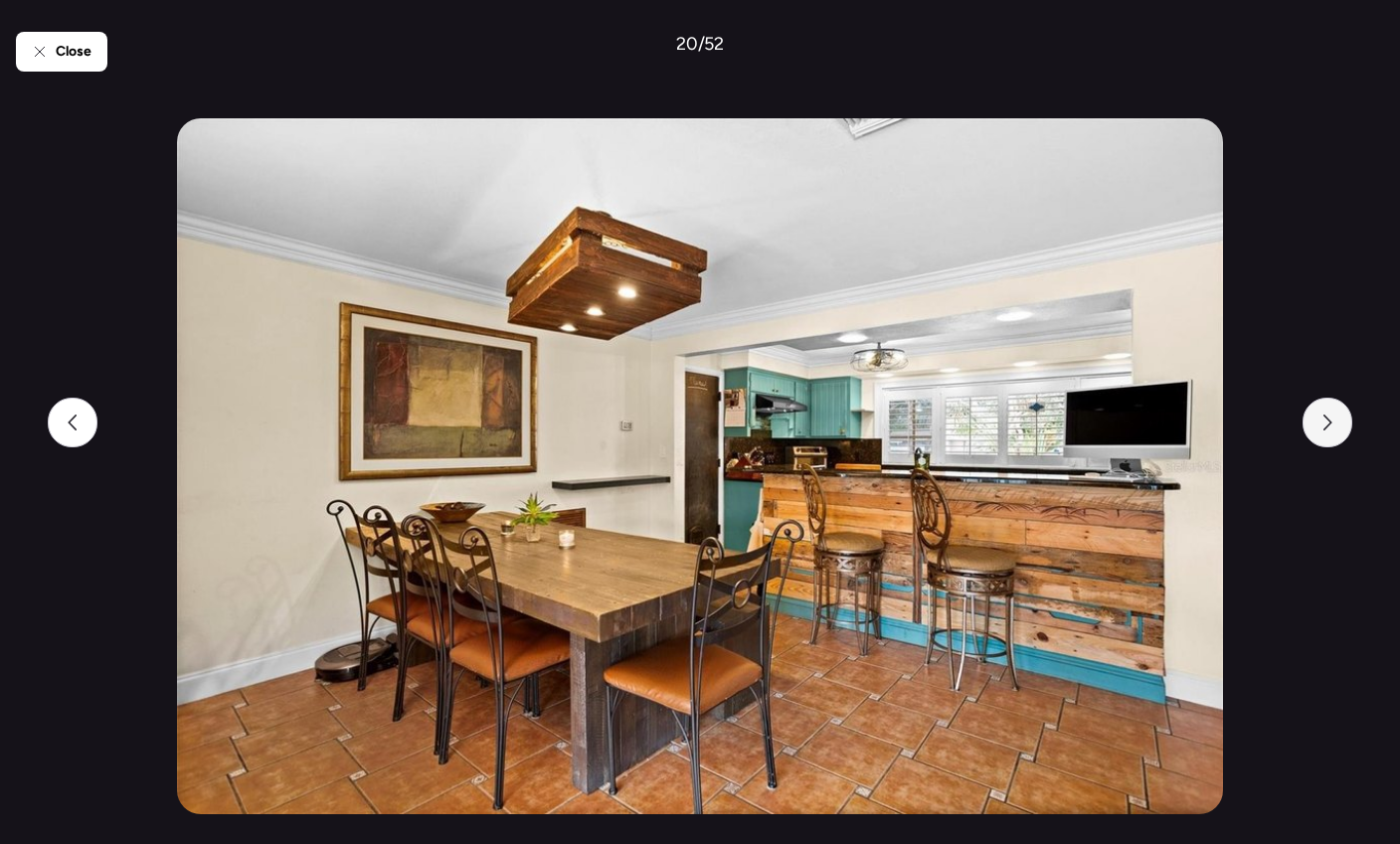 click 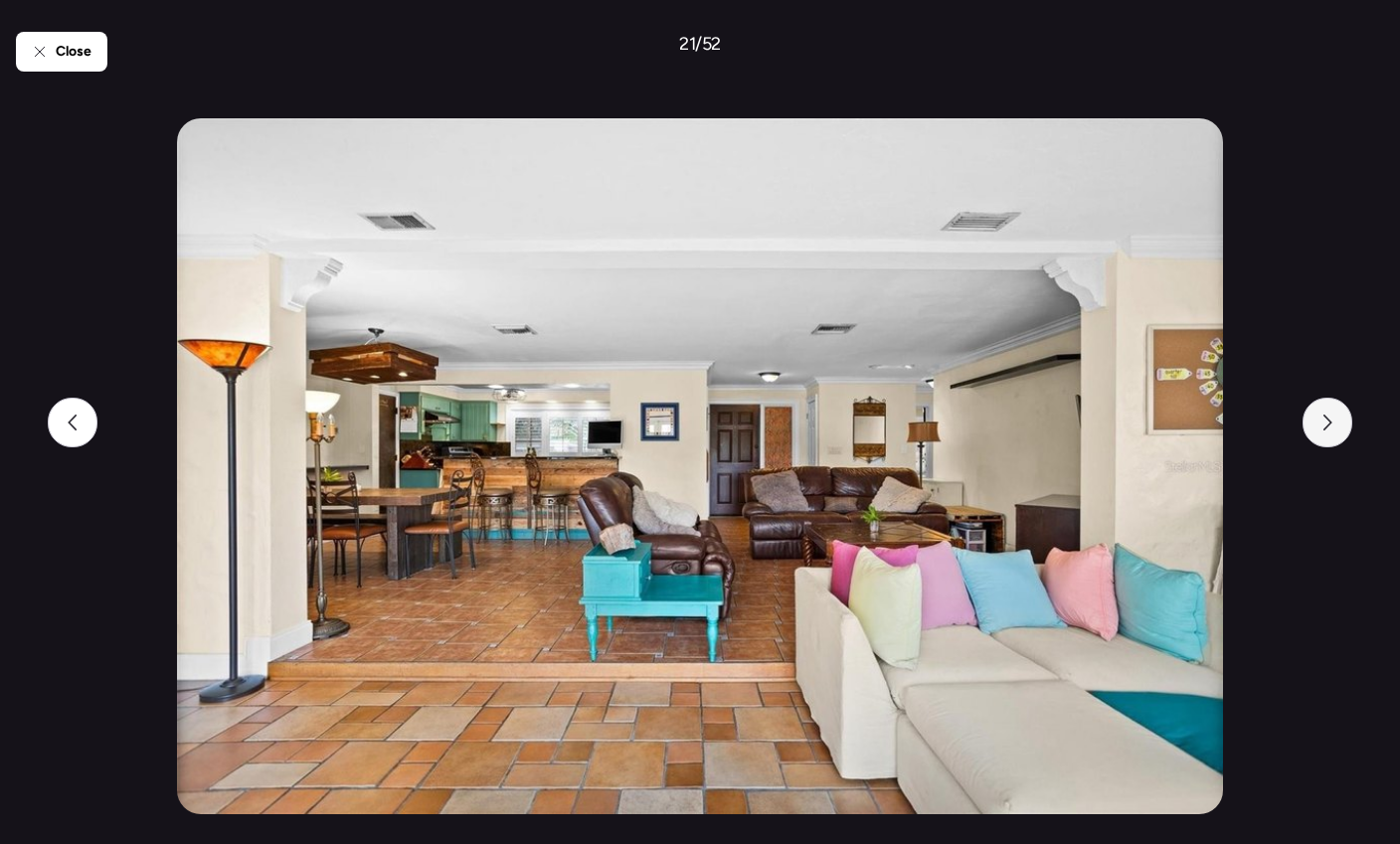 click 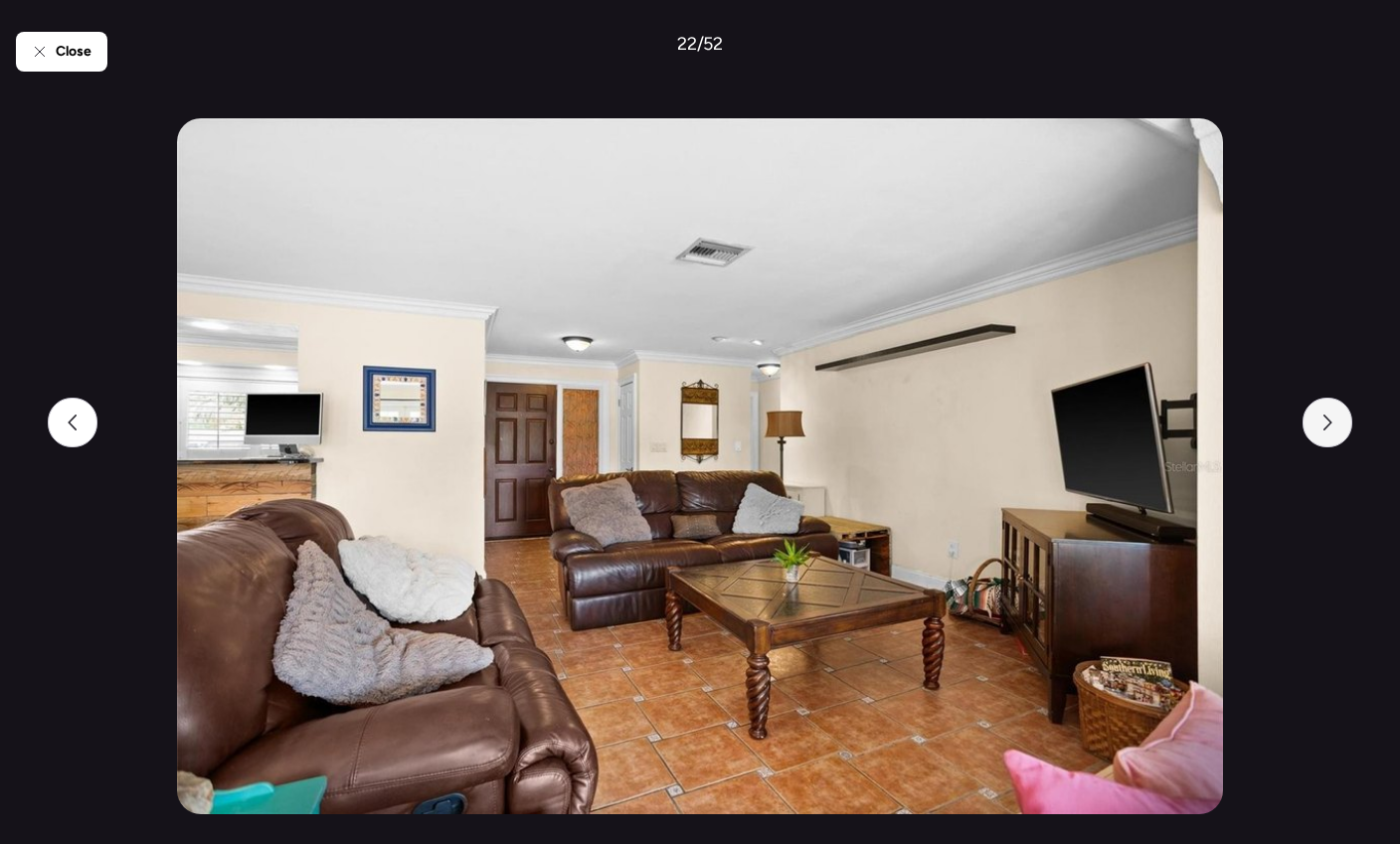 click 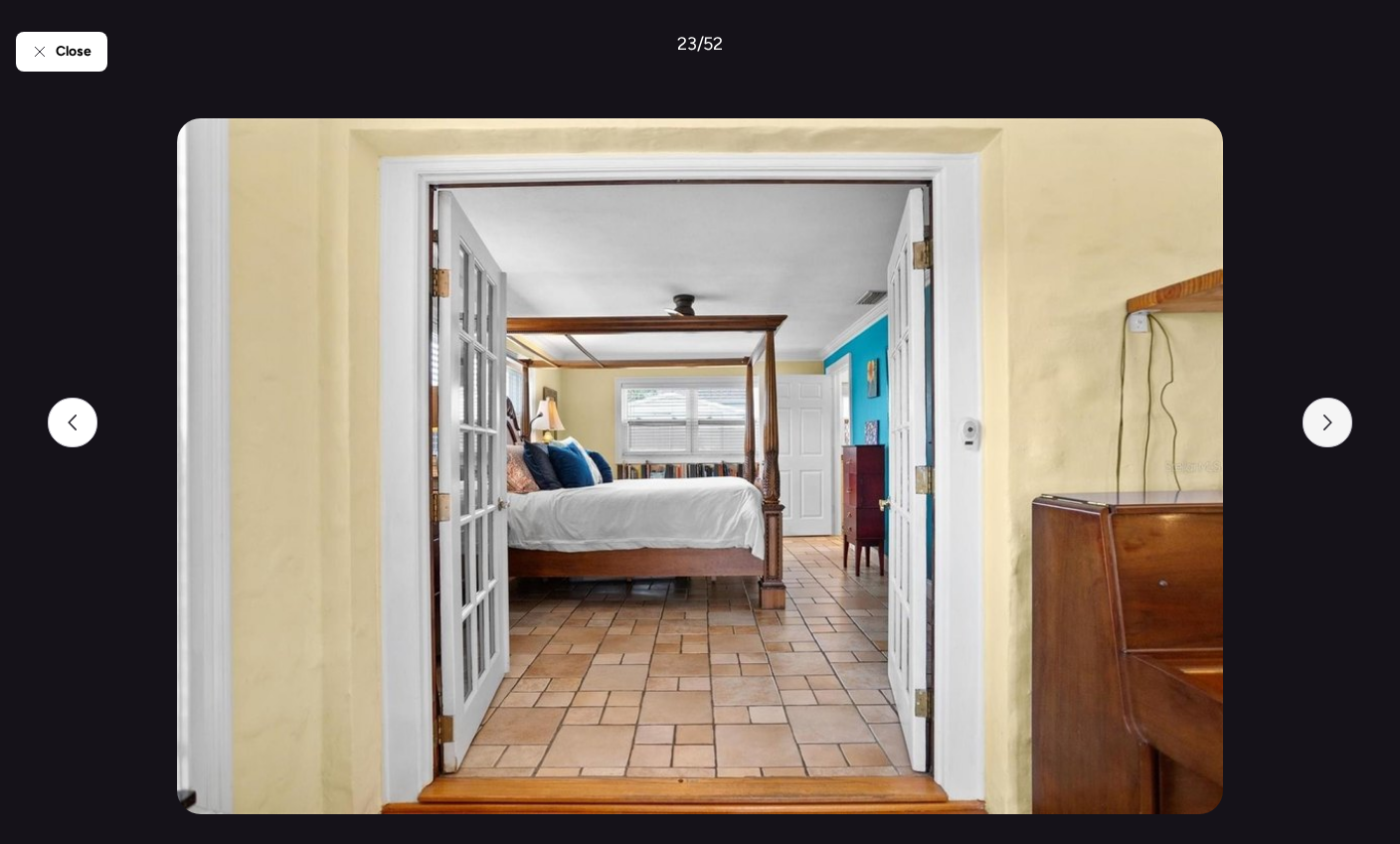 click 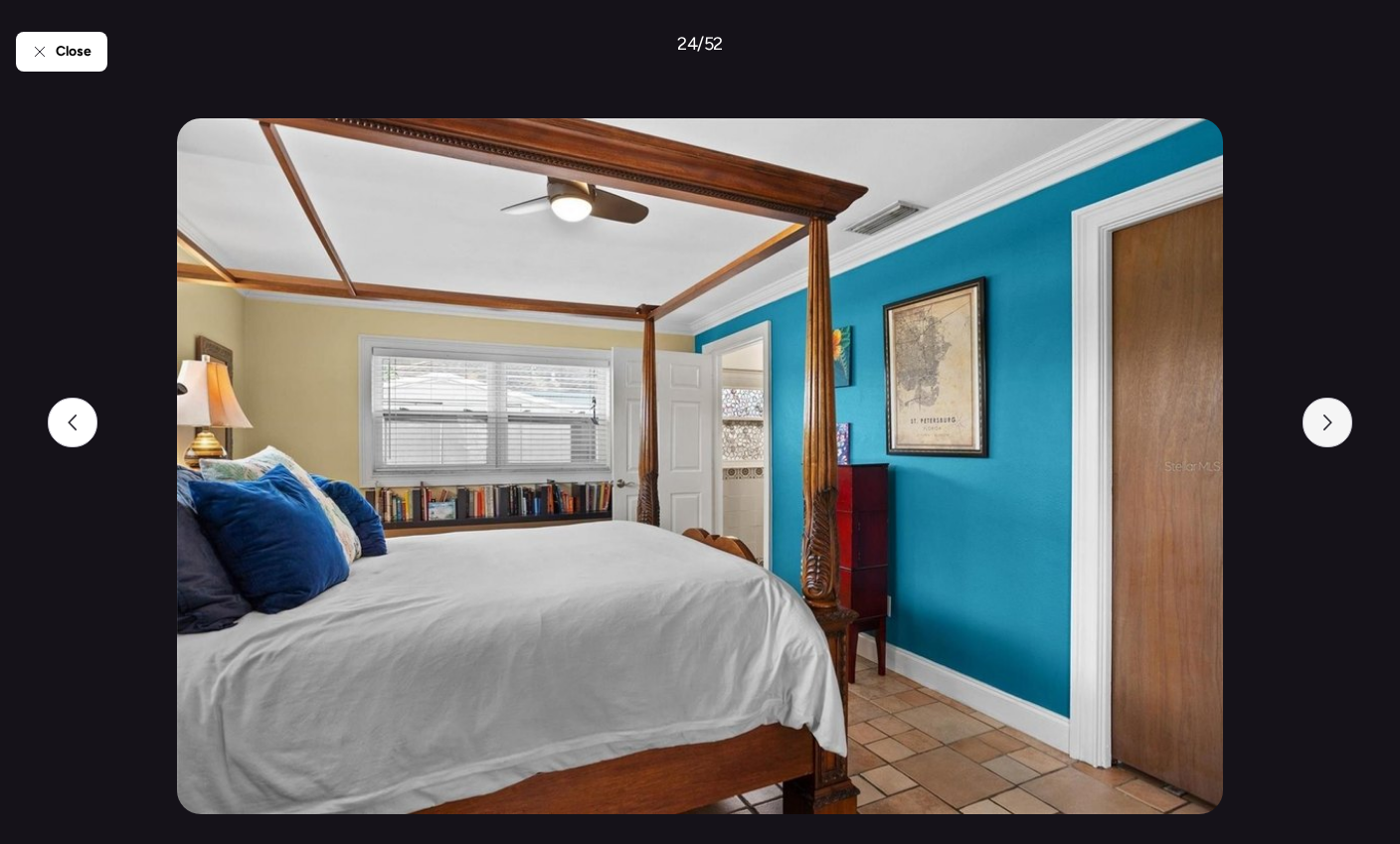 click 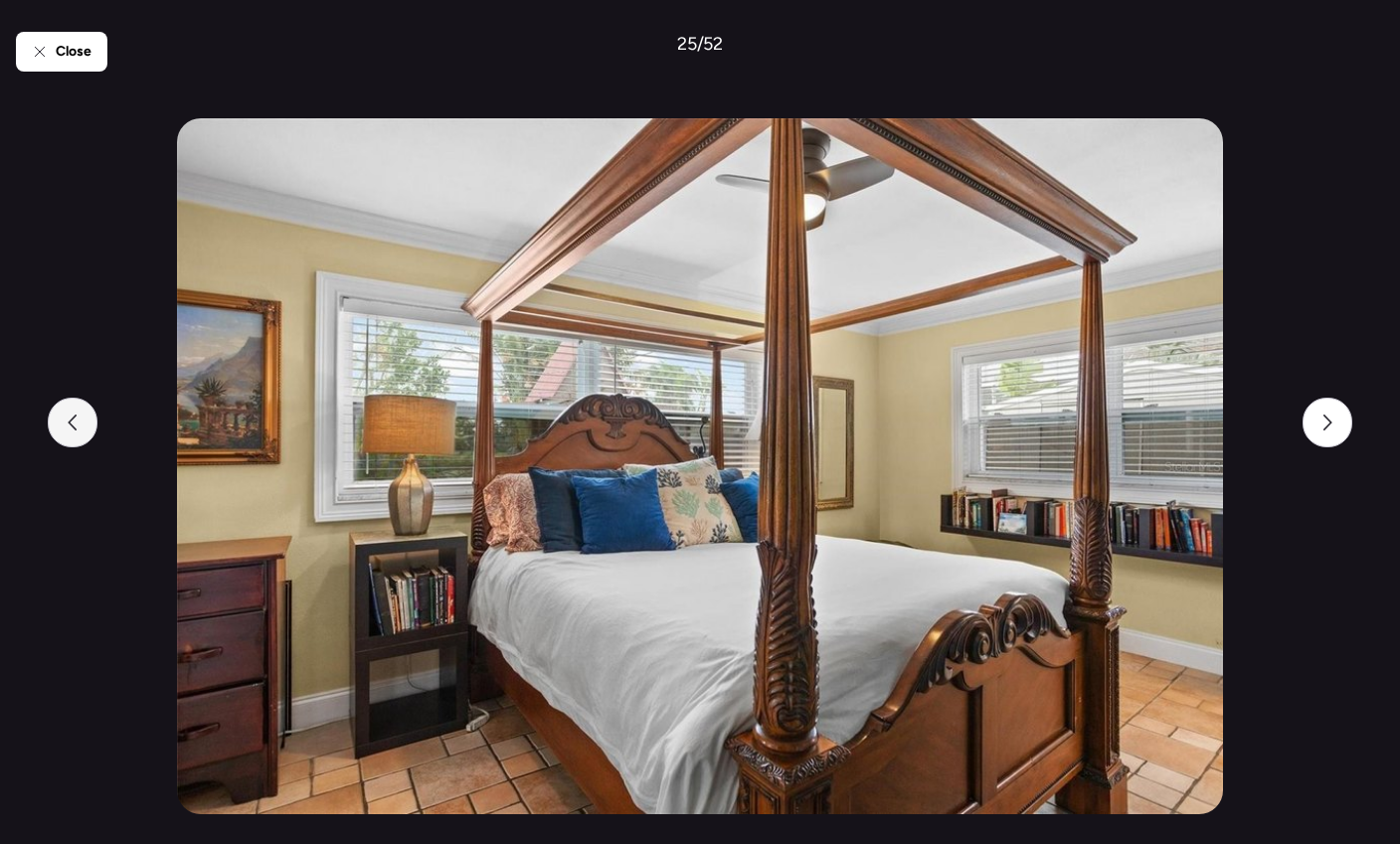 click 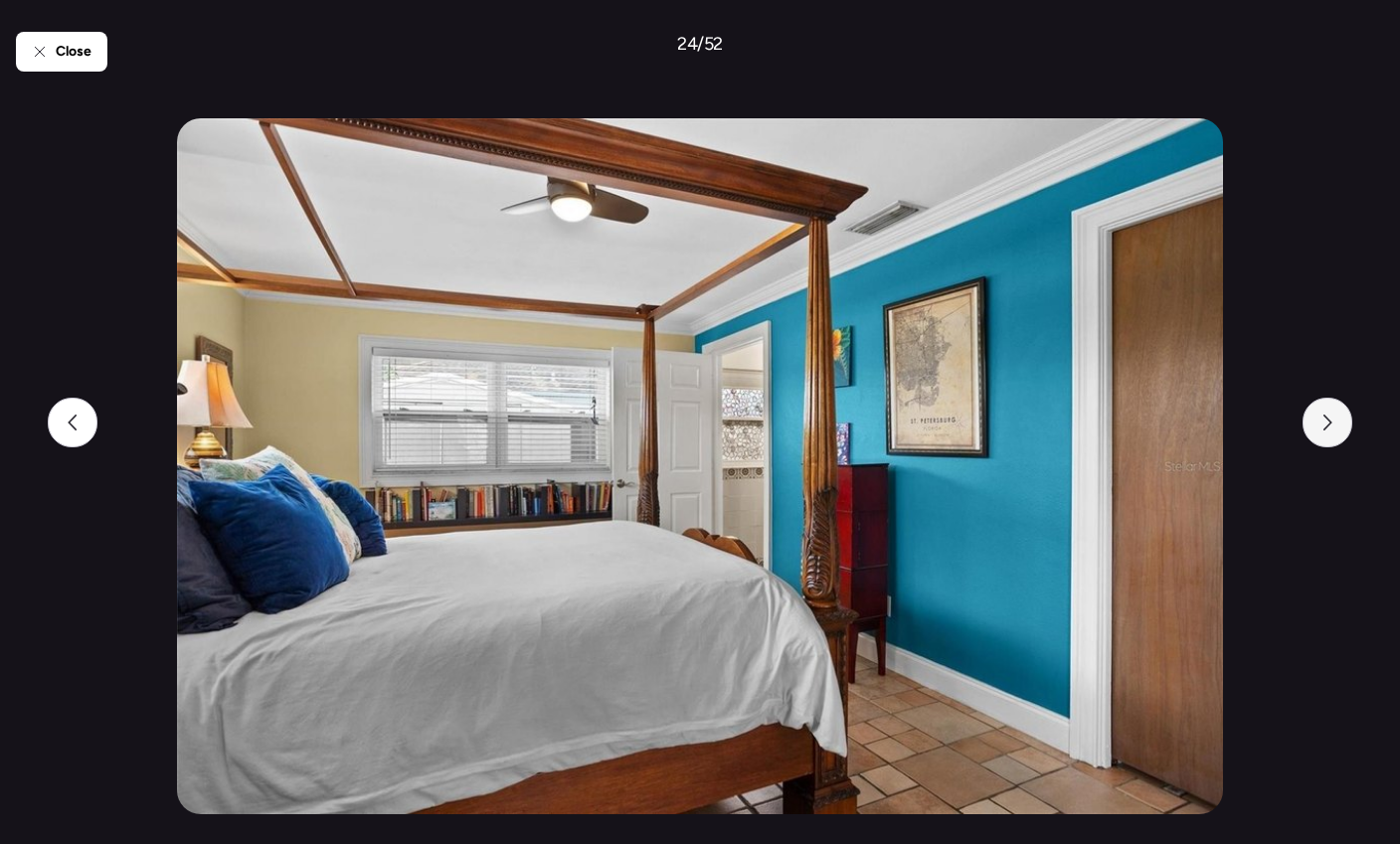 click 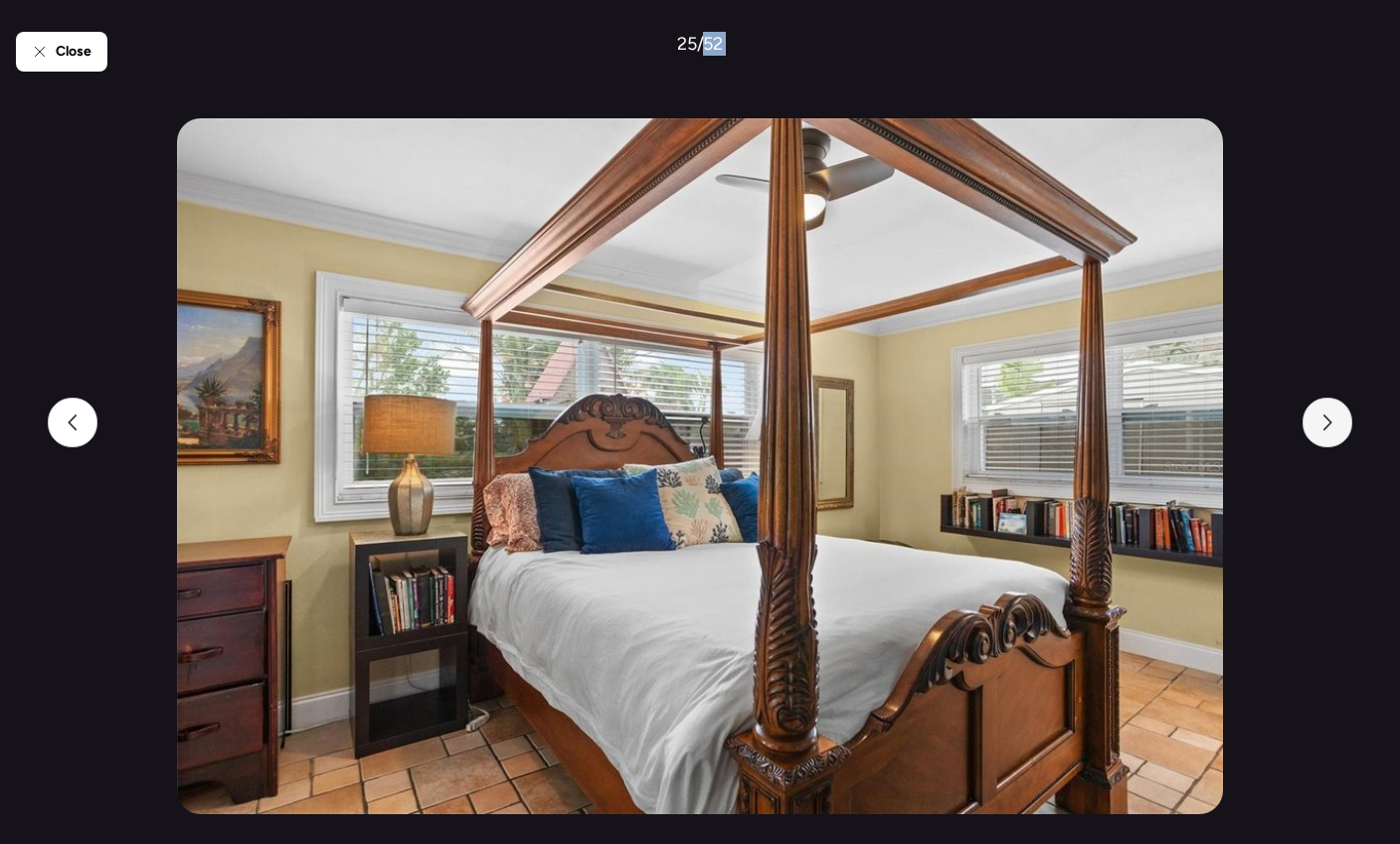click 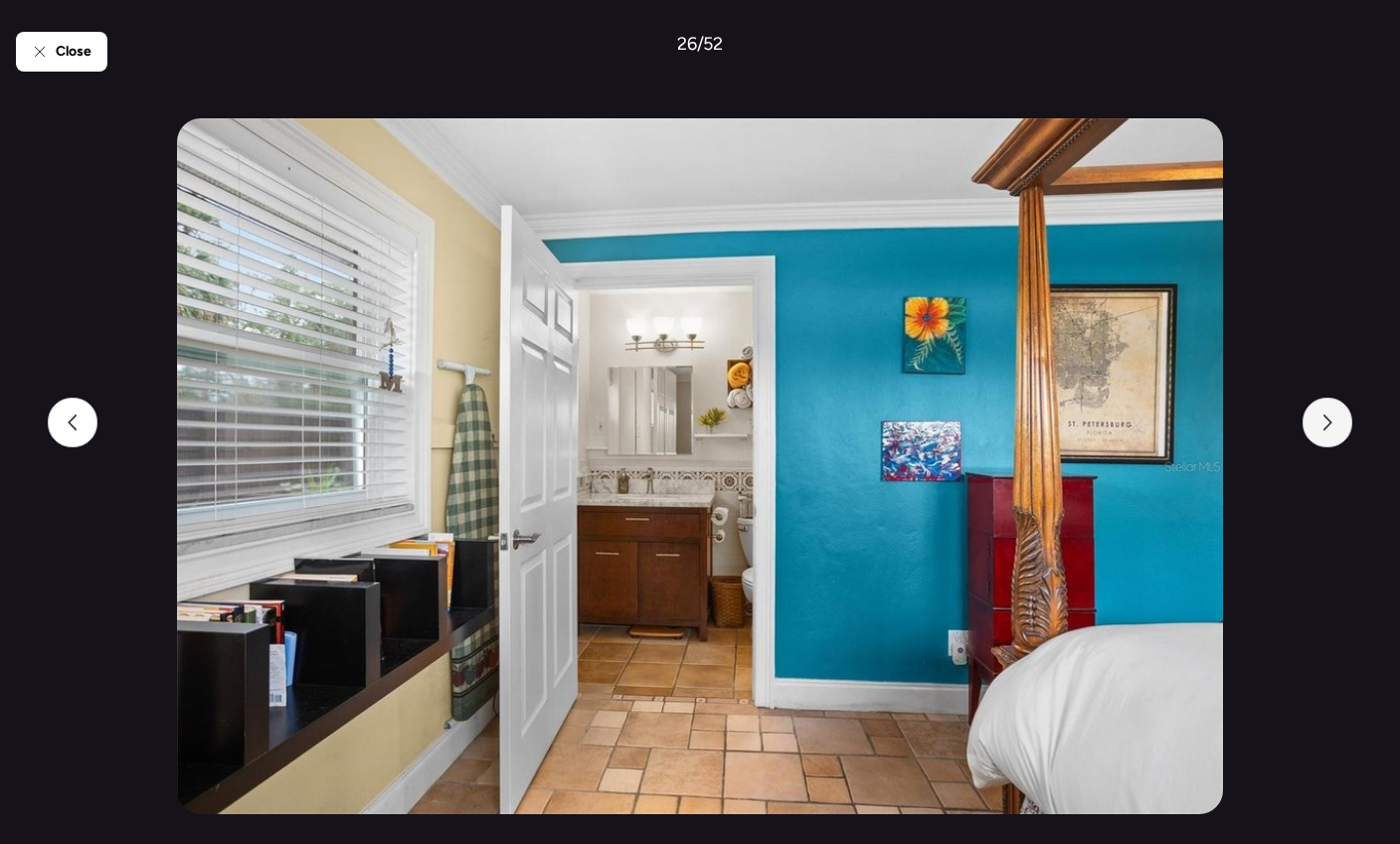 click 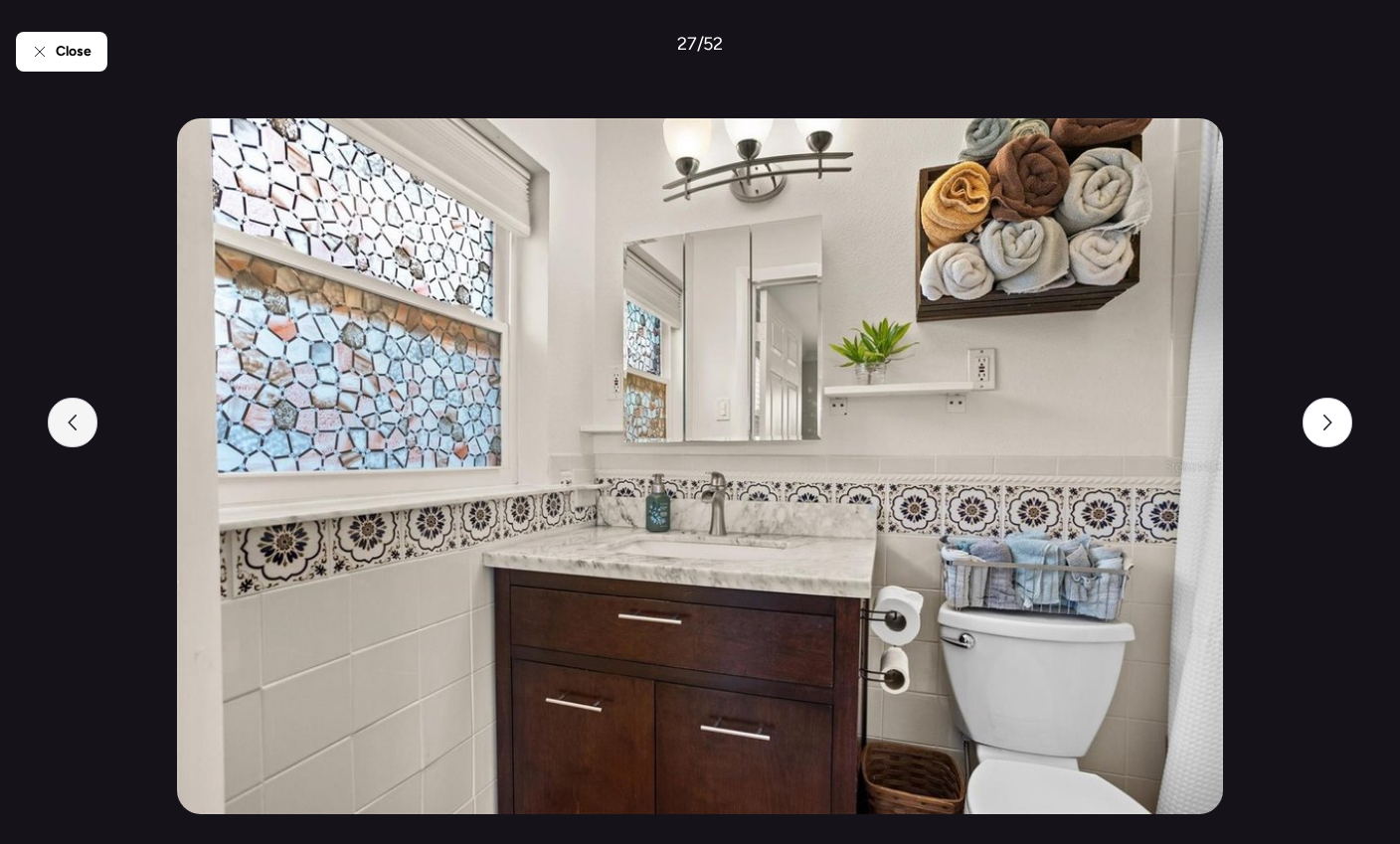 click 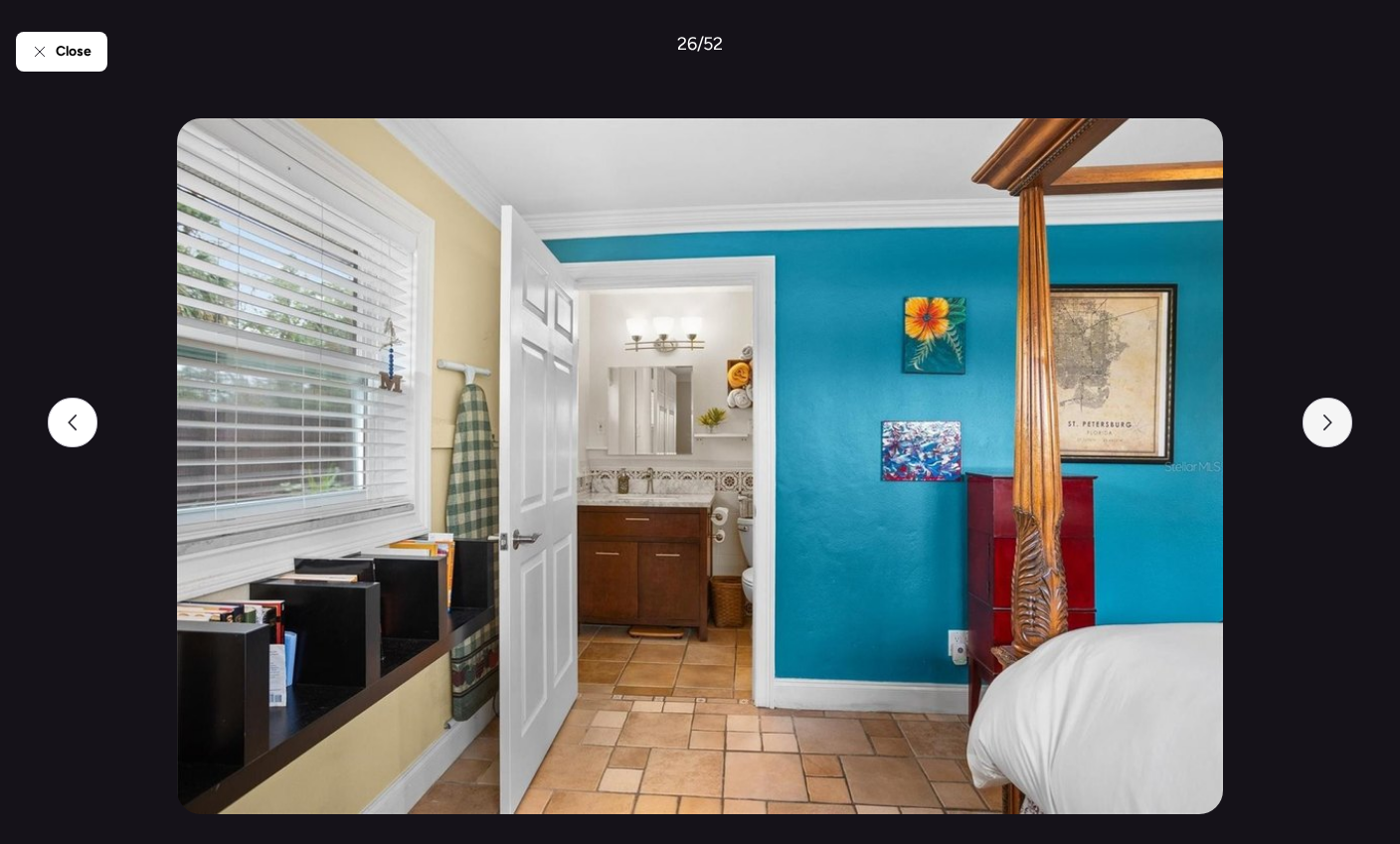 click at bounding box center [1327, 422] 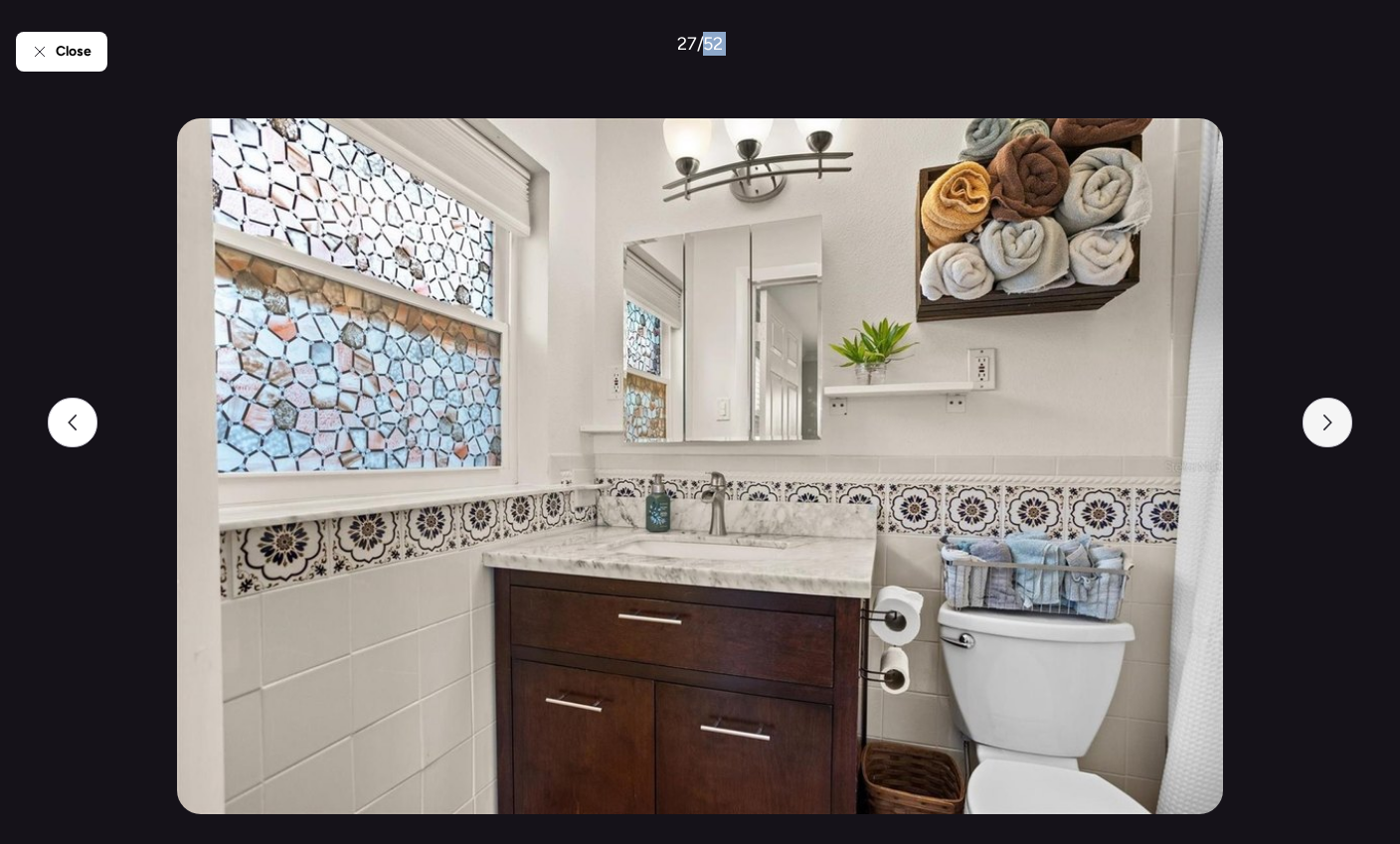 click at bounding box center [1327, 422] 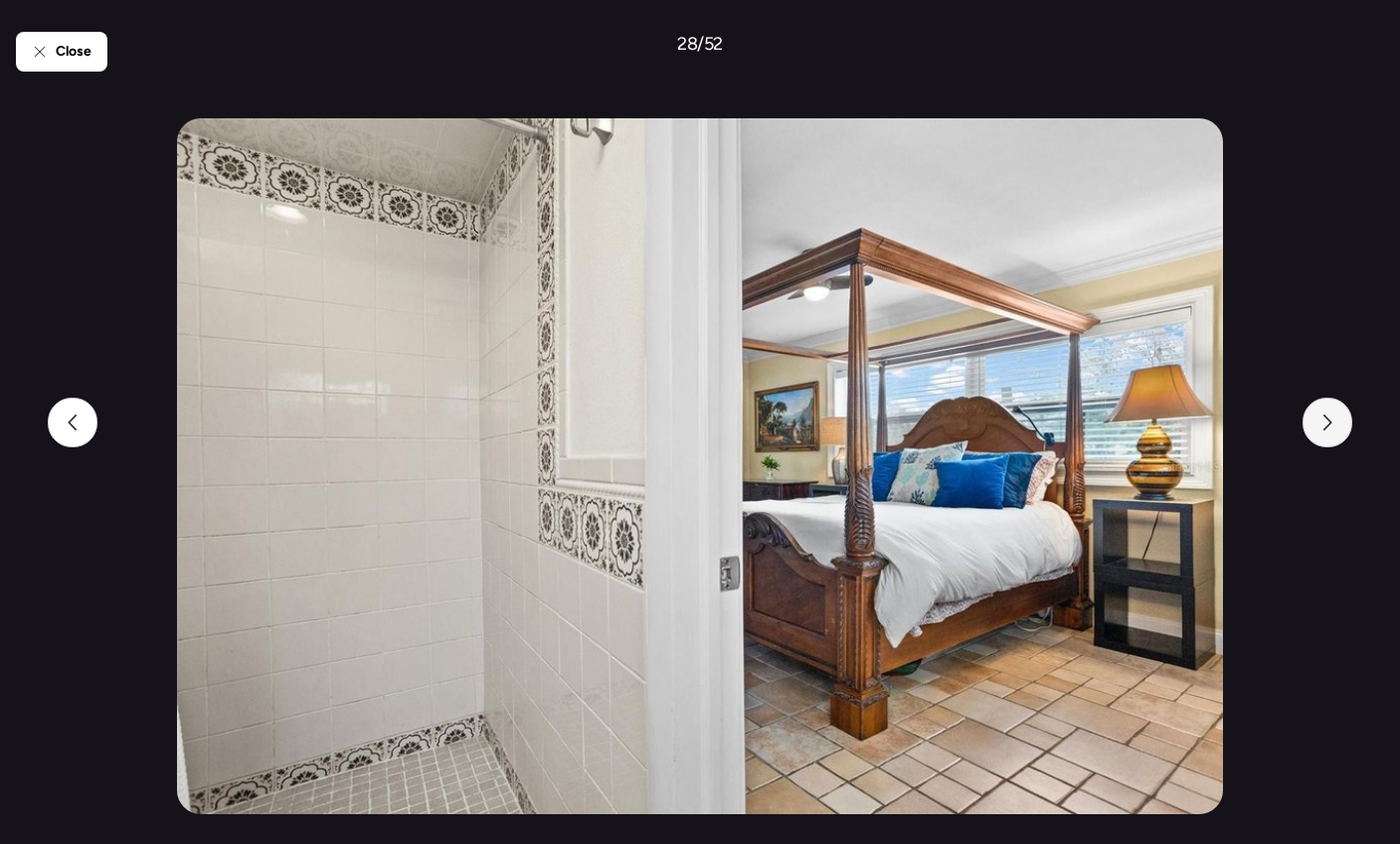 click at bounding box center [1327, 422] 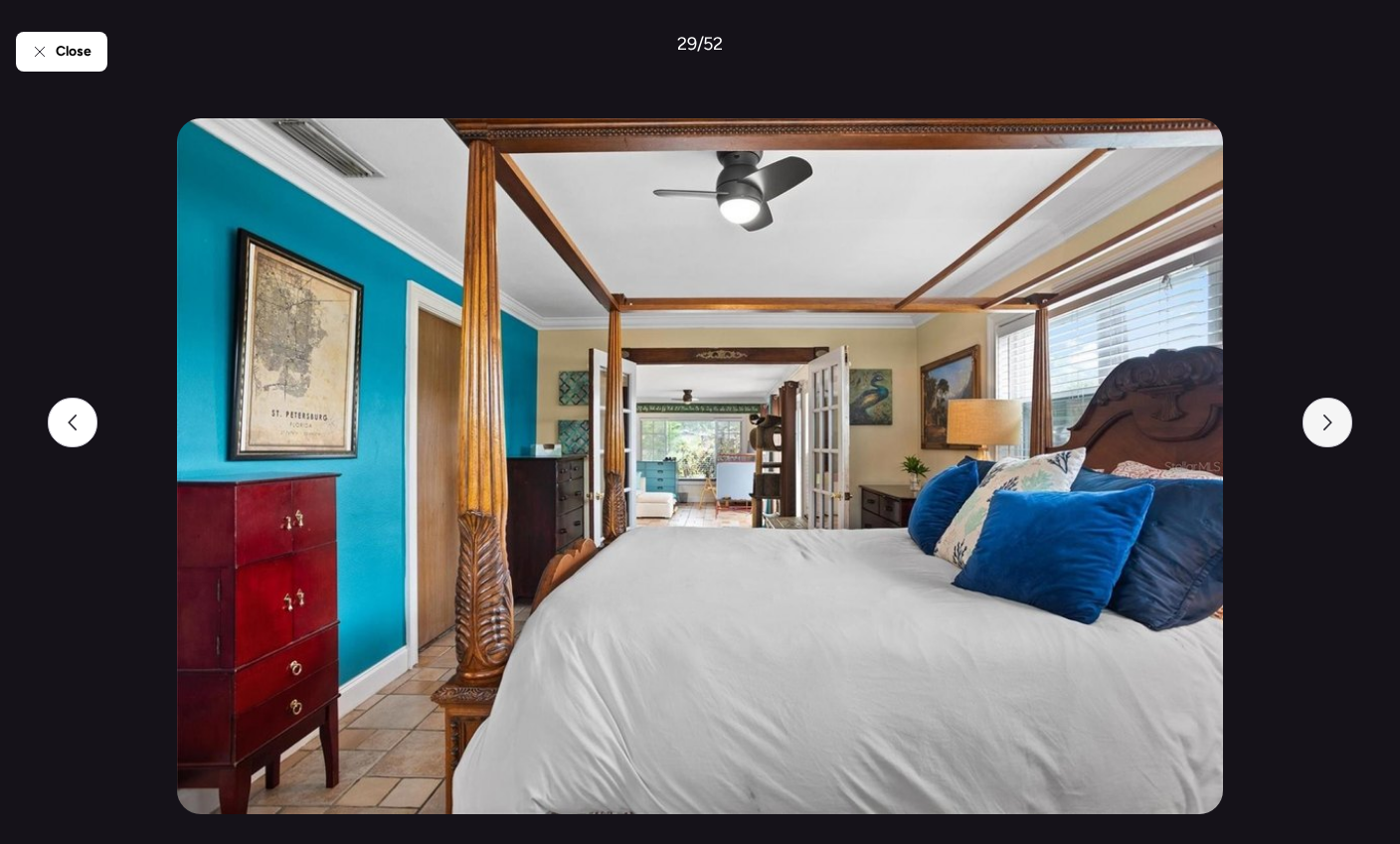 click at bounding box center (1327, 422) 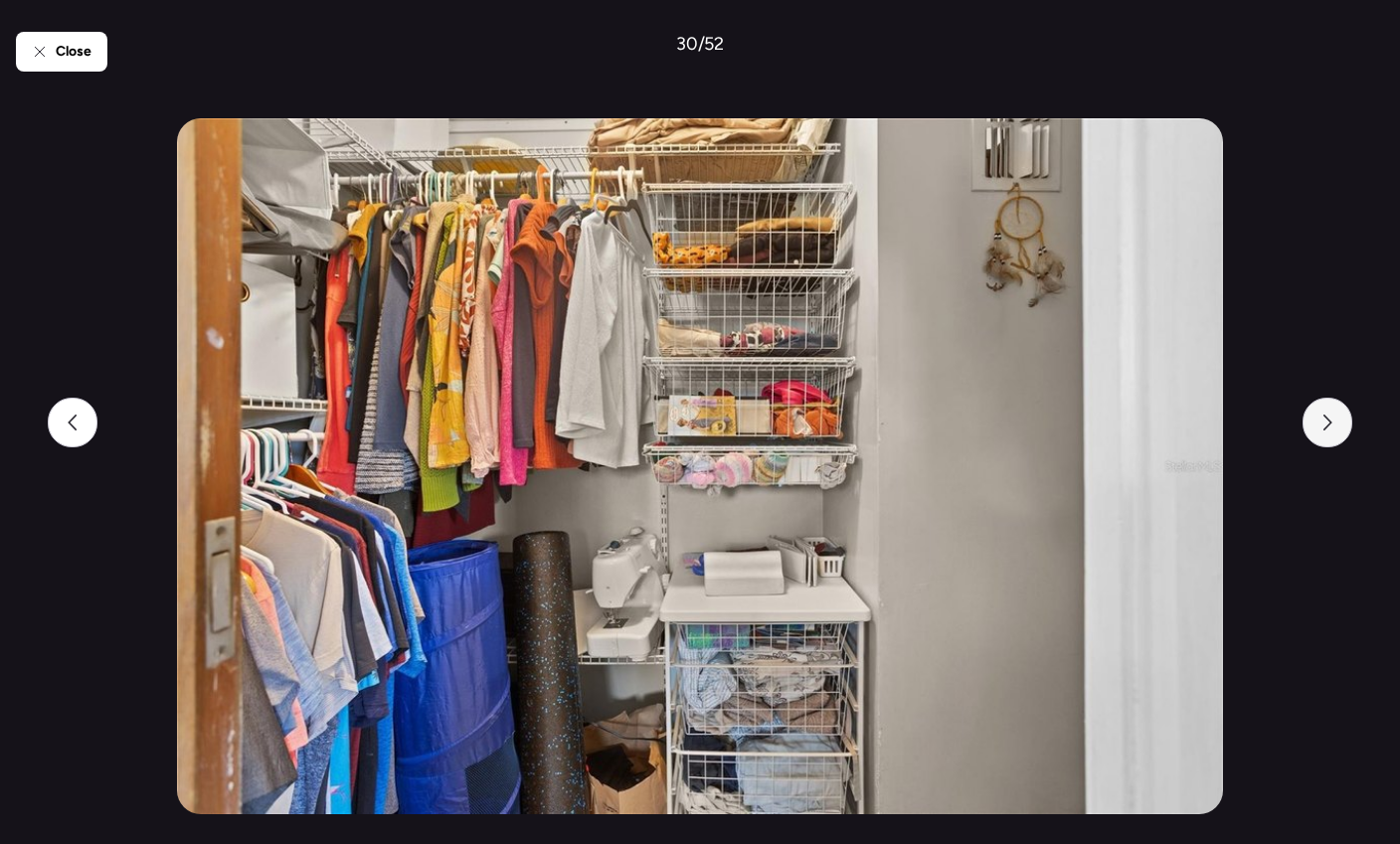 click at bounding box center (1327, 422) 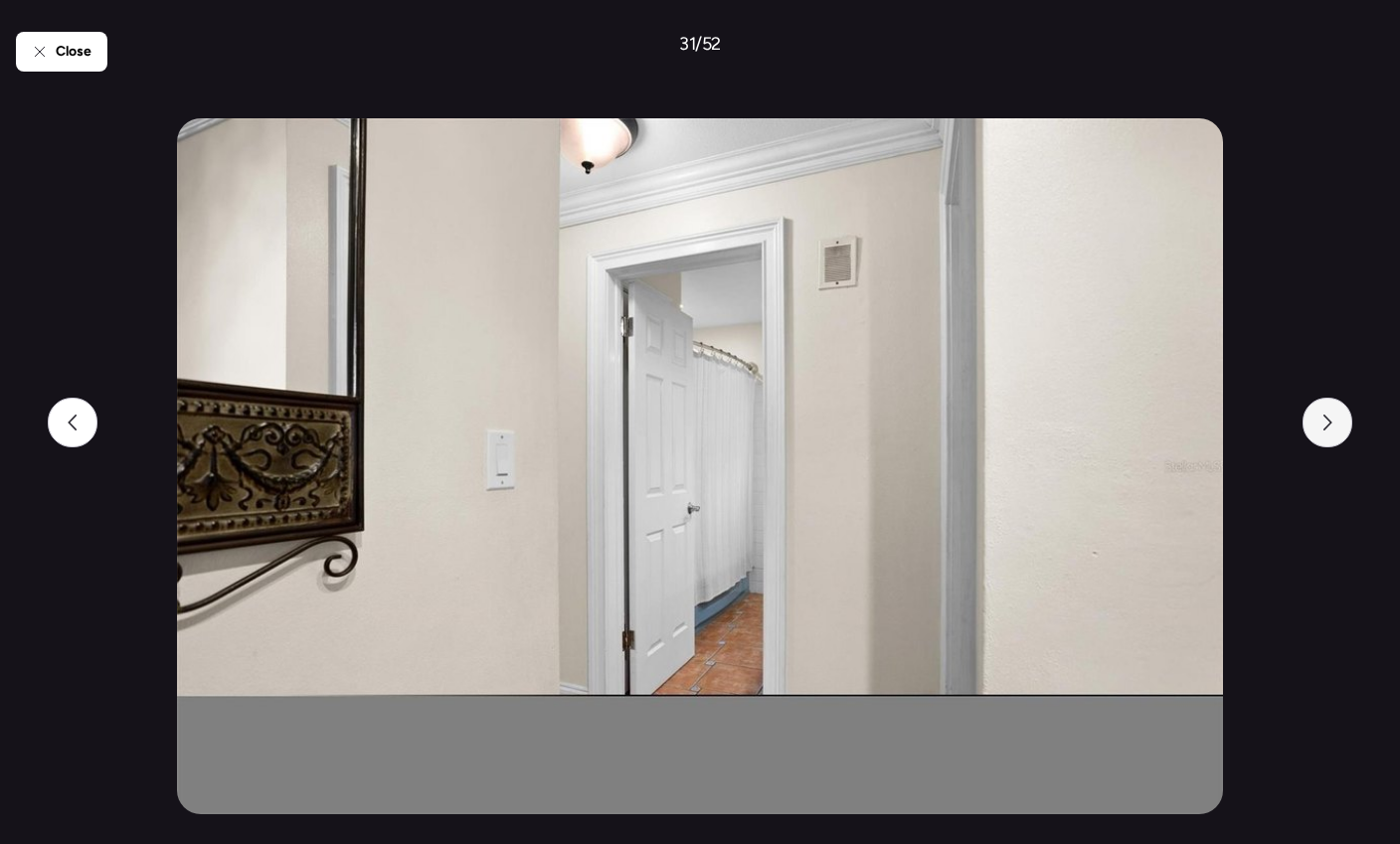 click at bounding box center [1327, 422] 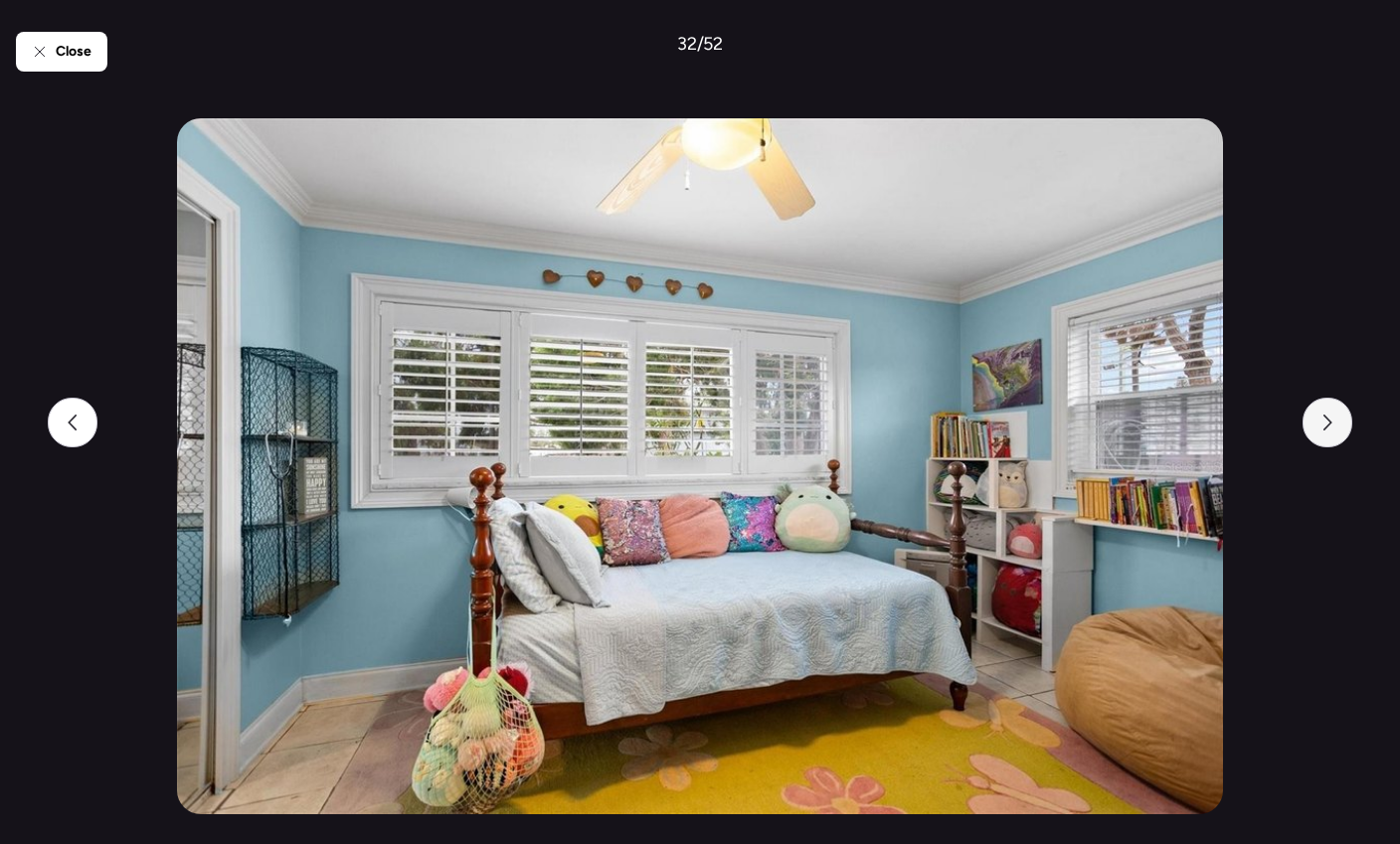 click at bounding box center (1327, 422) 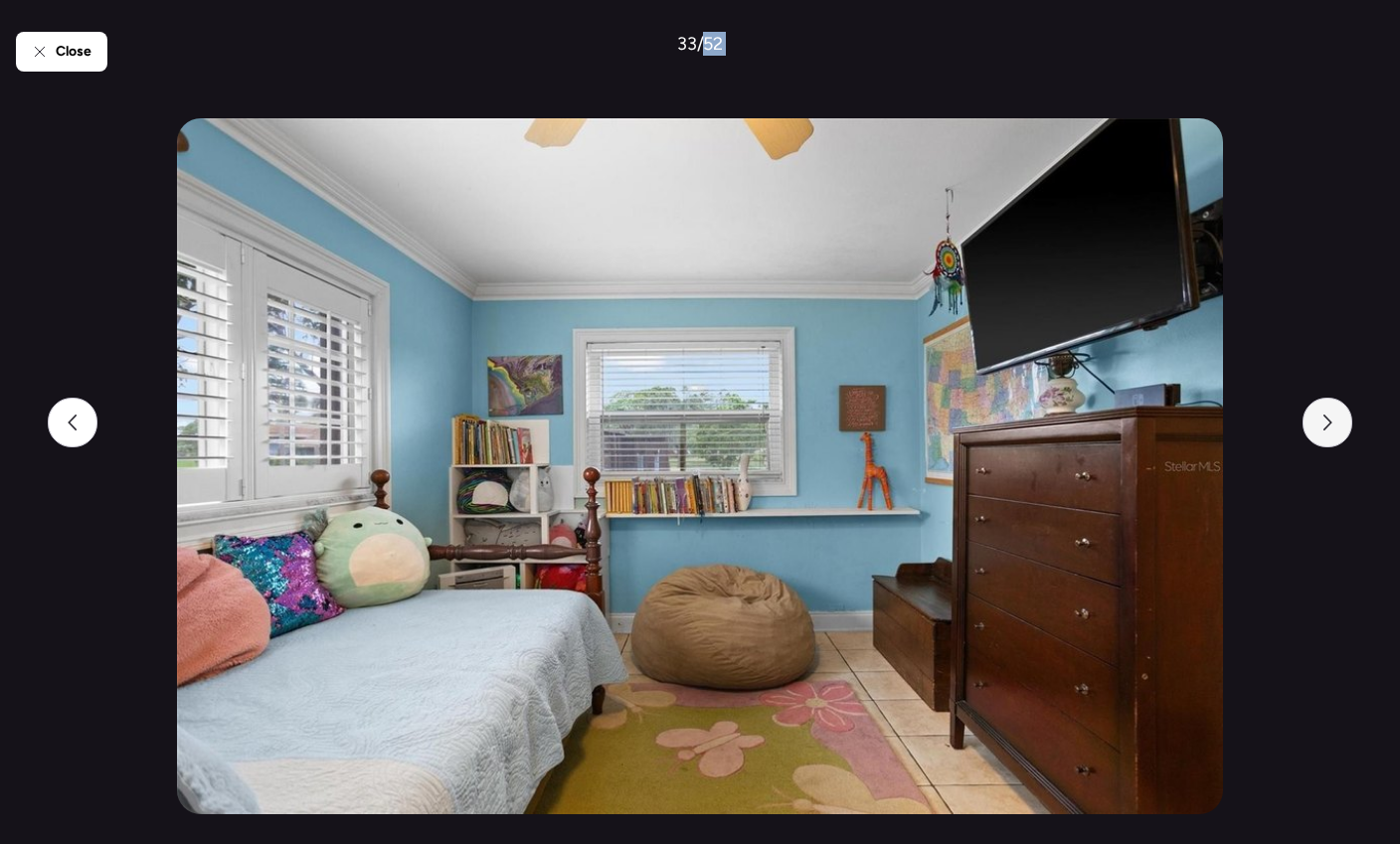 click at bounding box center [1327, 422] 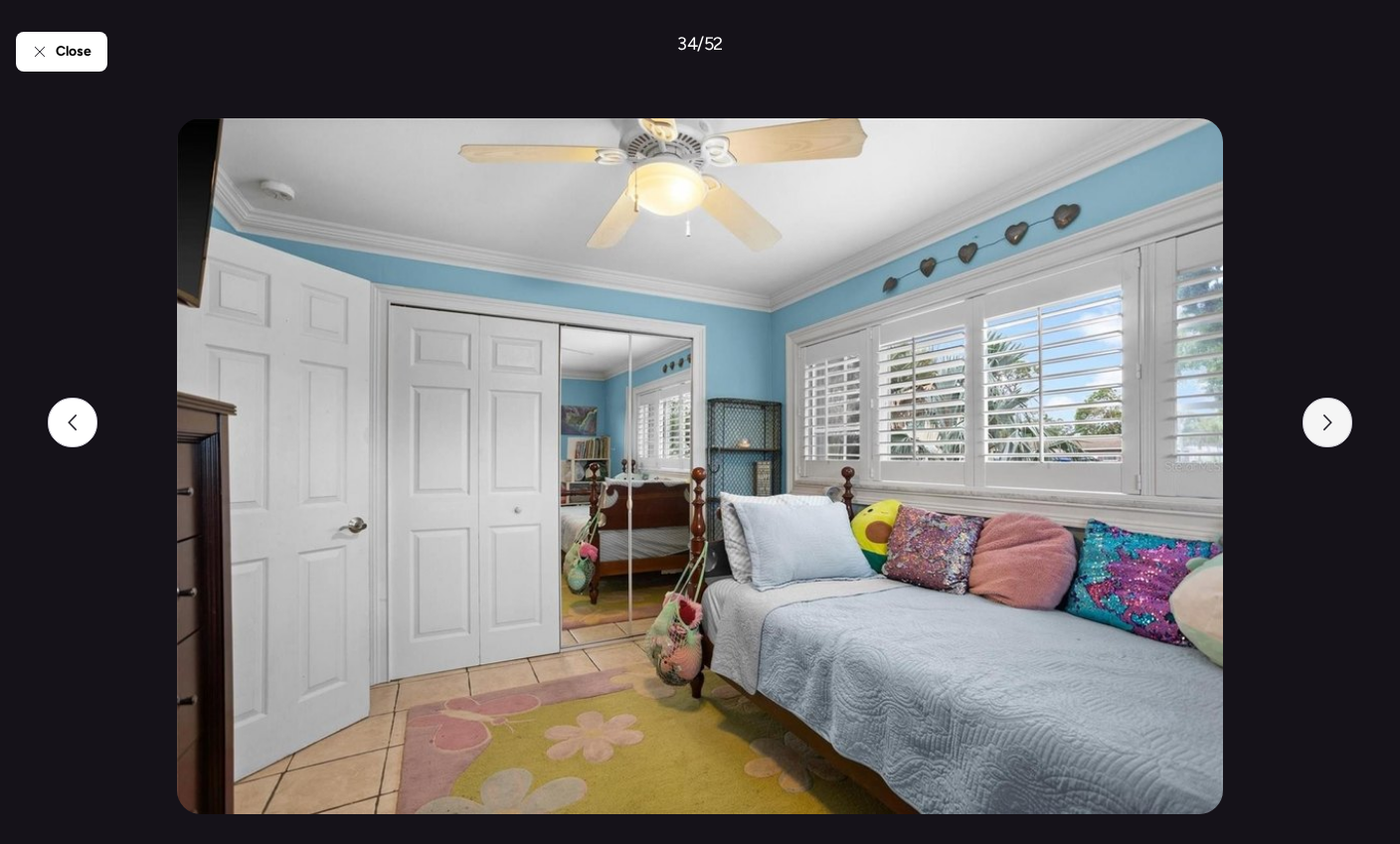 click at bounding box center (1327, 422) 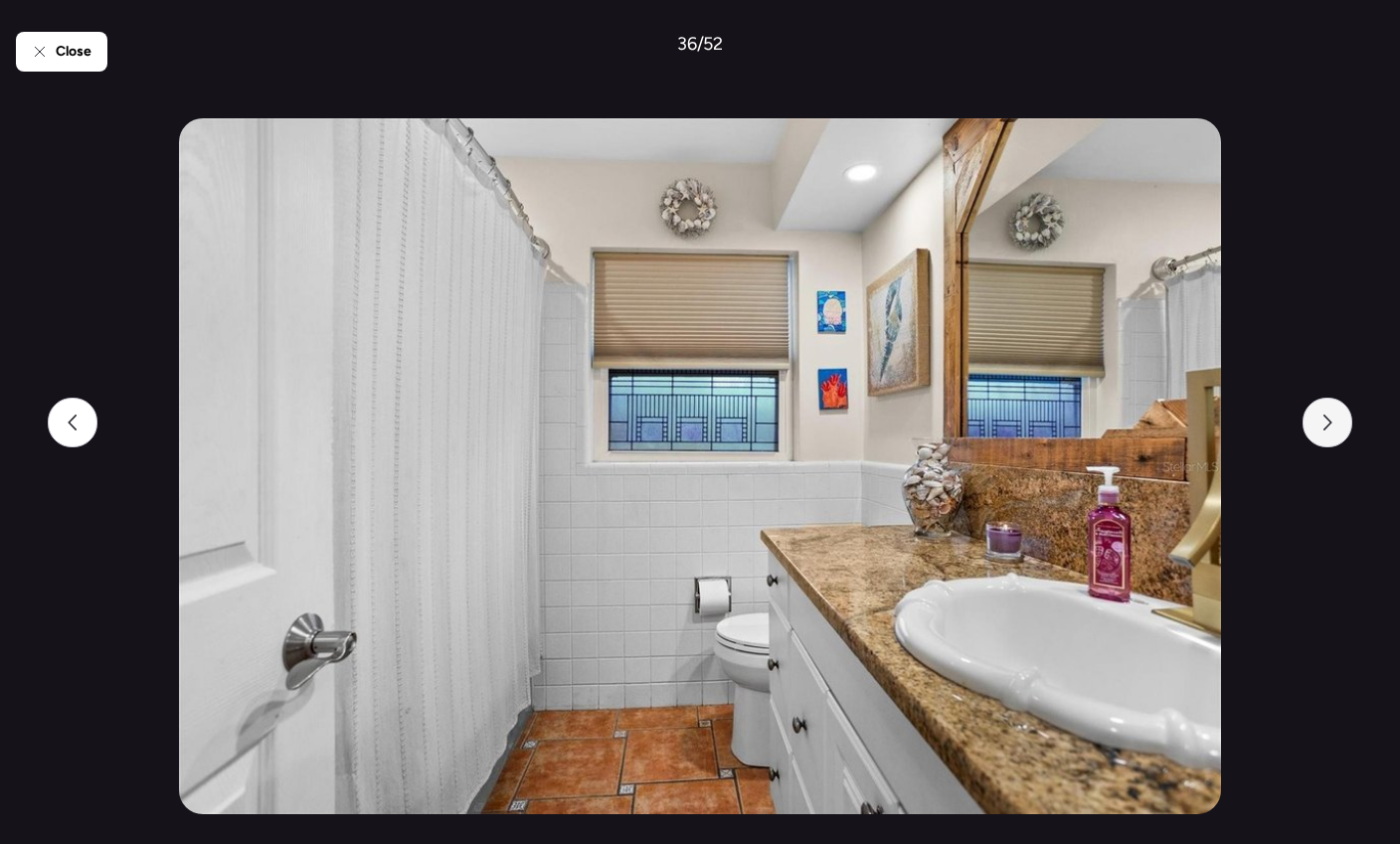 click at bounding box center [1327, 422] 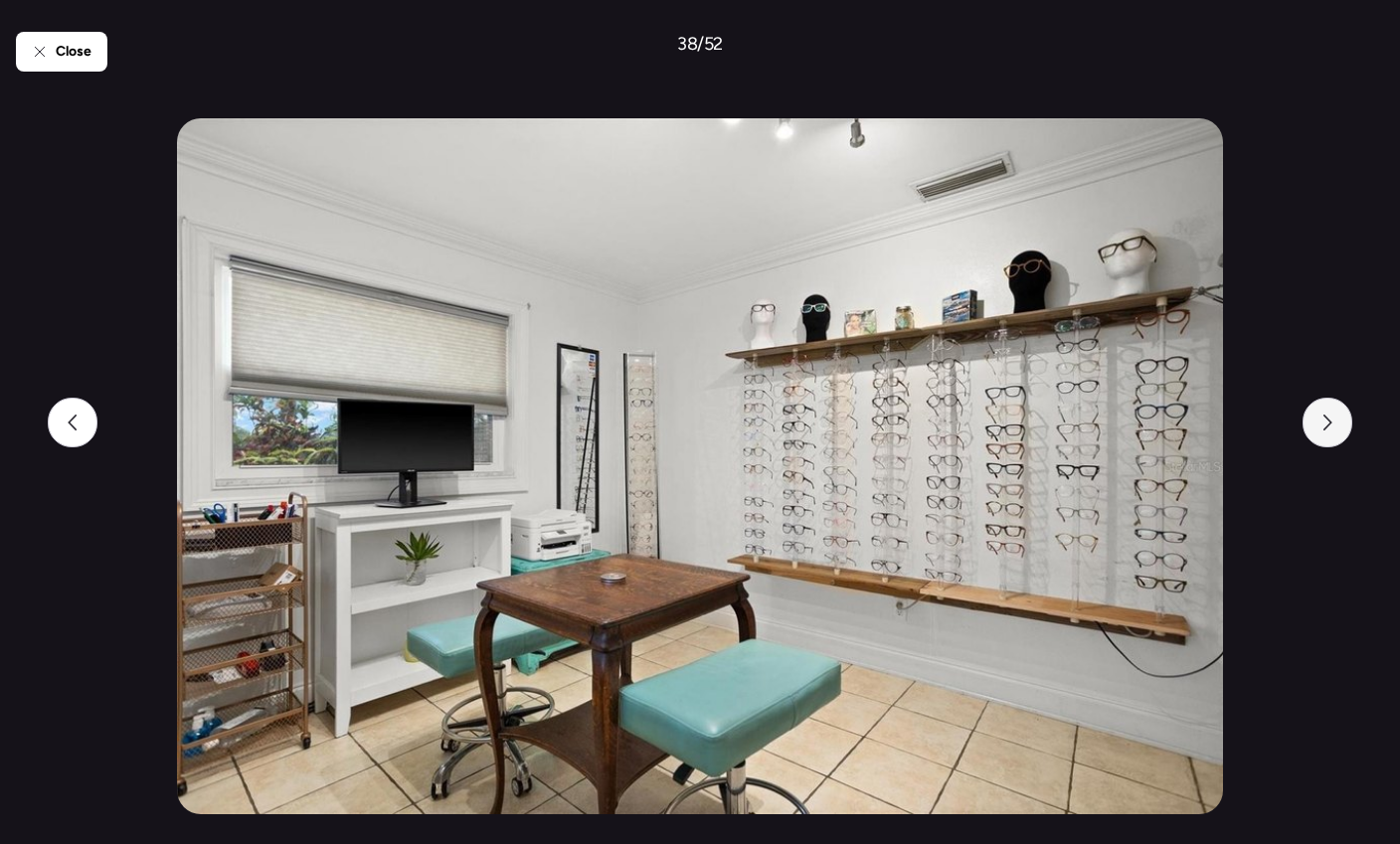click at bounding box center (1327, 422) 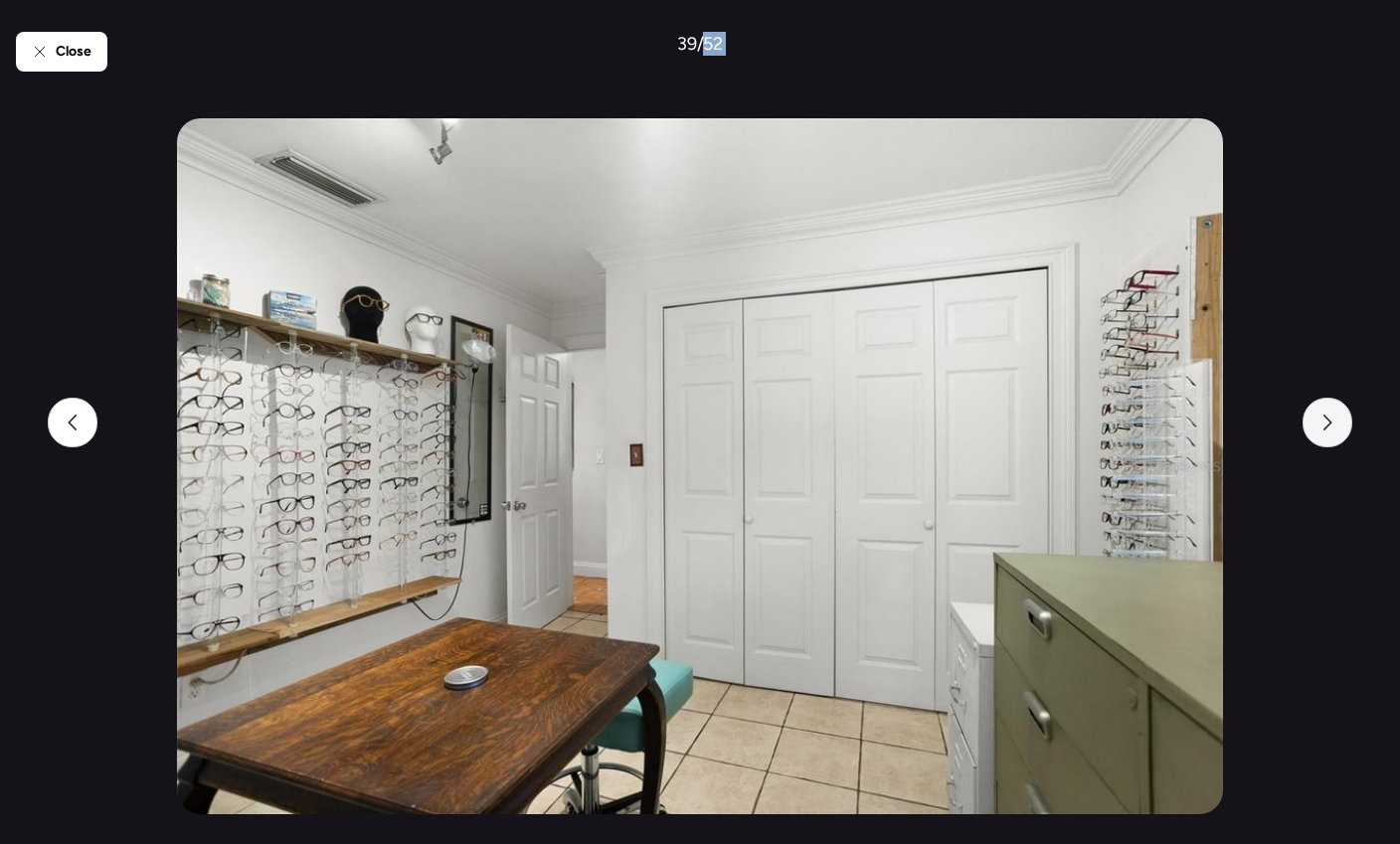 click at bounding box center (1327, 422) 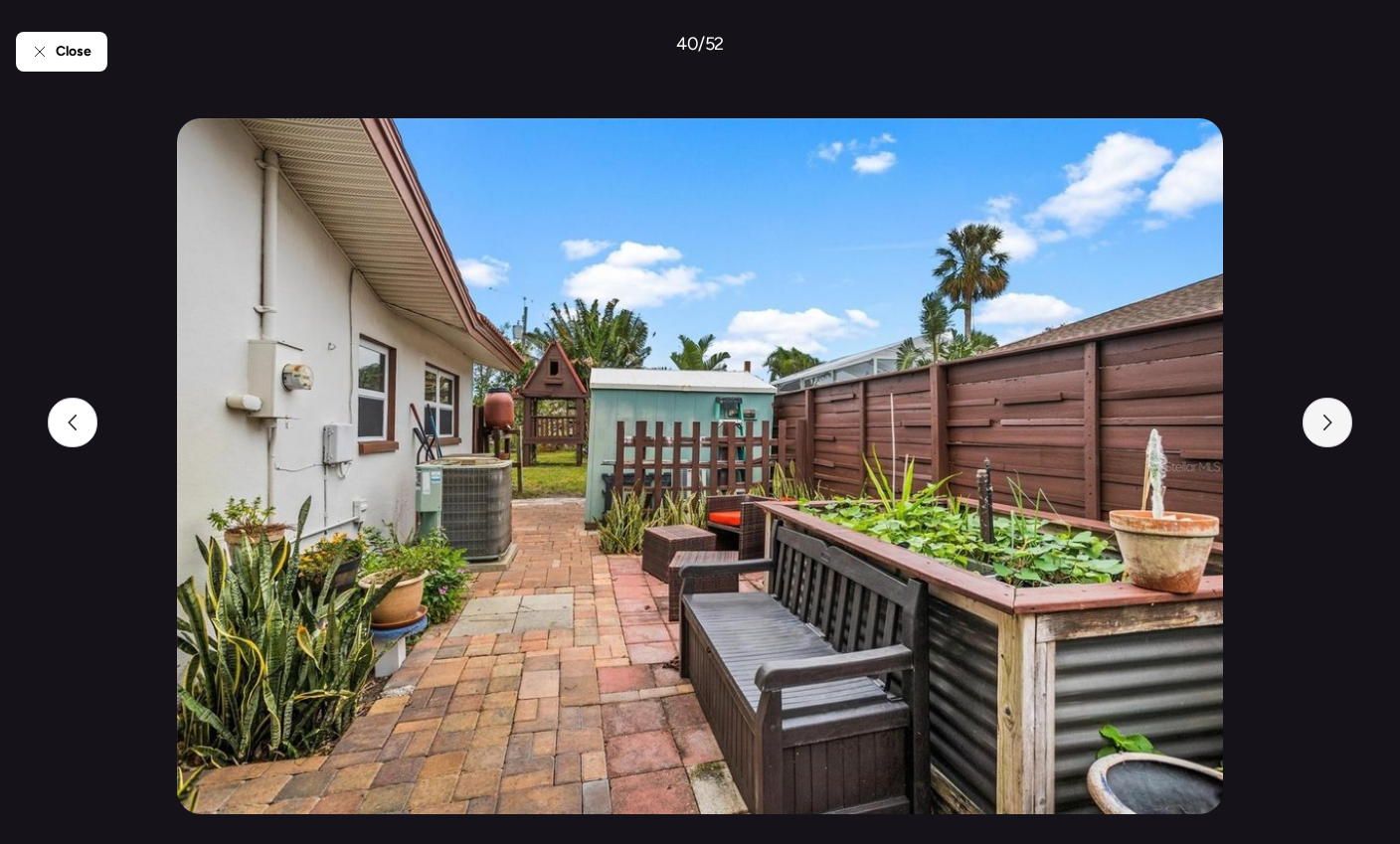 click at bounding box center [1327, 422] 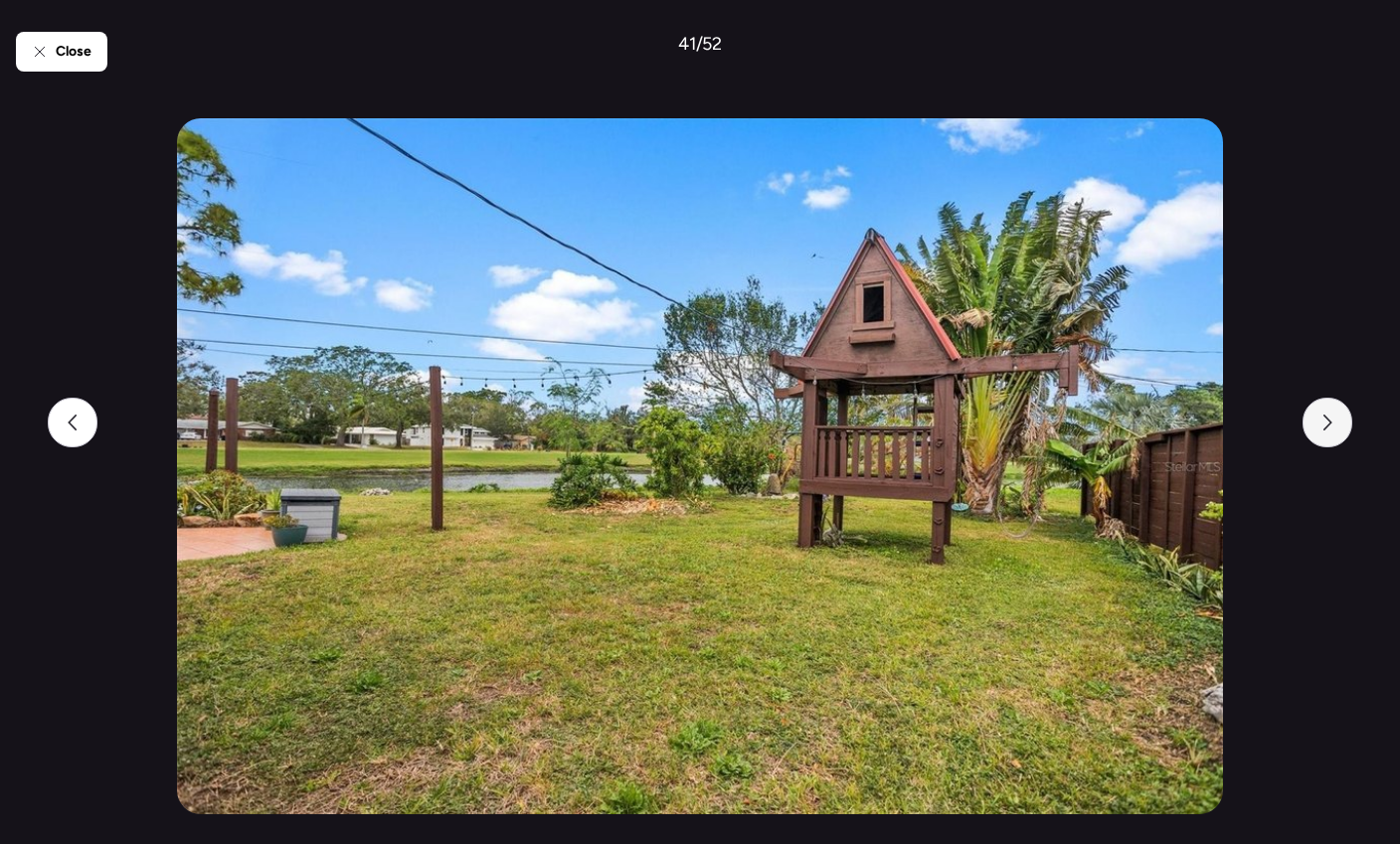 click at bounding box center [1327, 422] 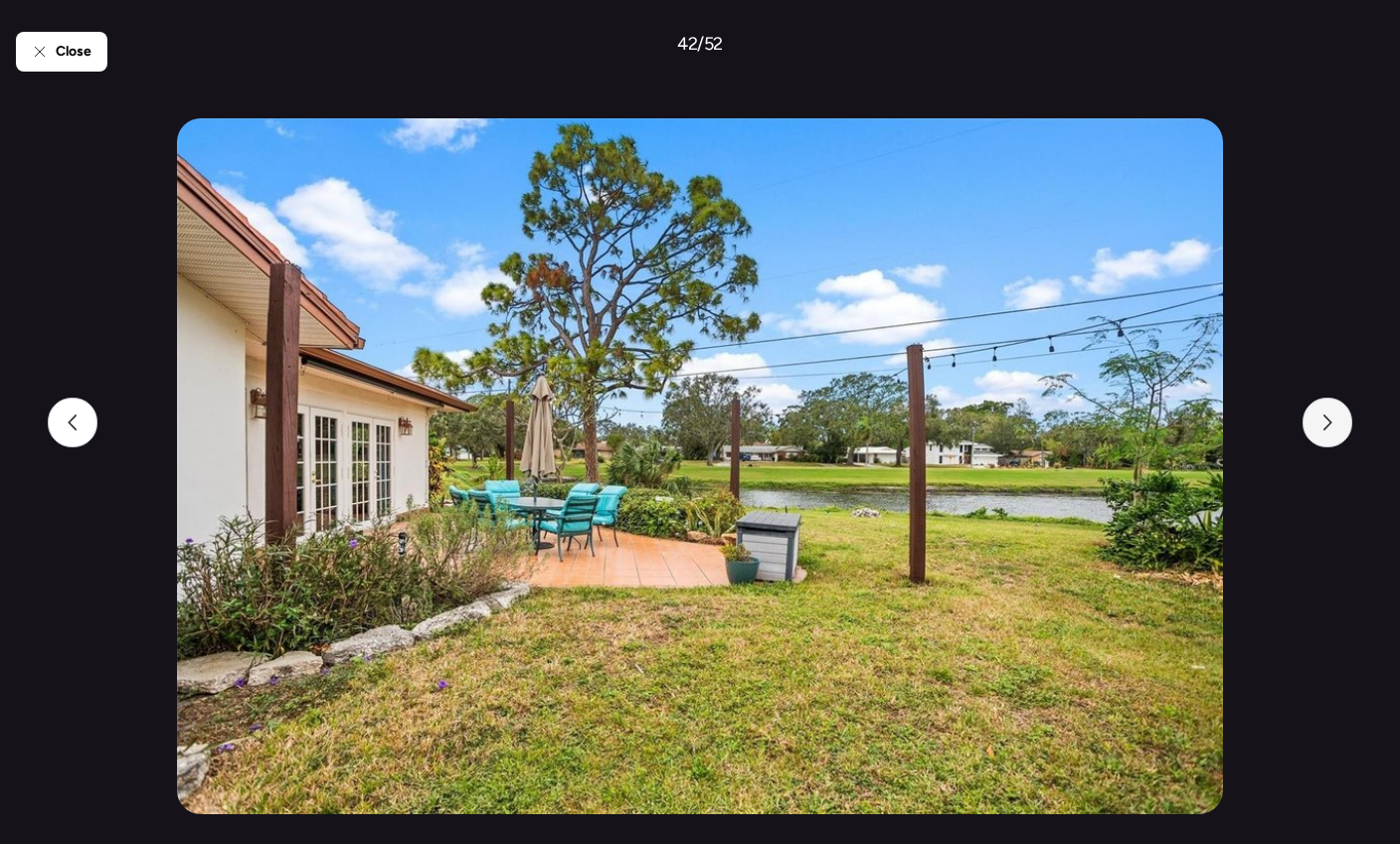 click at bounding box center [1327, 422] 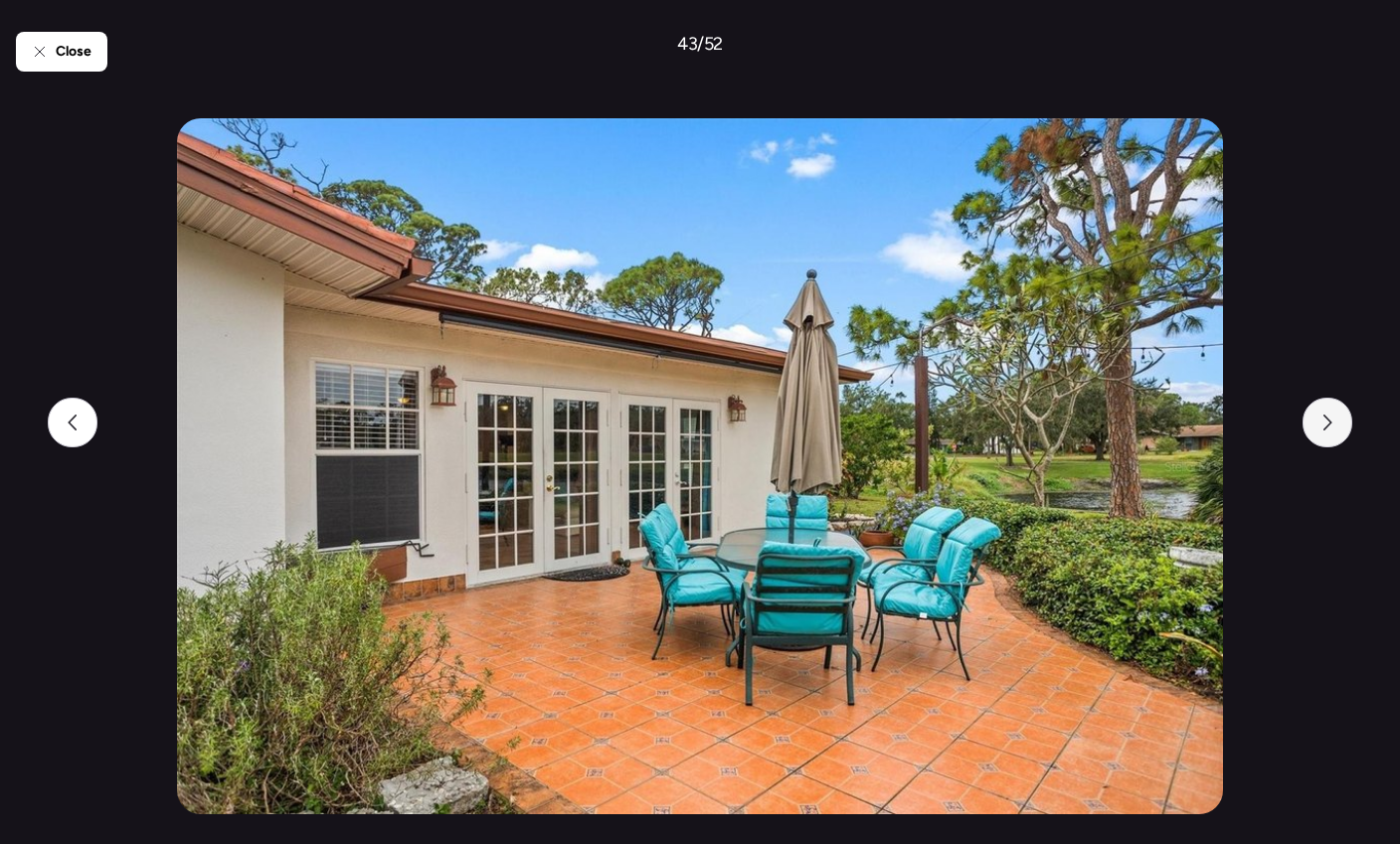 click at bounding box center [1327, 422] 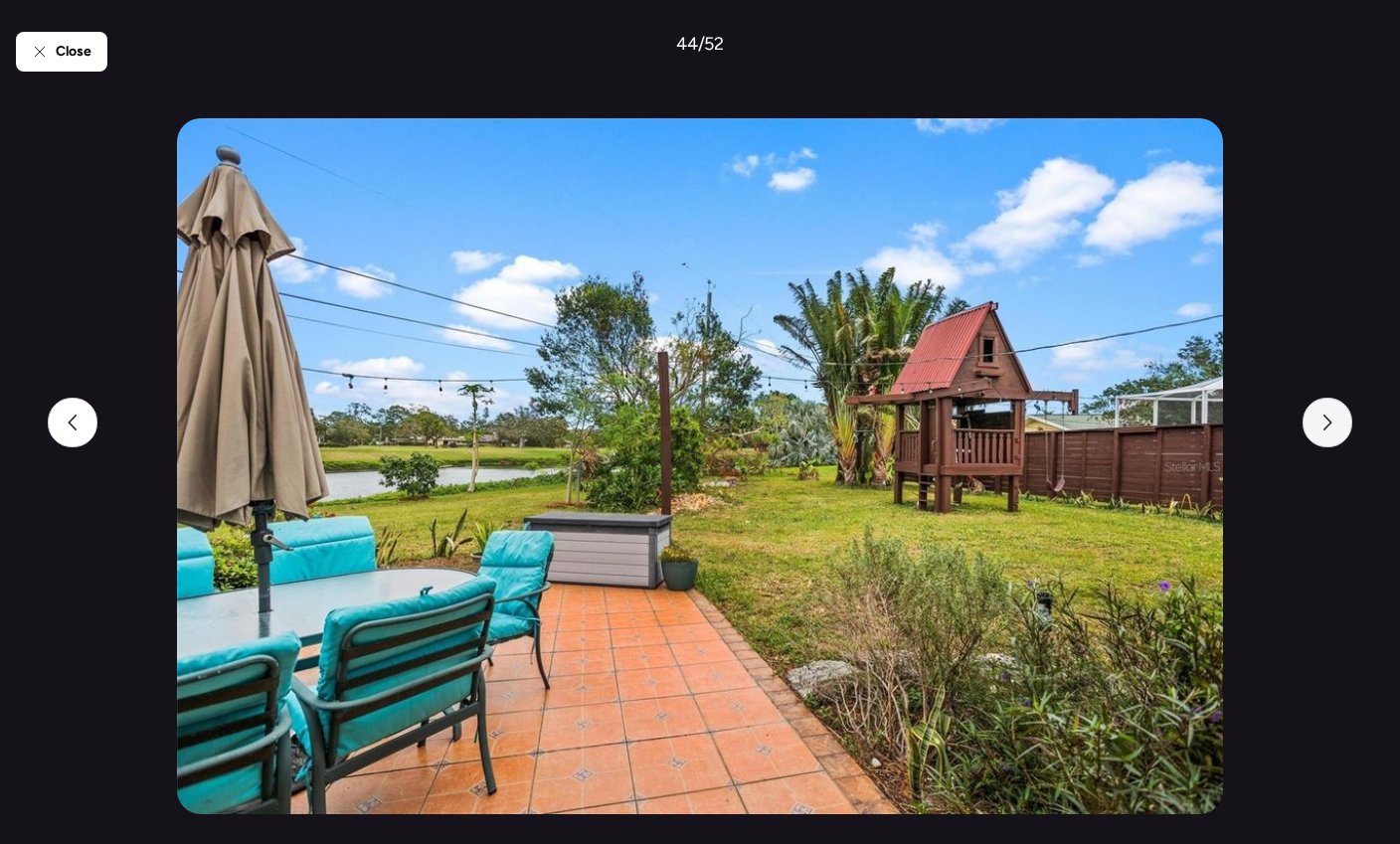 click at bounding box center (1327, 422) 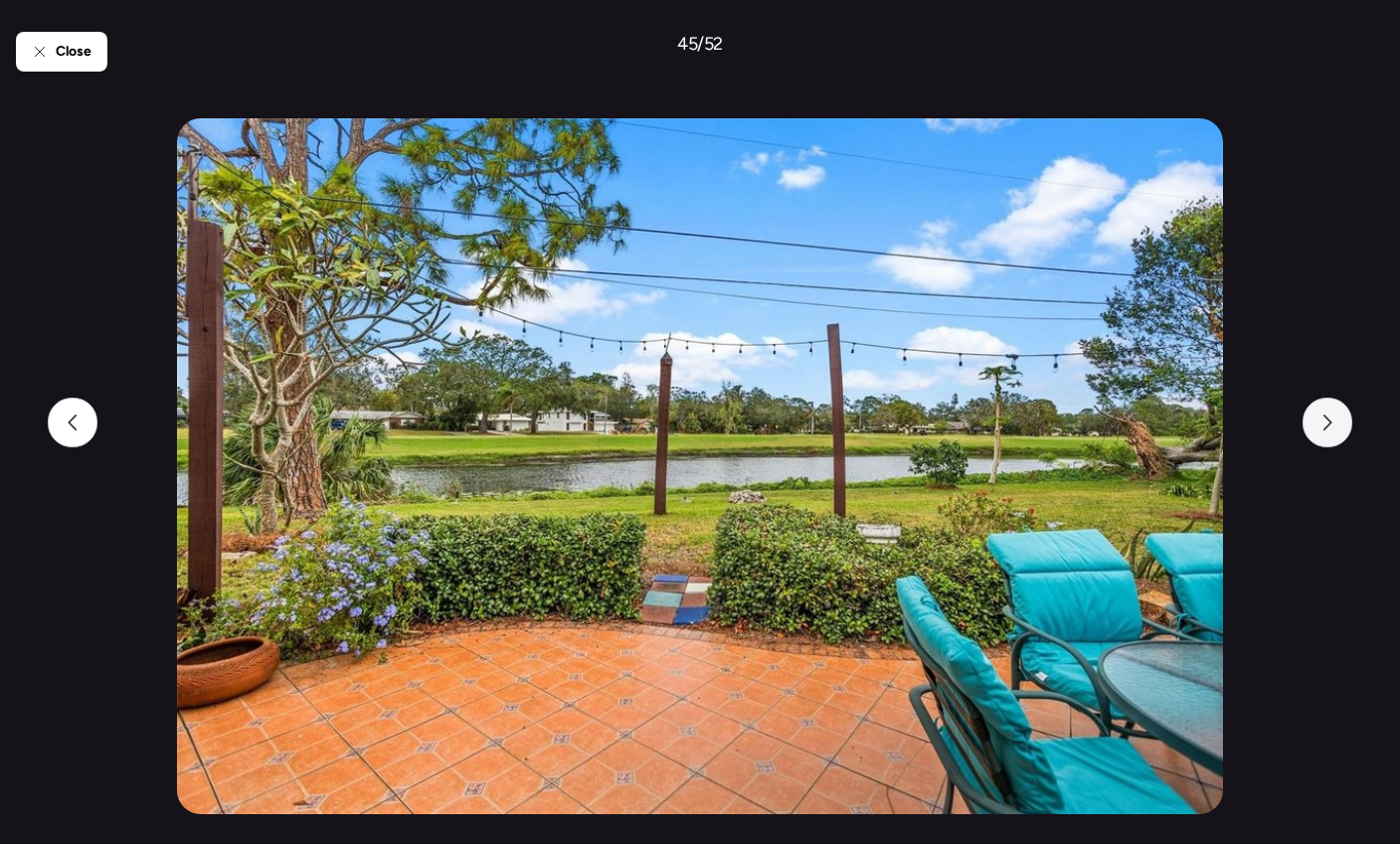 click at bounding box center (1327, 422) 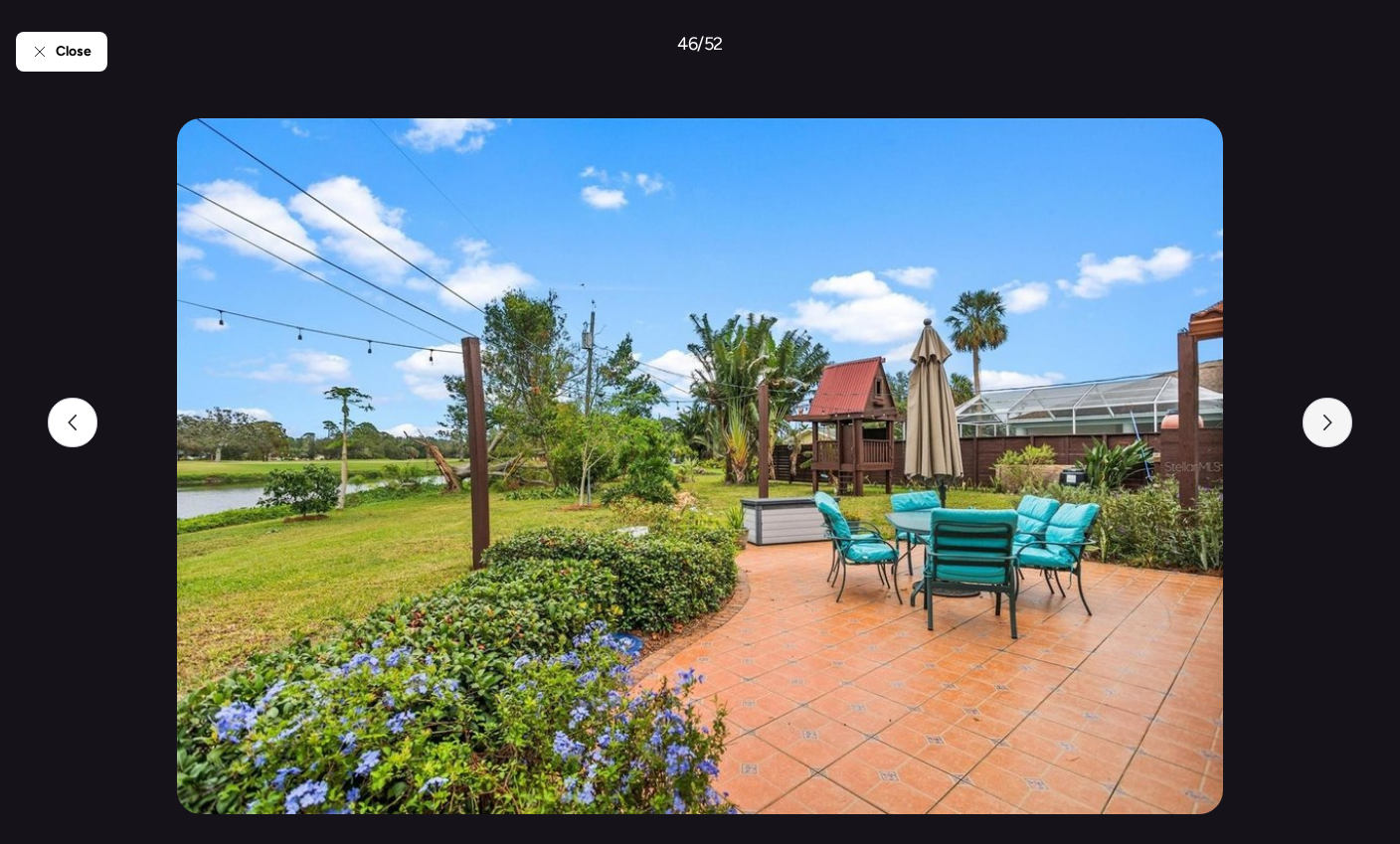 click at bounding box center (1327, 422) 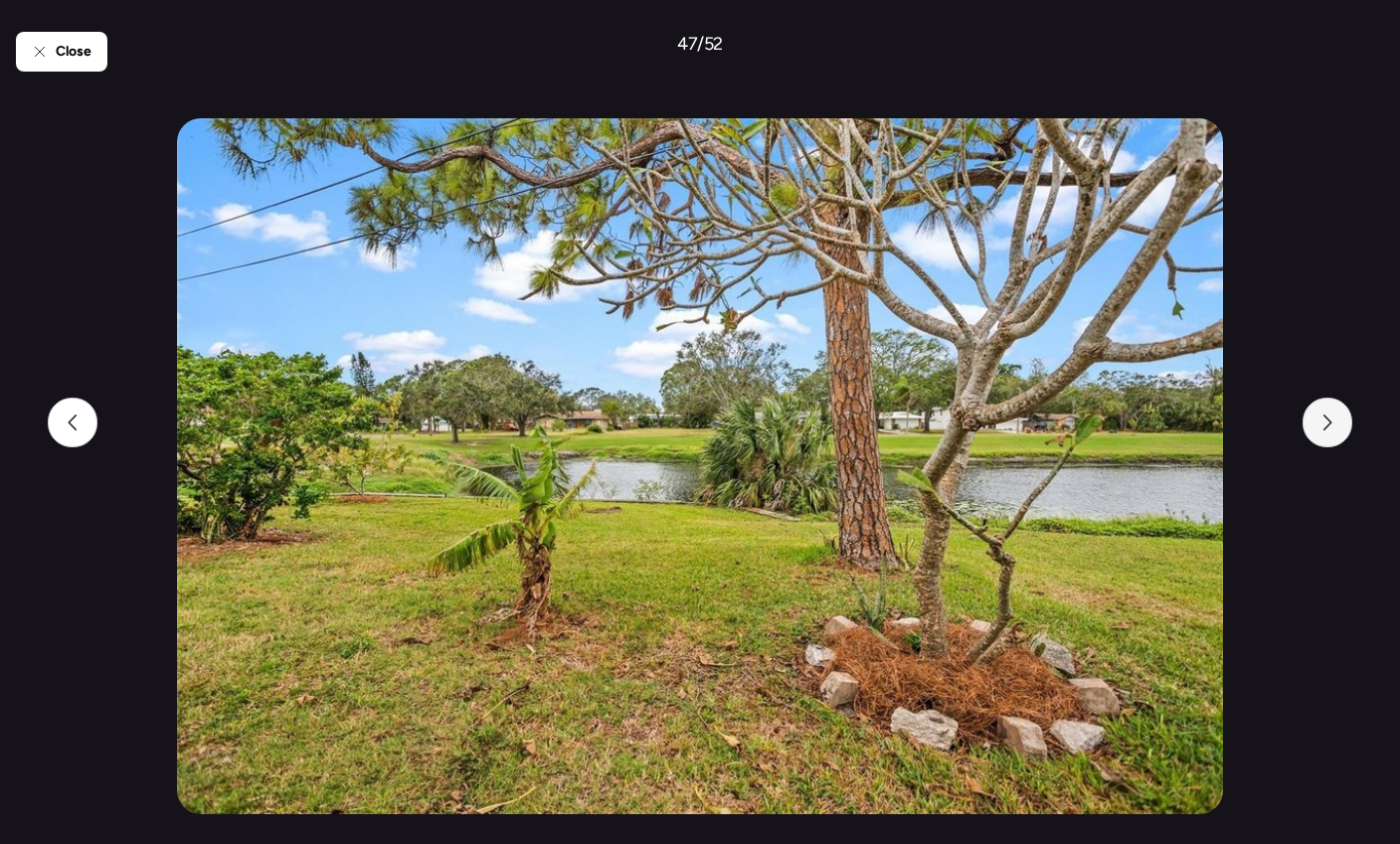 click at bounding box center [1327, 422] 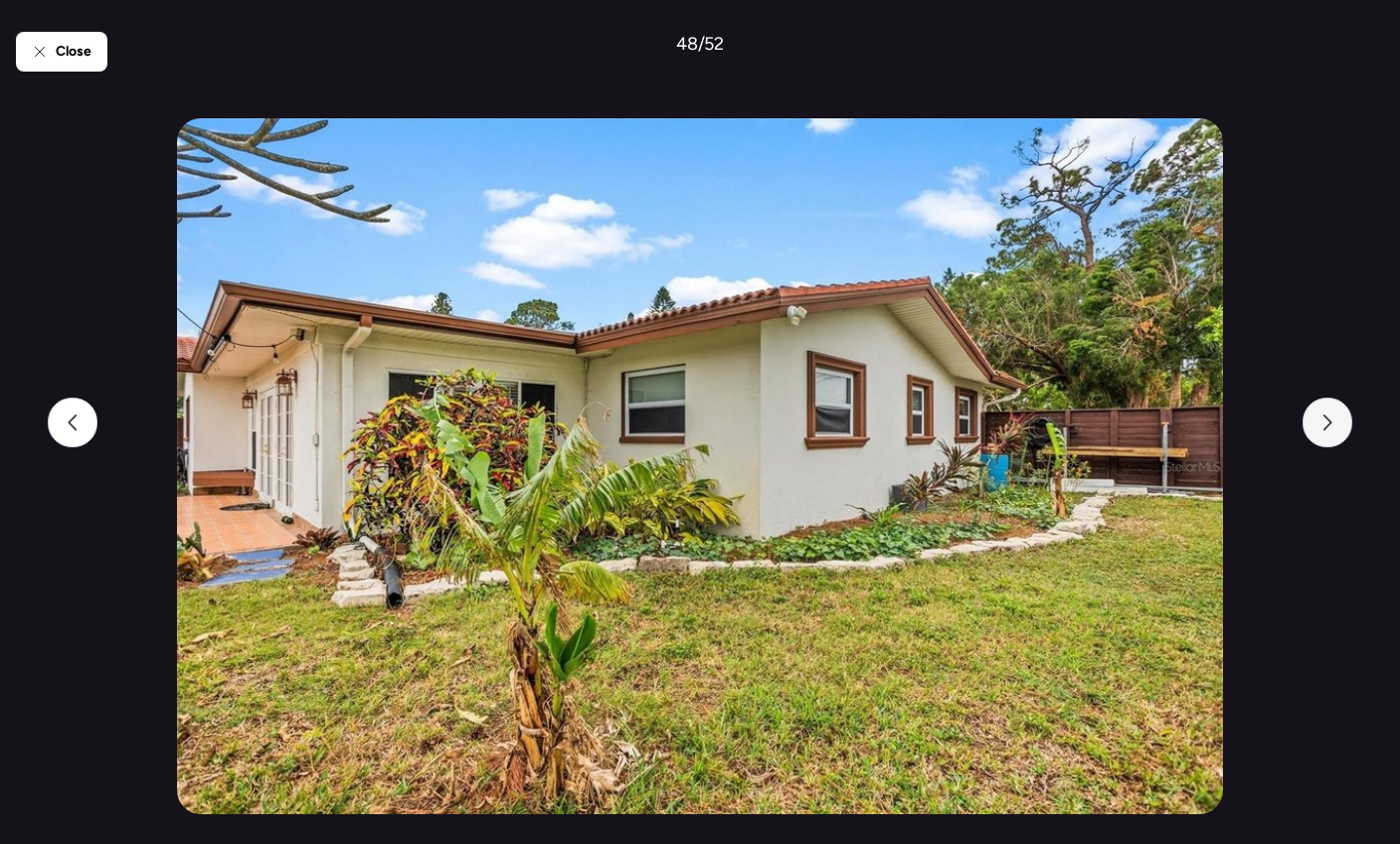 click at bounding box center [1327, 422] 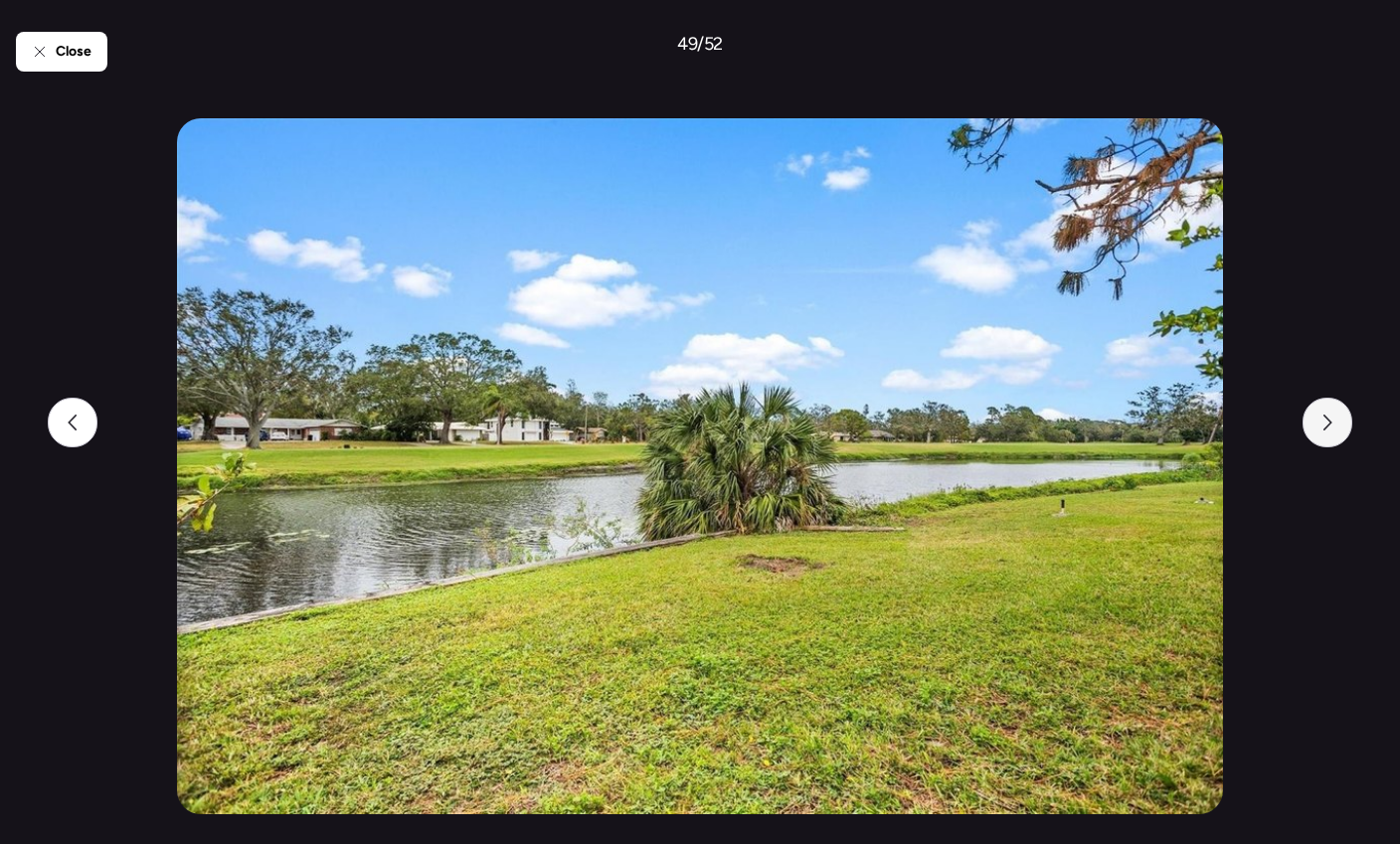click at bounding box center [1327, 422] 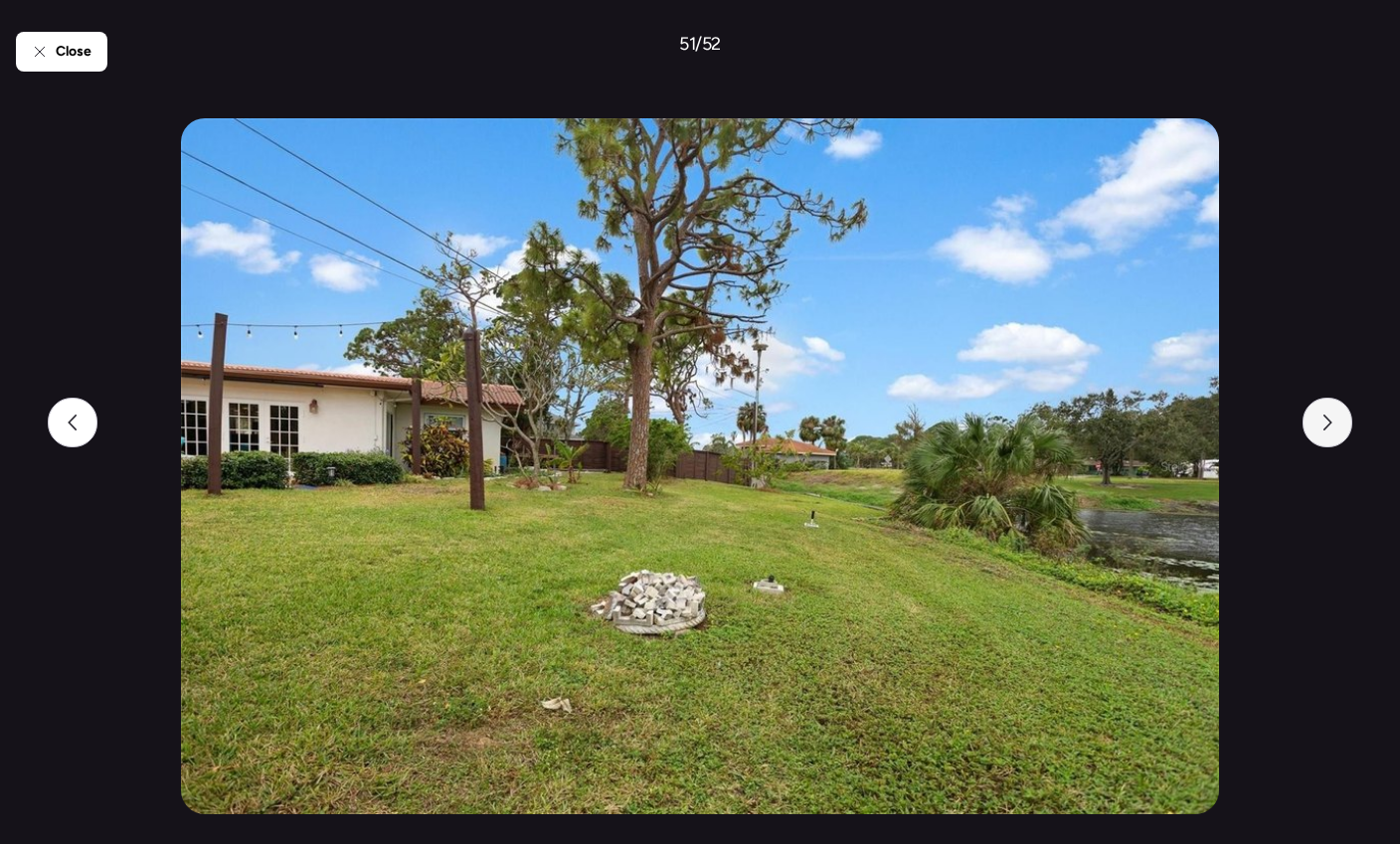 click at bounding box center [1327, 422] 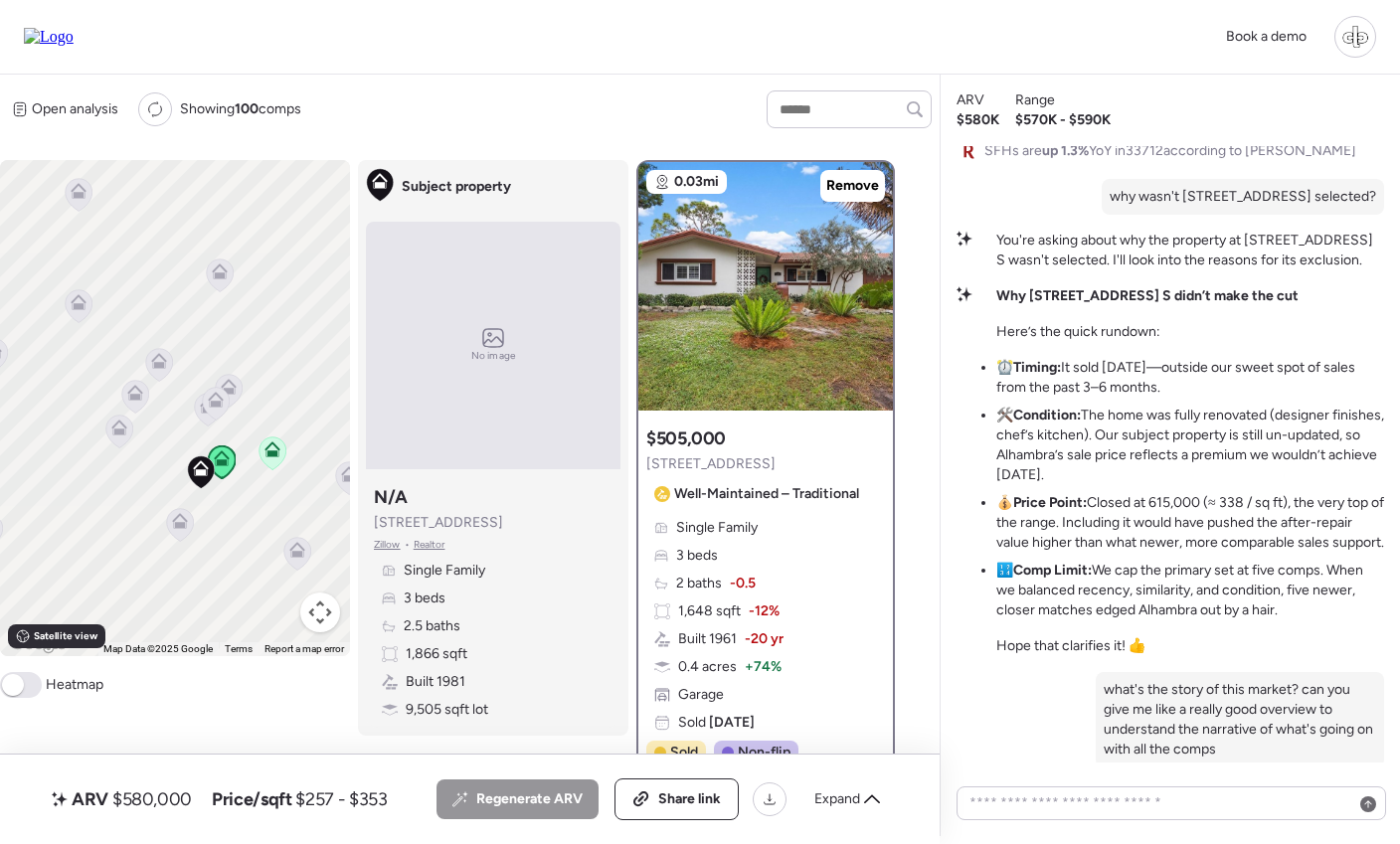click on "-0.5" at bounding box center [743, 584] 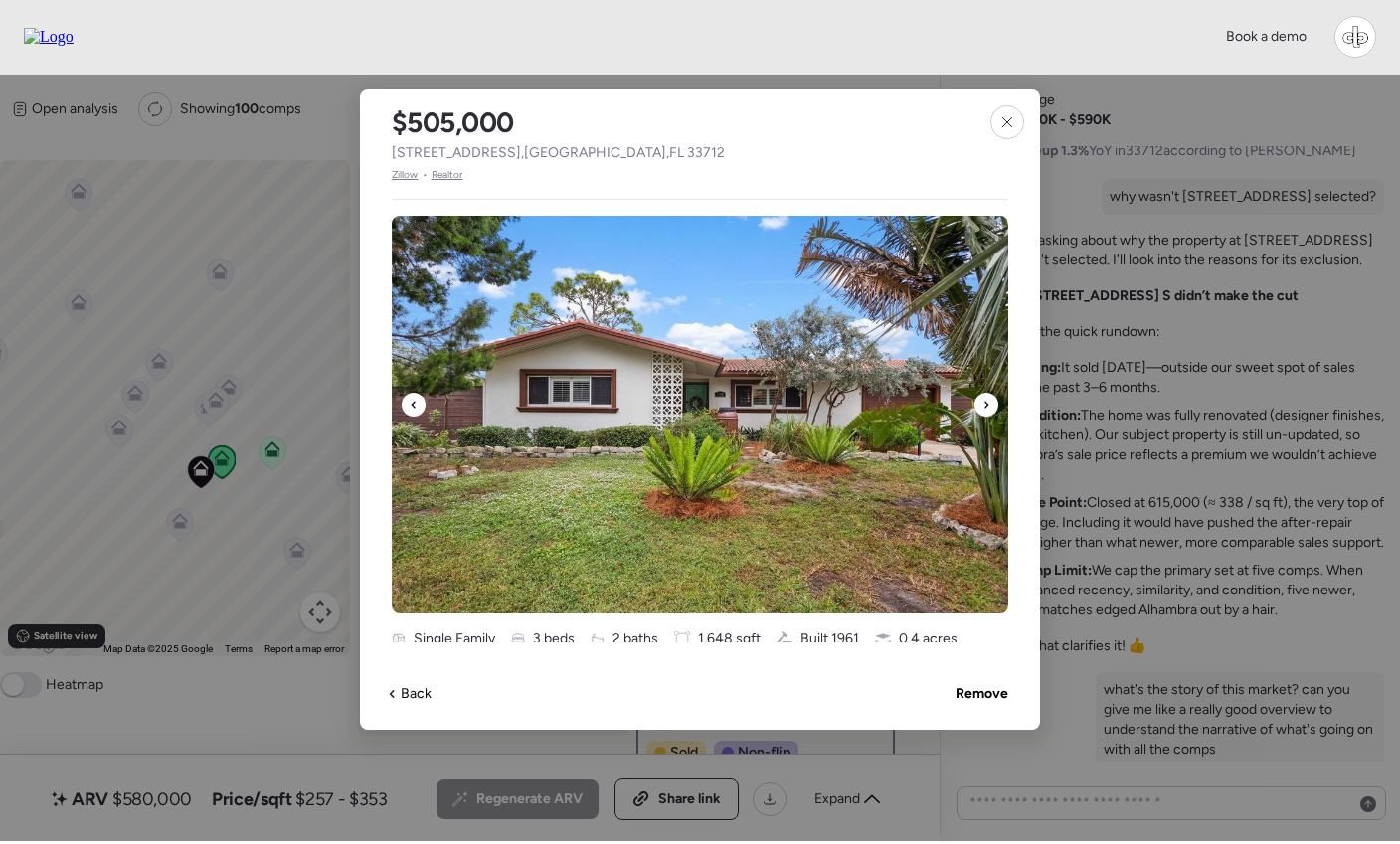 scroll, scrollTop: 548, scrollLeft: 0, axis: vertical 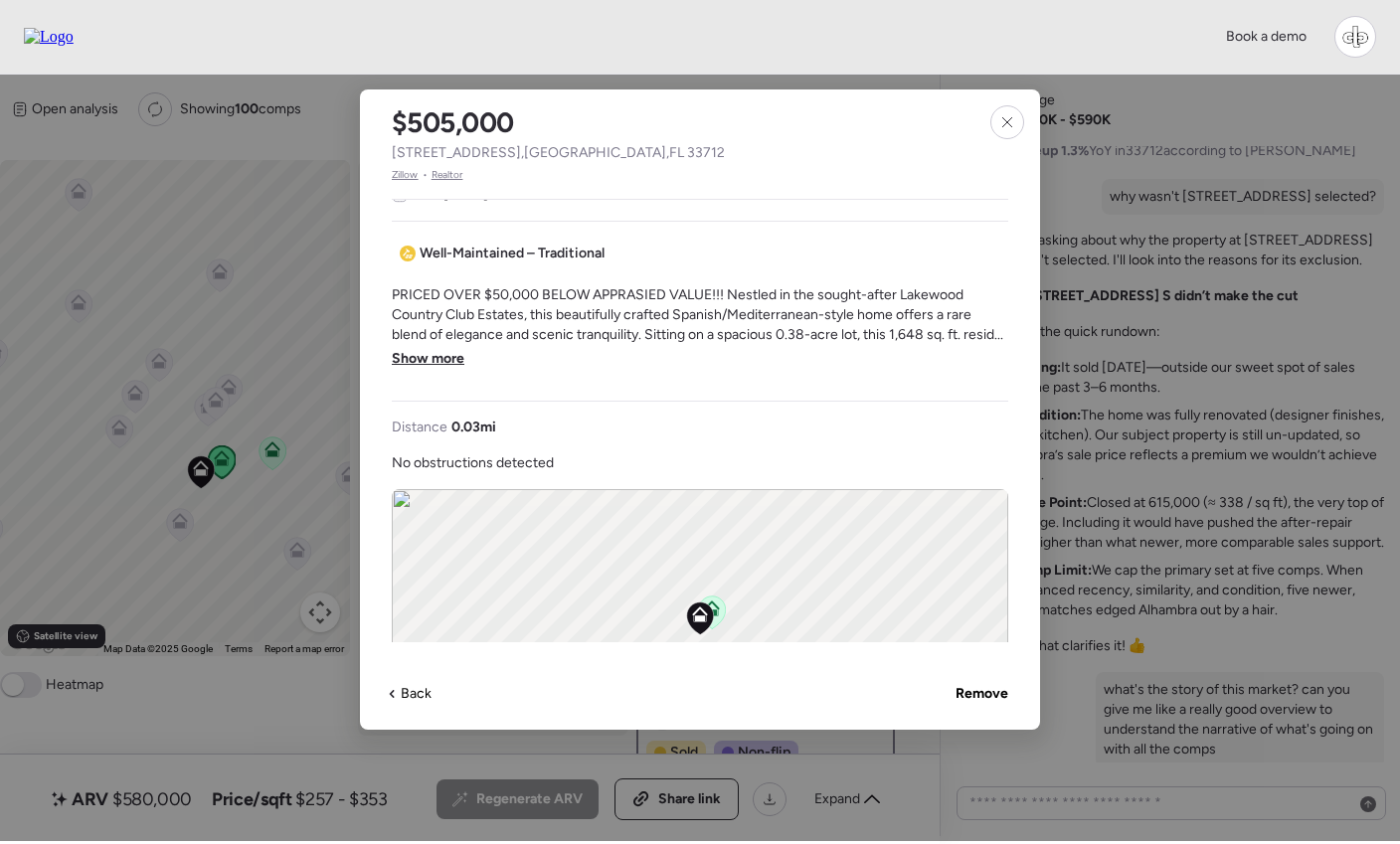 click on "Show more" at bounding box center [428, 359] 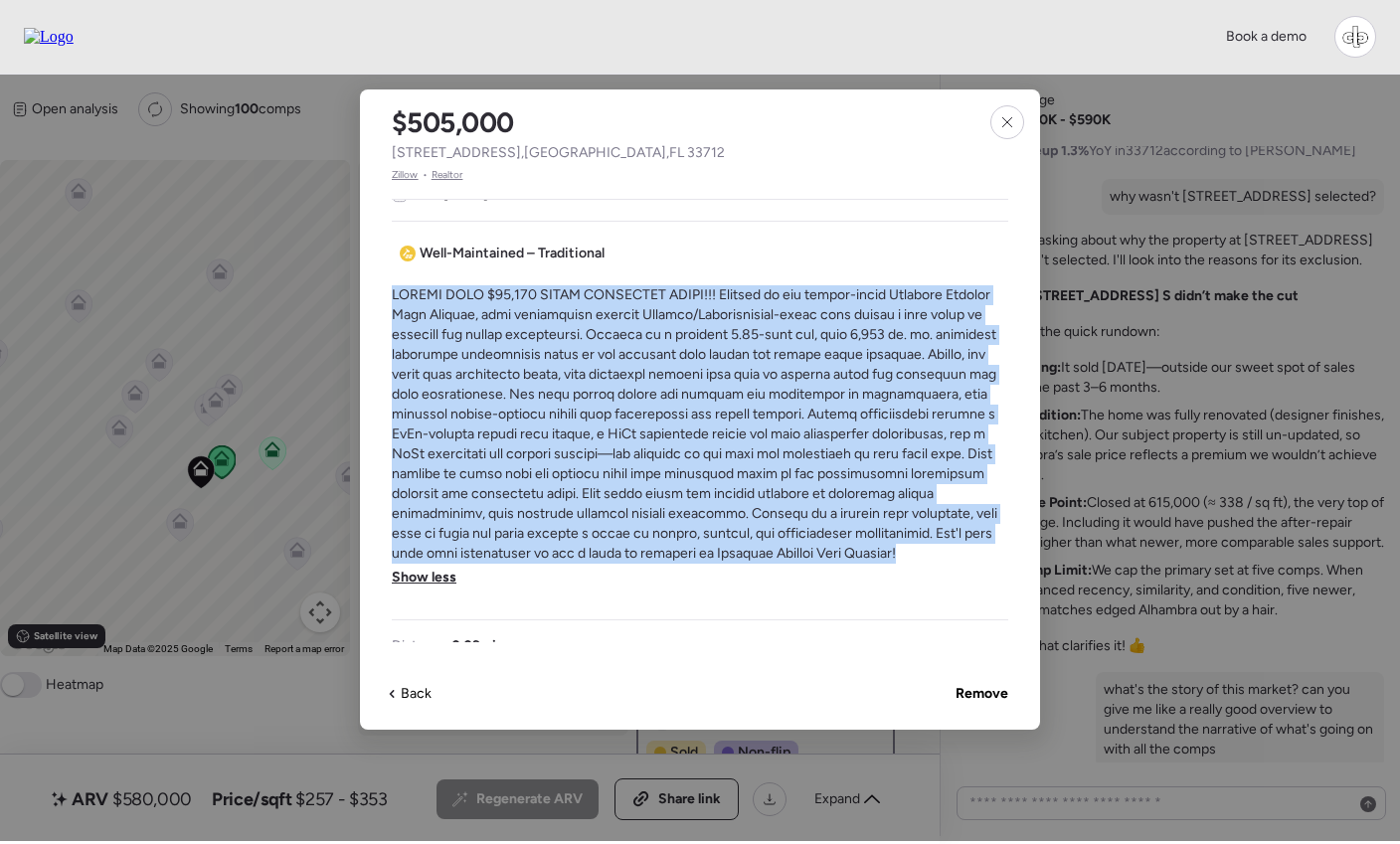 drag, startPoint x: 394, startPoint y: 295, endPoint x: 491, endPoint y: 569, distance: 290.66304 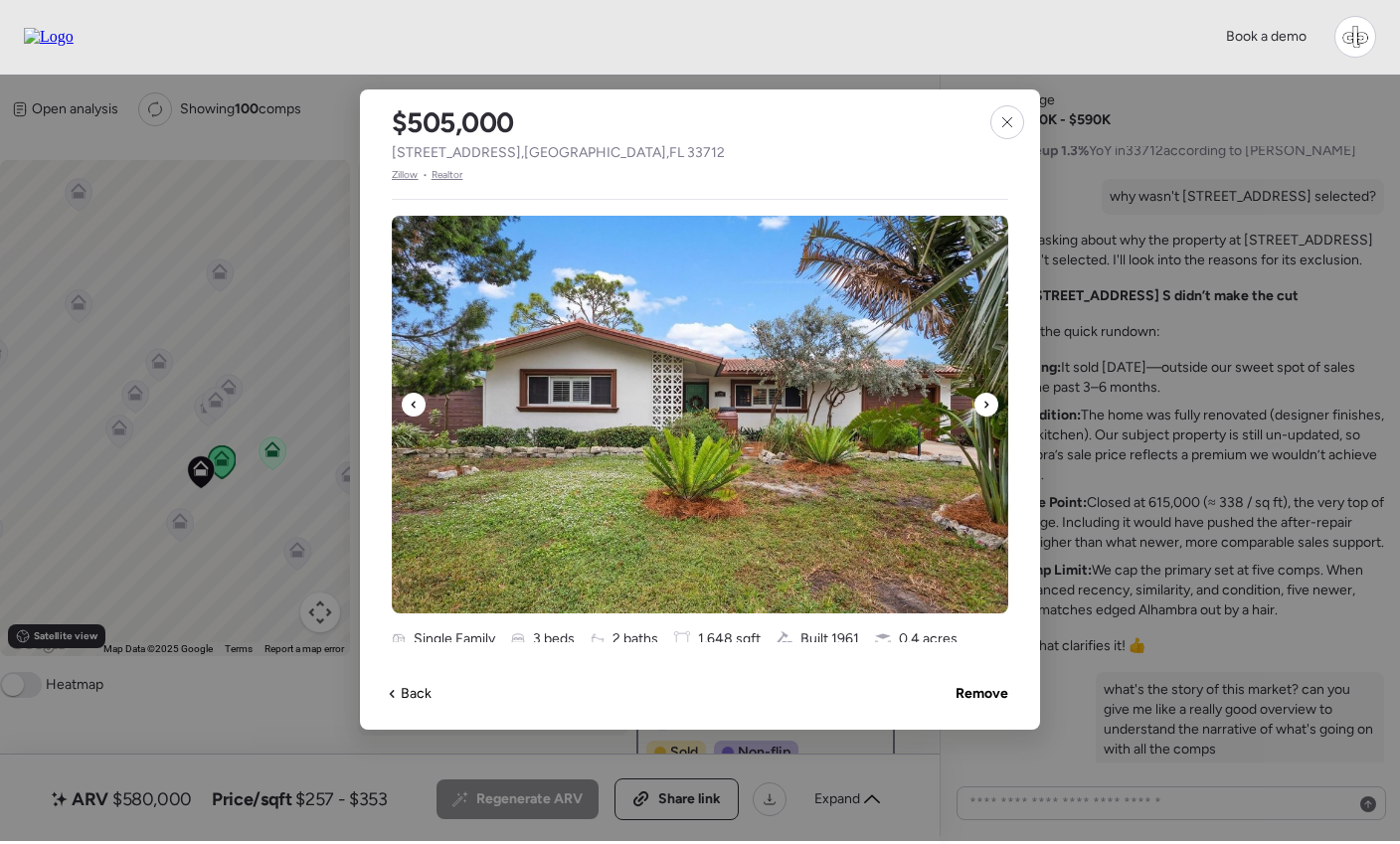 scroll, scrollTop: -1, scrollLeft: 0, axis: vertical 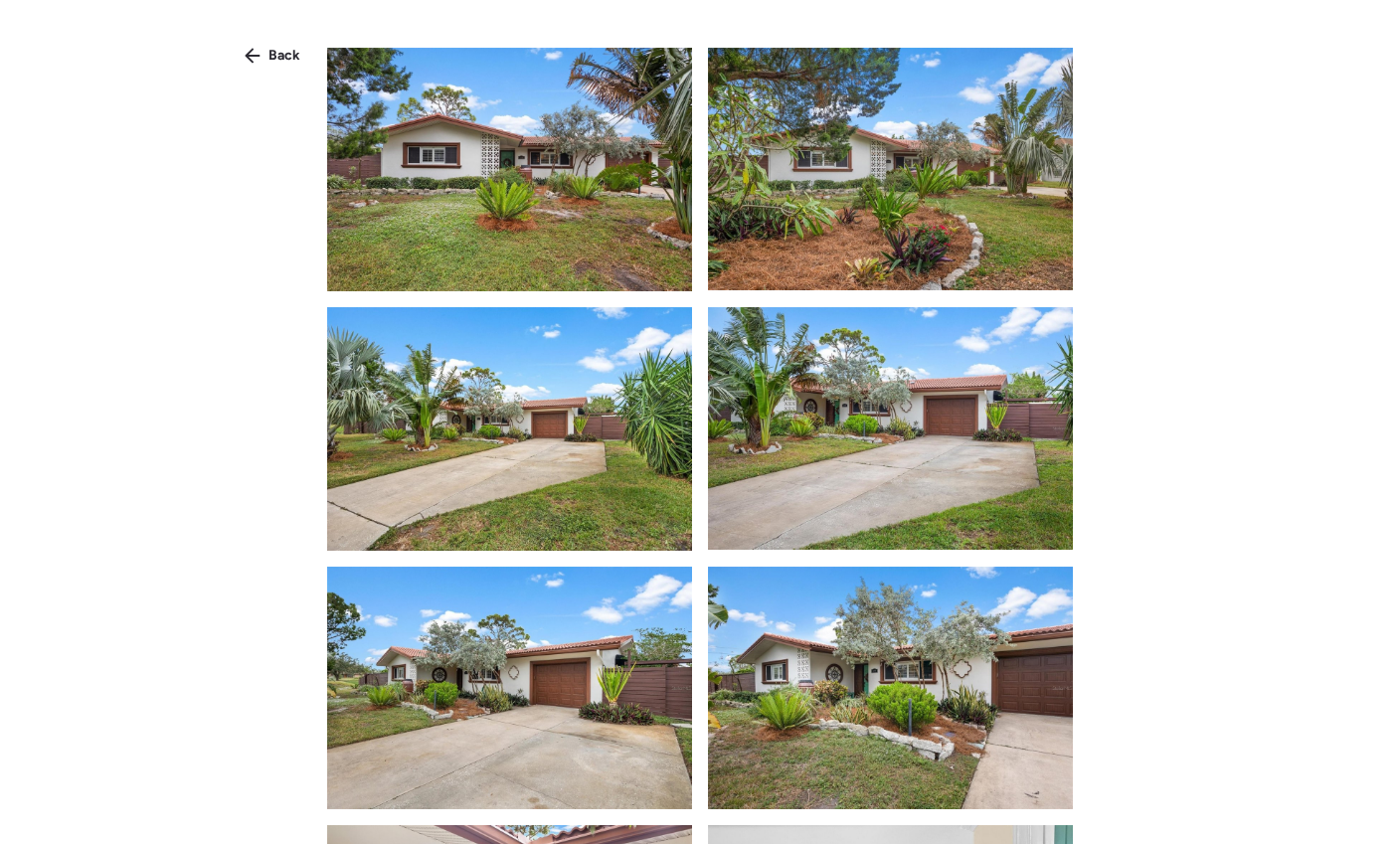 click at bounding box center [509, 428] 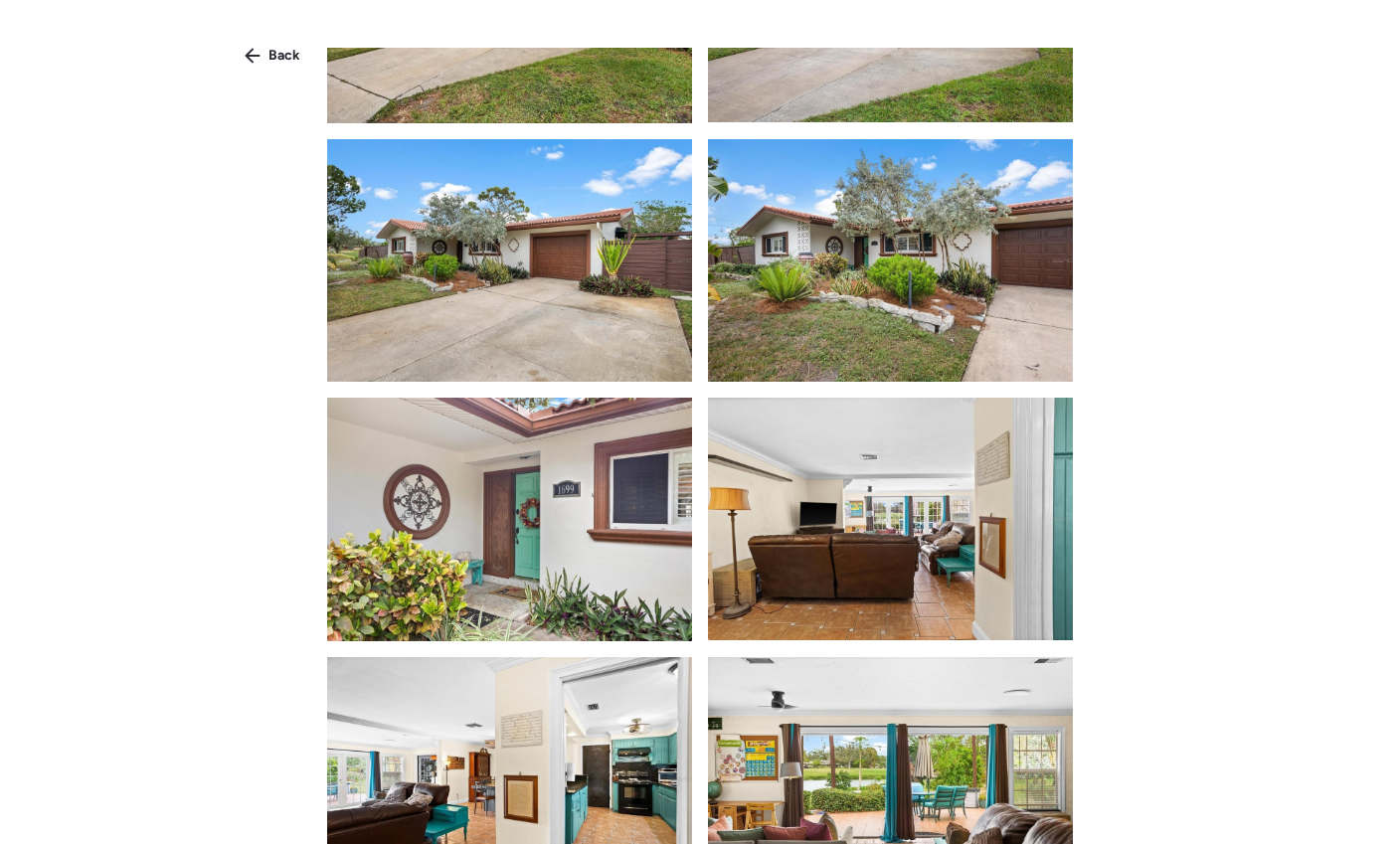 scroll, scrollTop: 827, scrollLeft: 0, axis: vertical 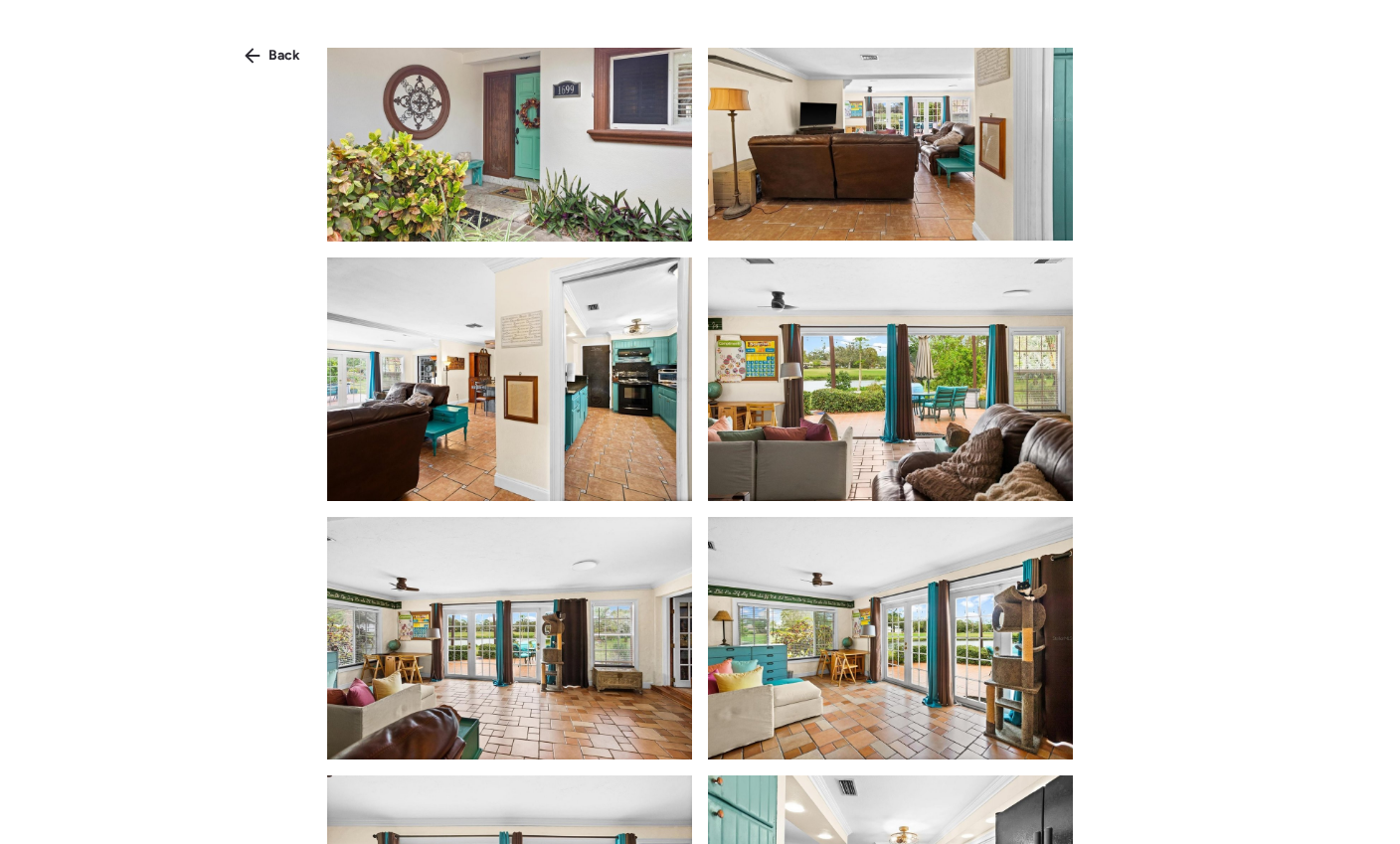 click at bounding box center [509, 379] 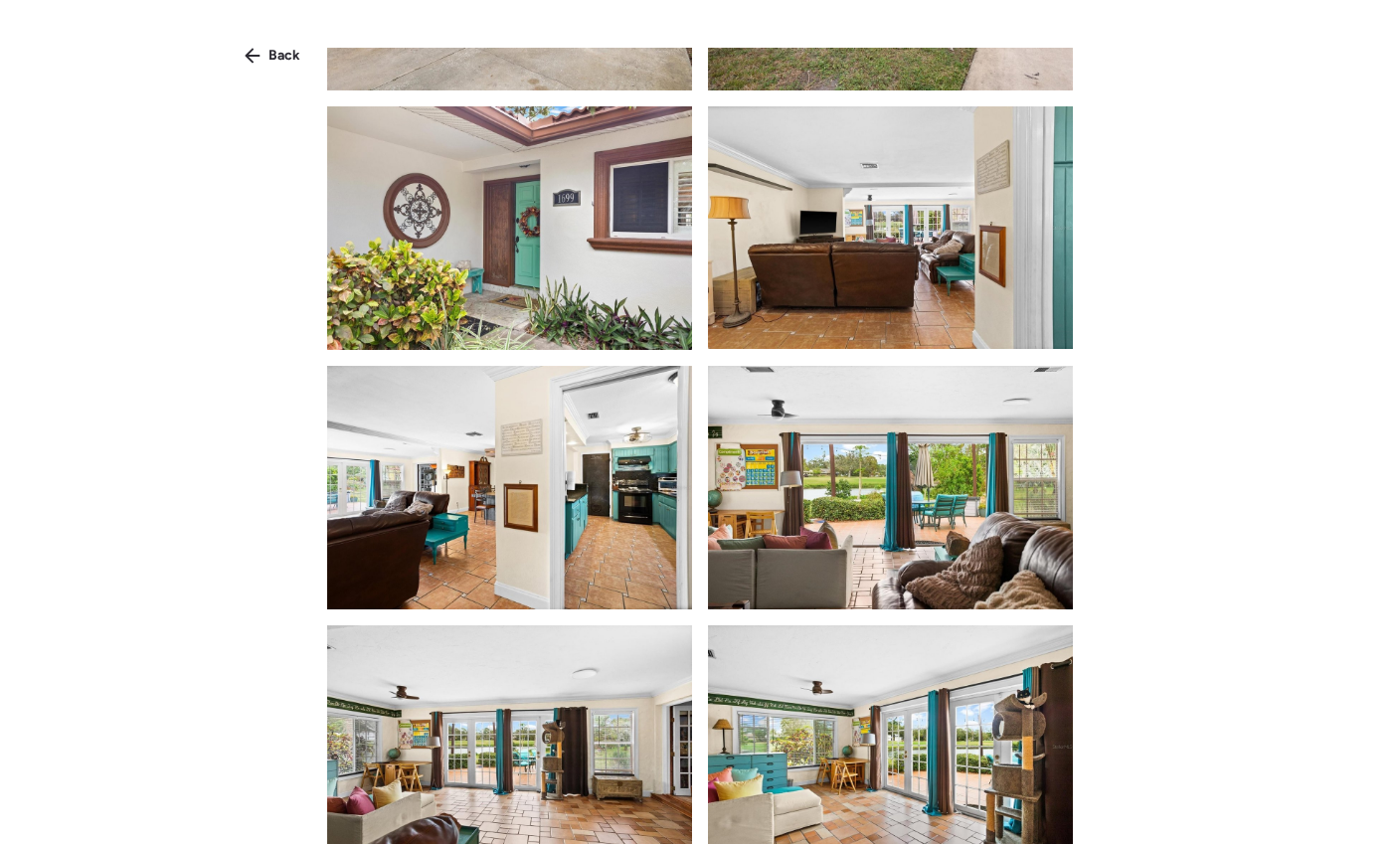 scroll, scrollTop: 748, scrollLeft: 0, axis: vertical 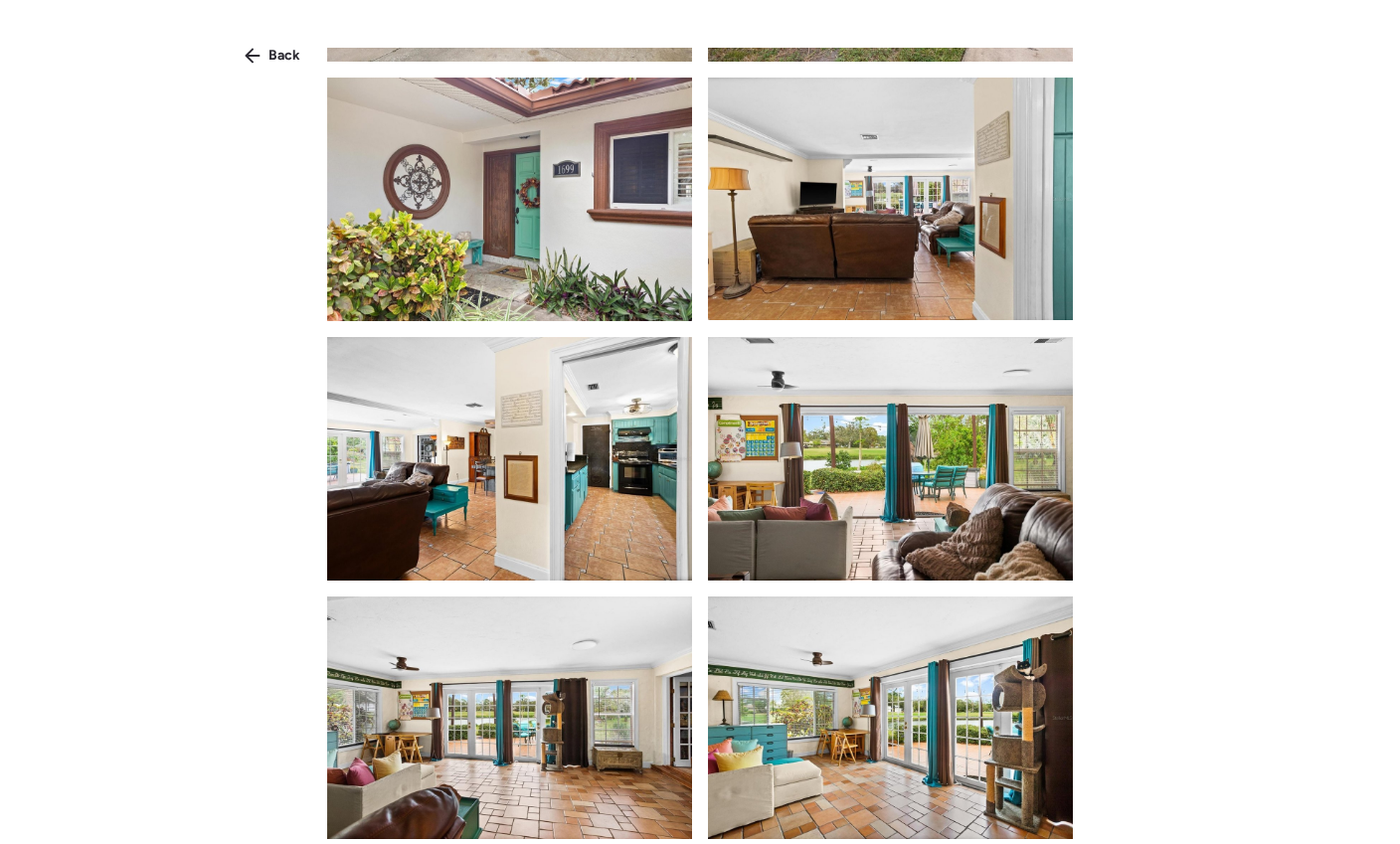 click at bounding box center [890, 458] 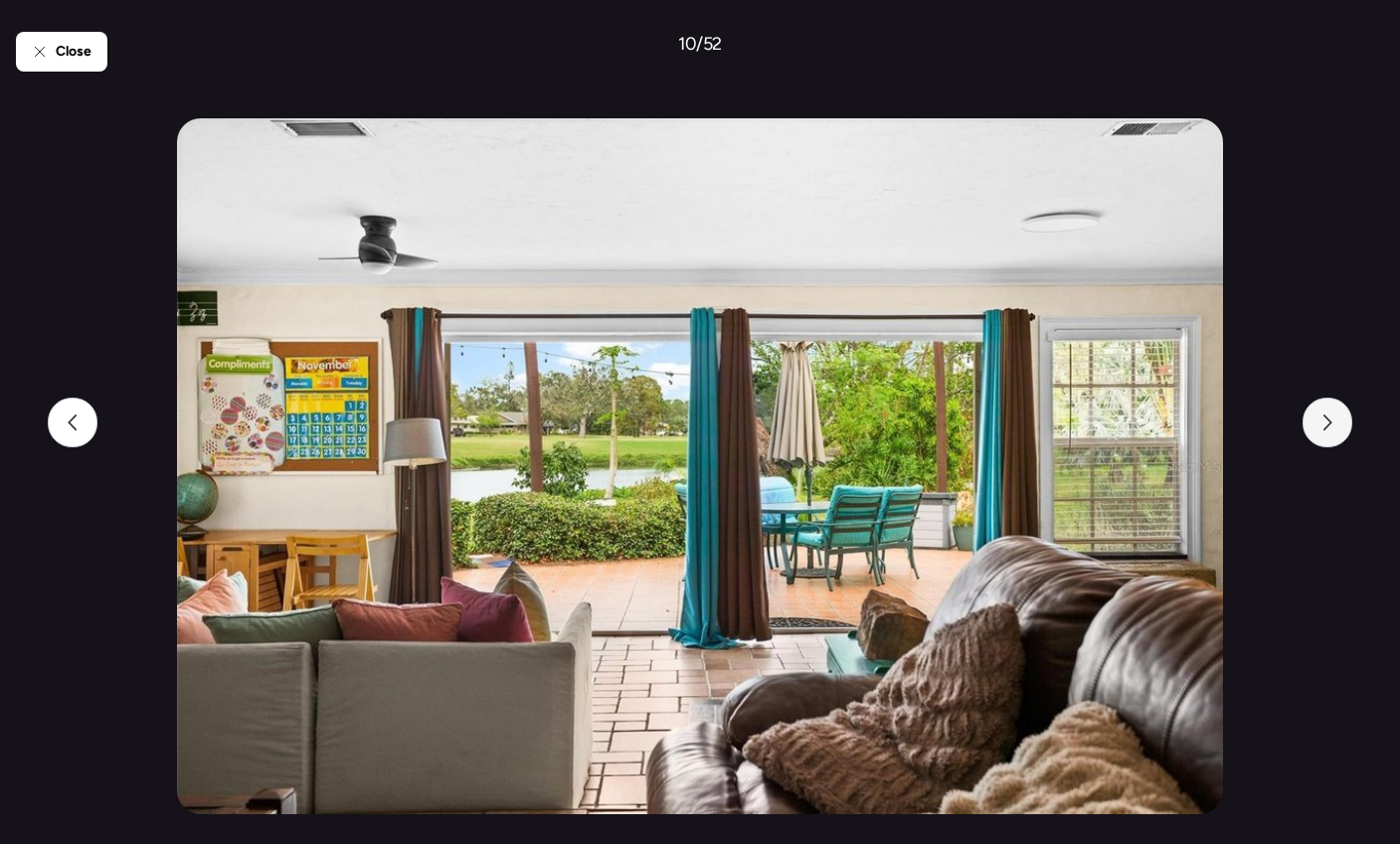 click at bounding box center [1327, 422] 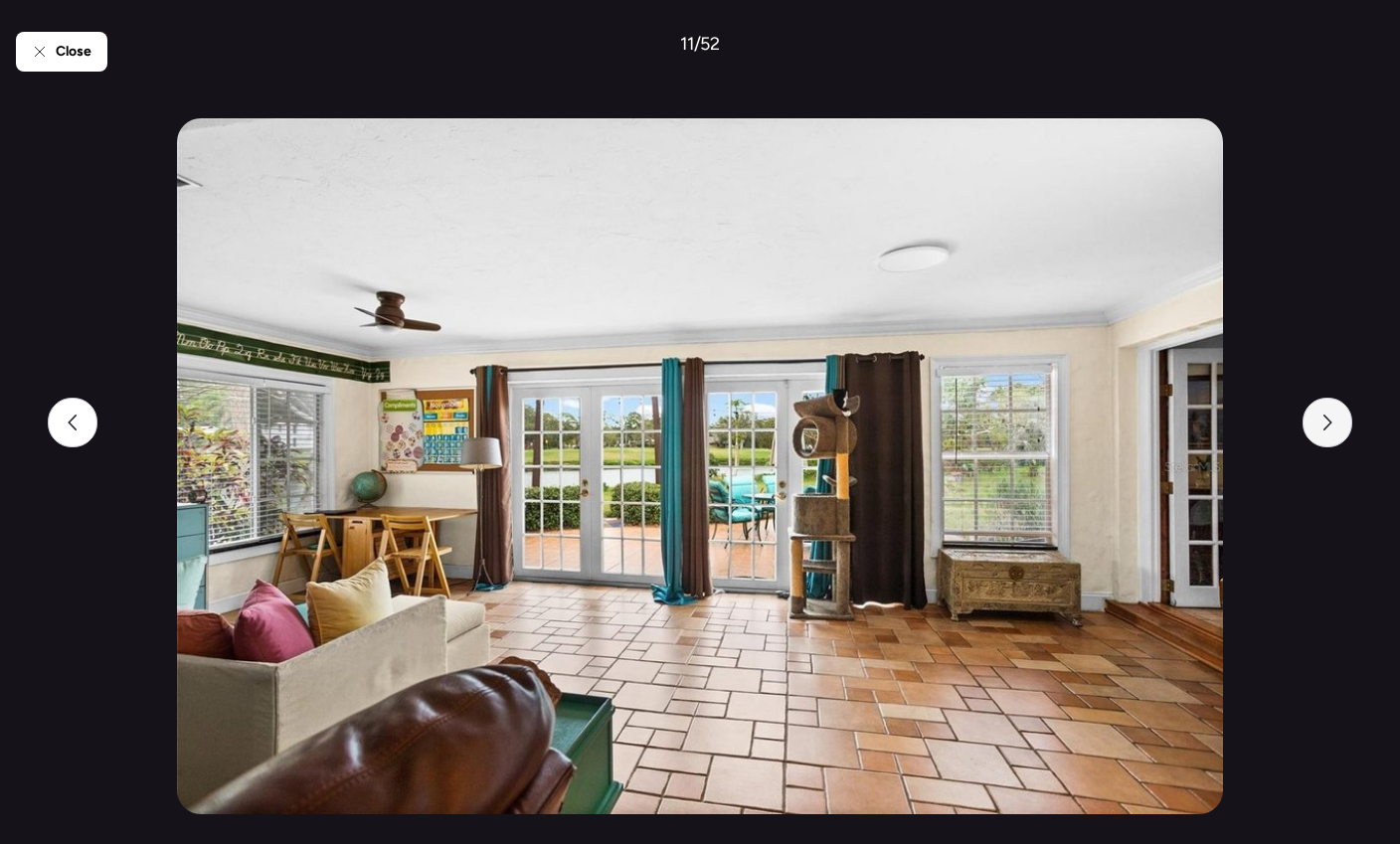 click at bounding box center [1327, 422] 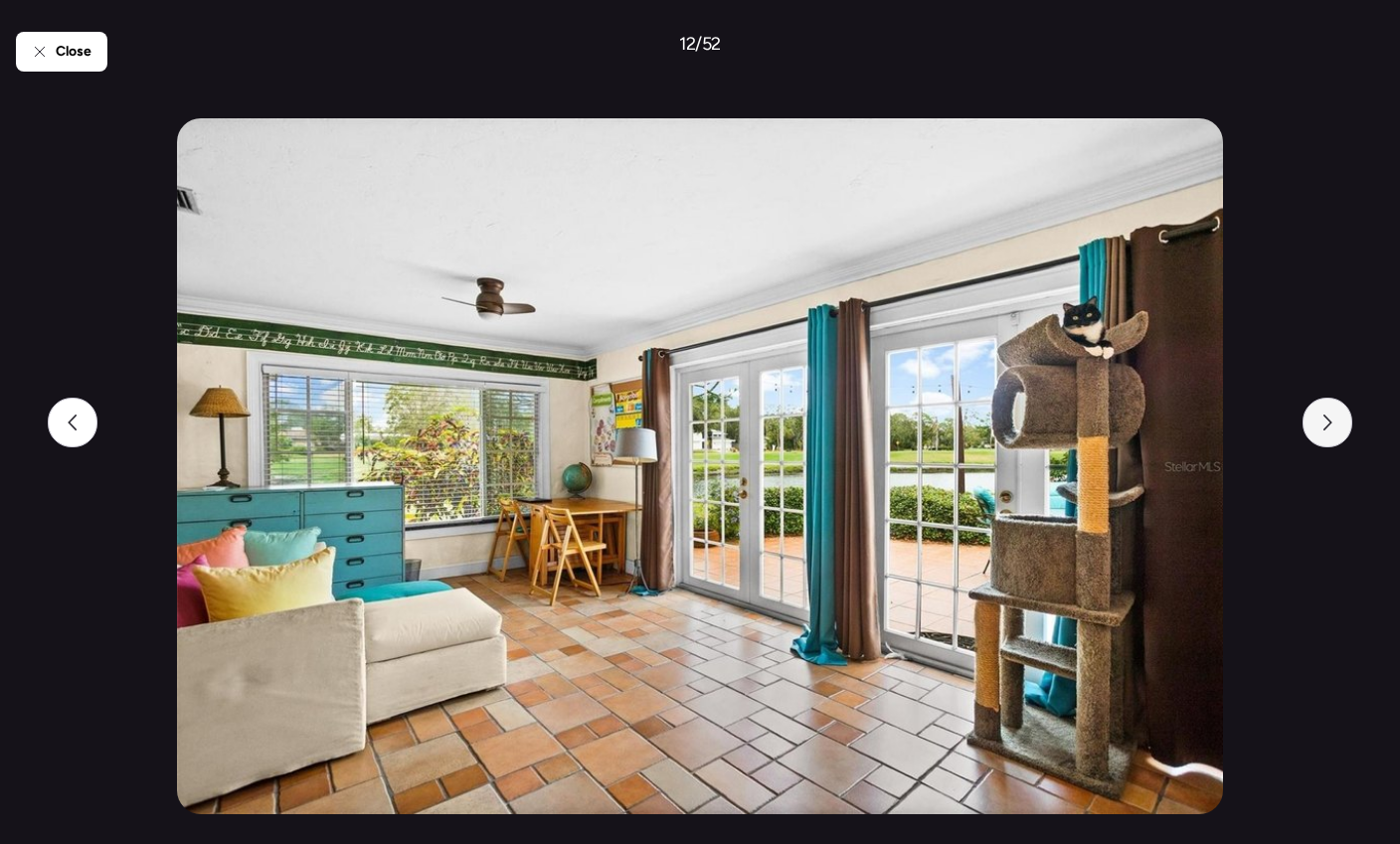 click at bounding box center [1327, 422] 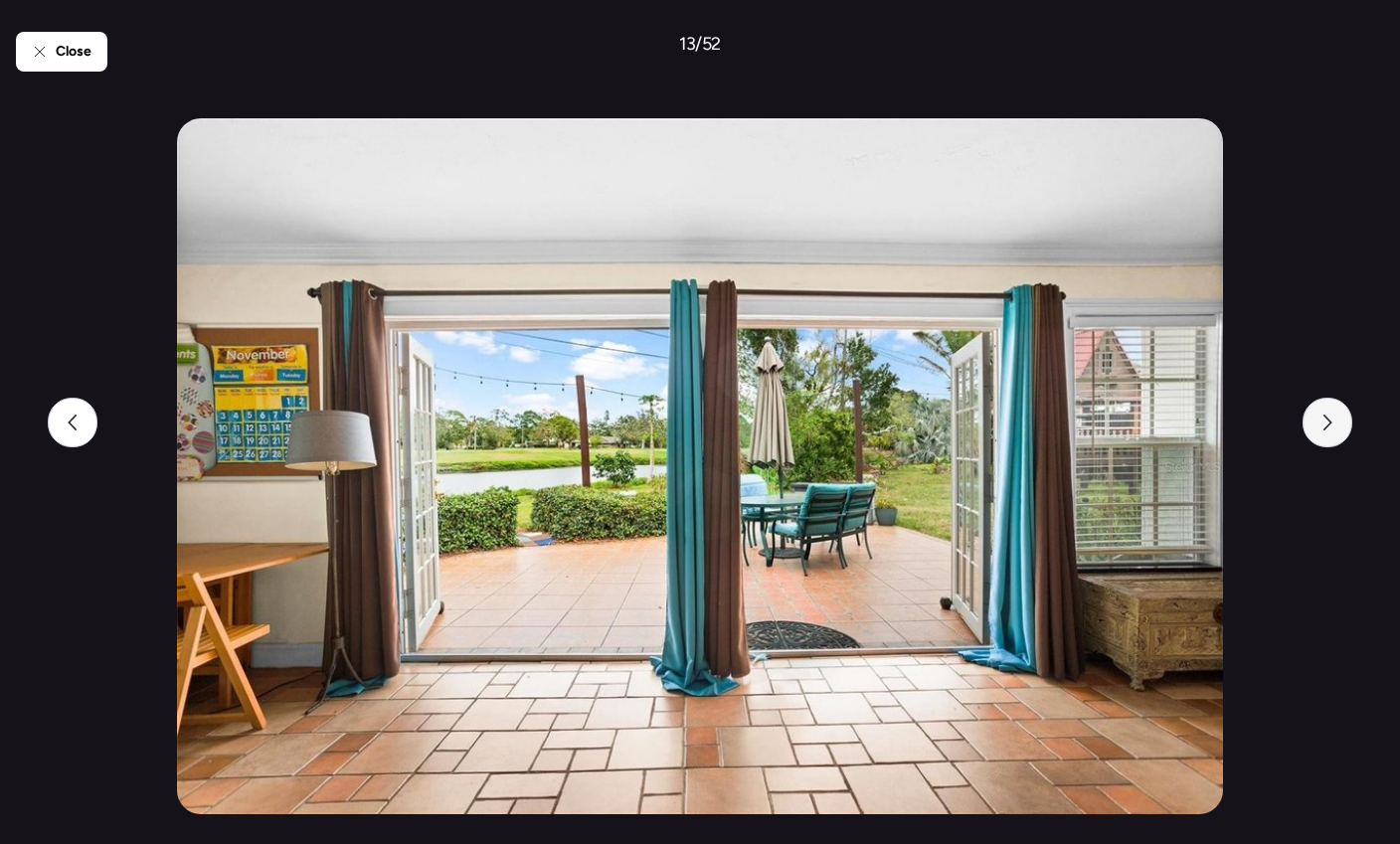 click at bounding box center [1327, 422] 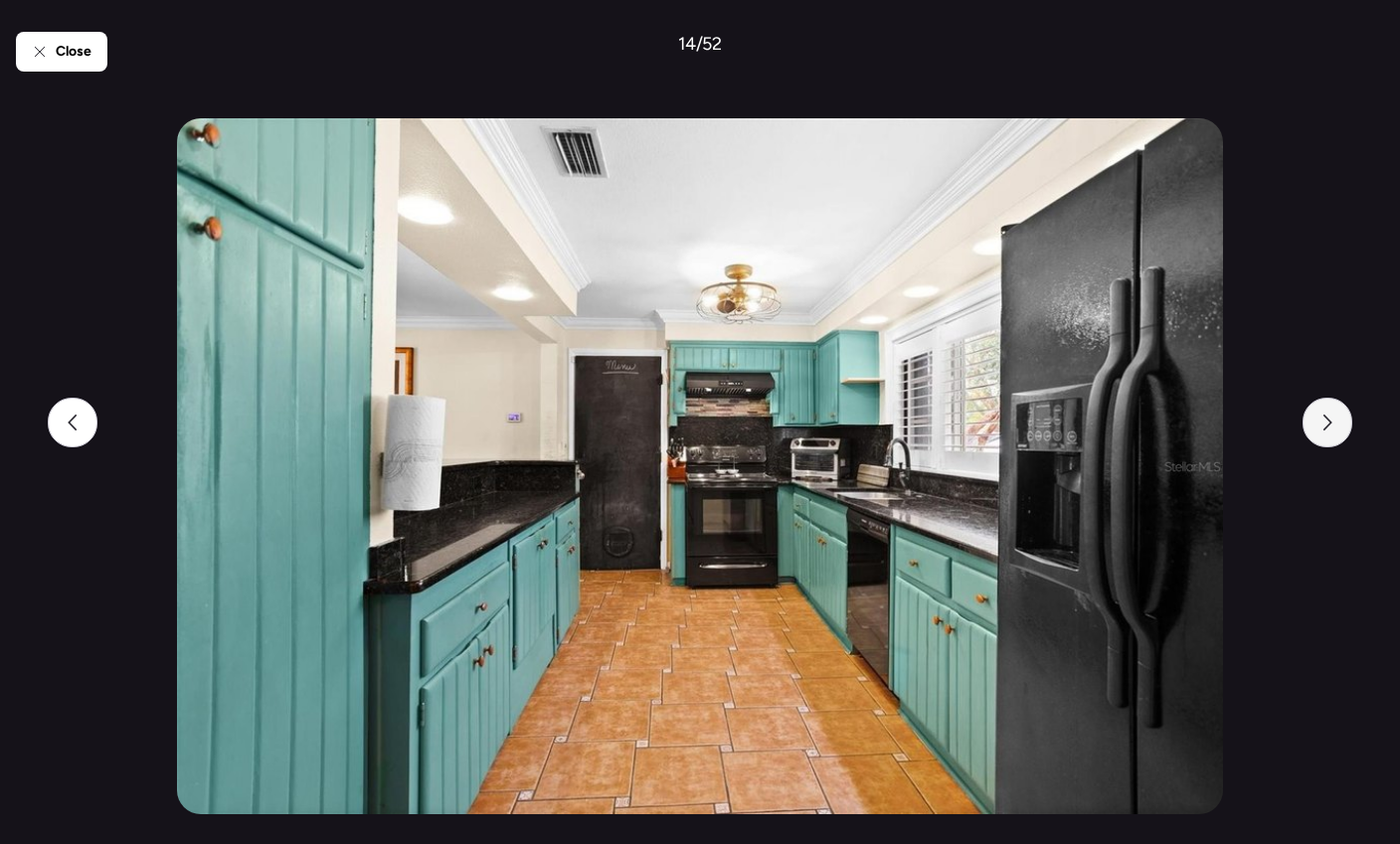 click 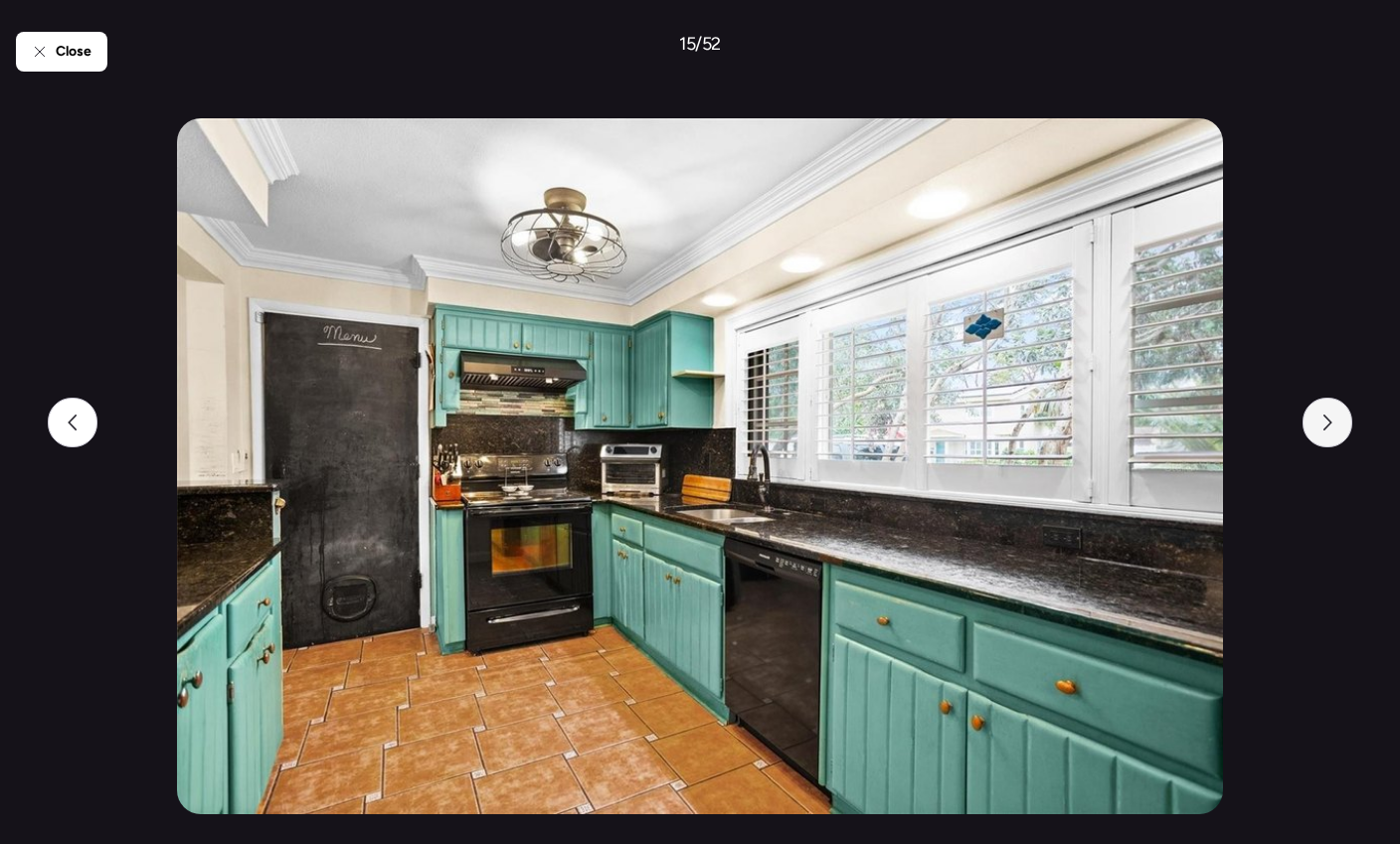 click at bounding box center (1327, 422) 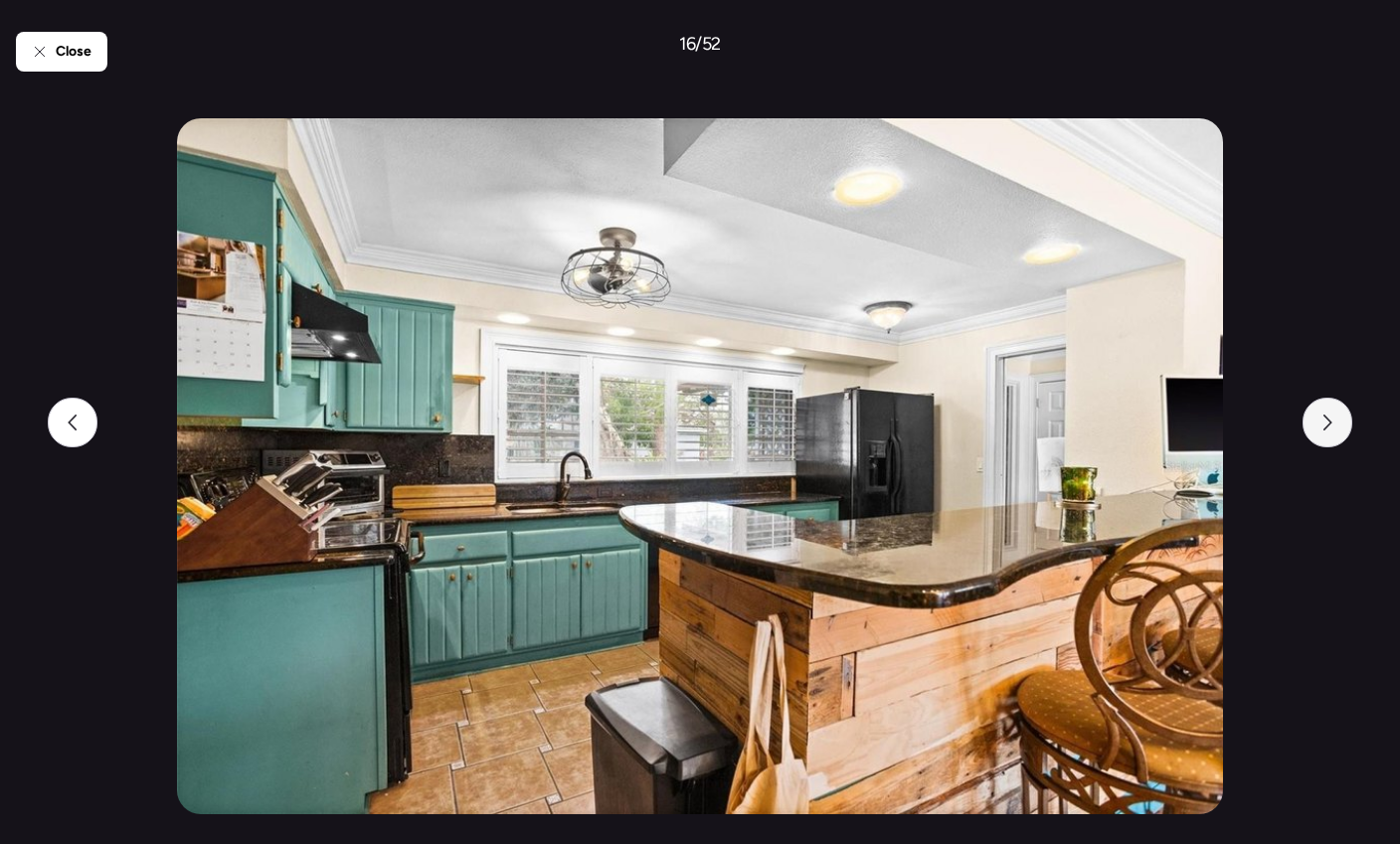 click 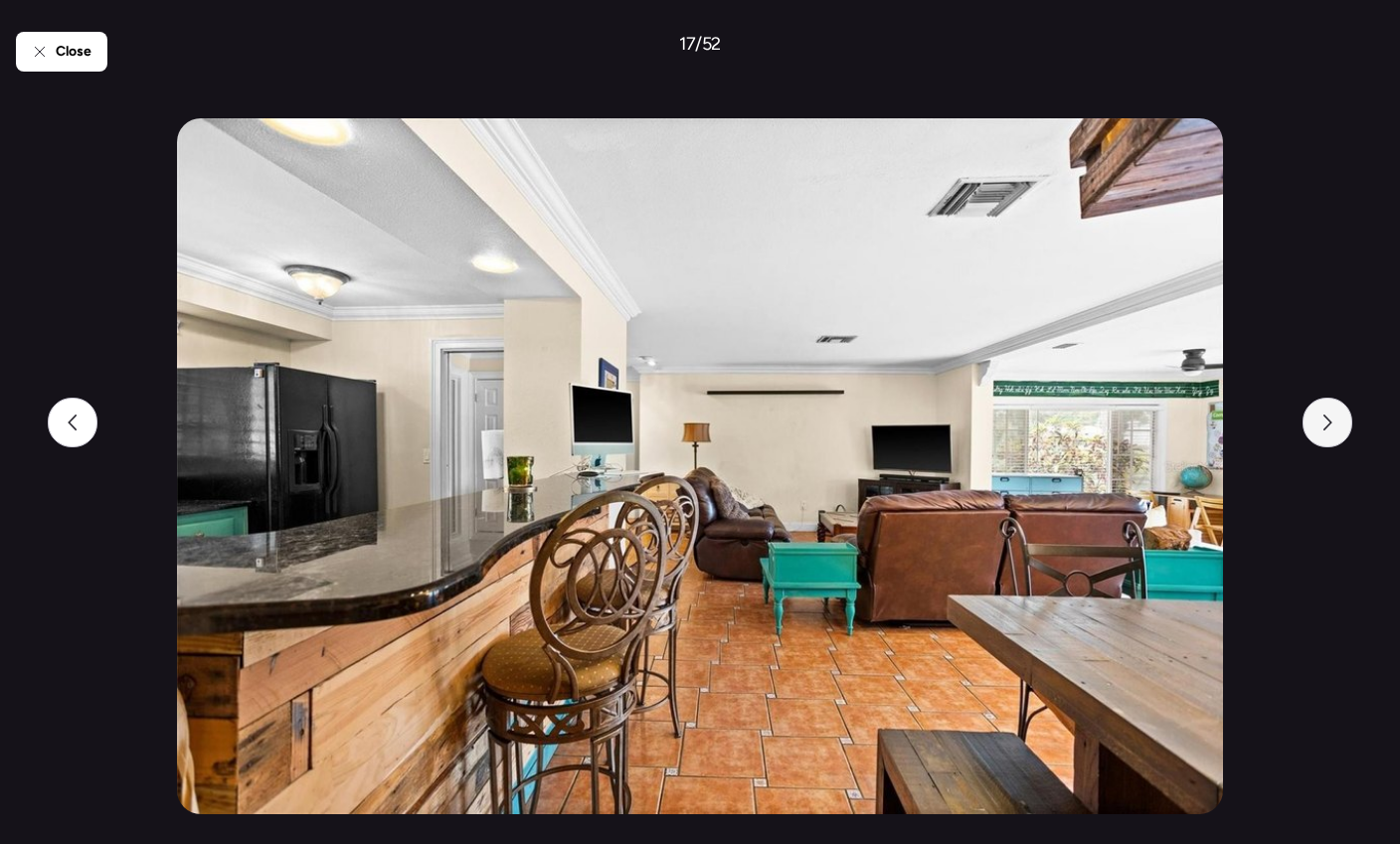 click 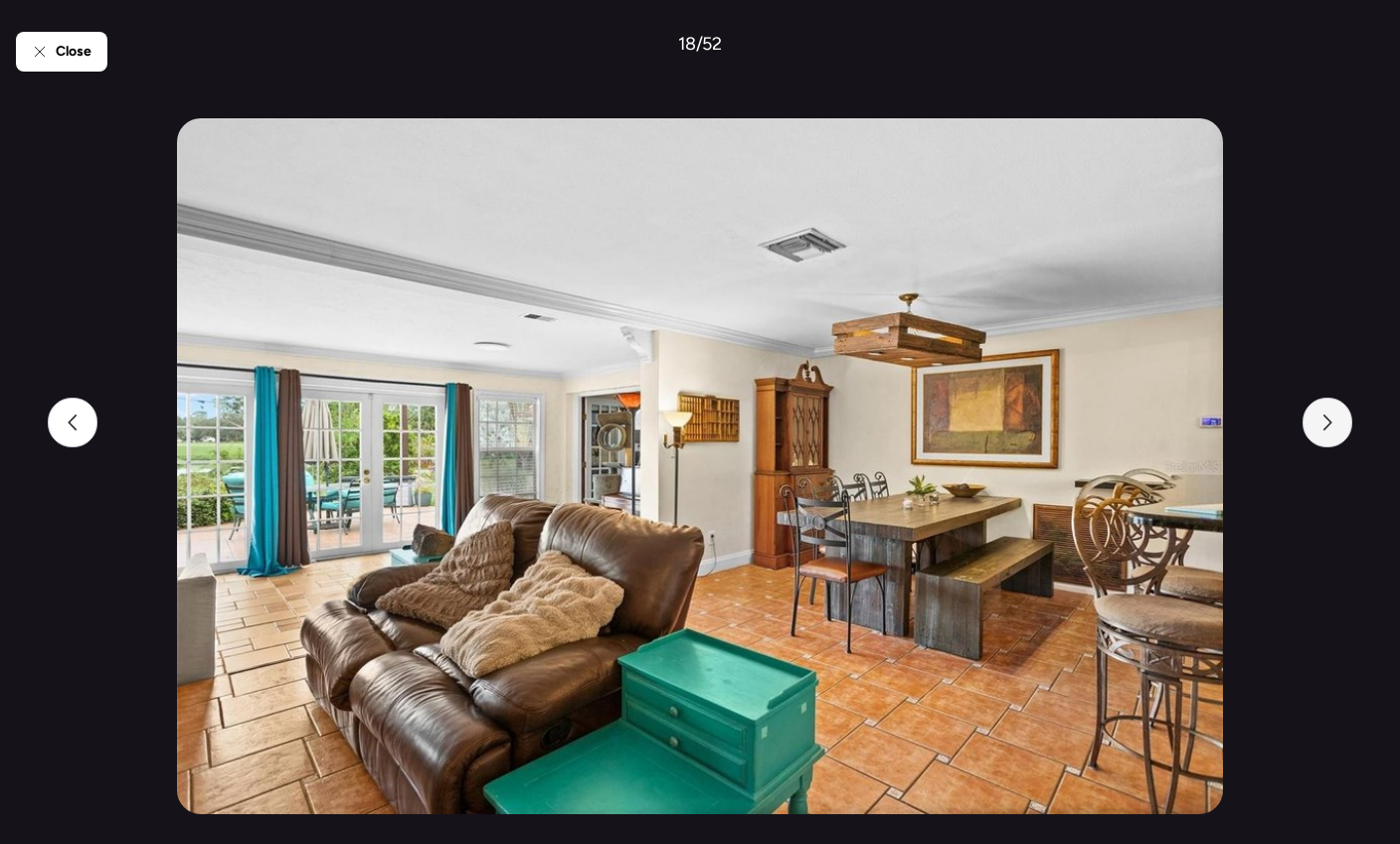 click 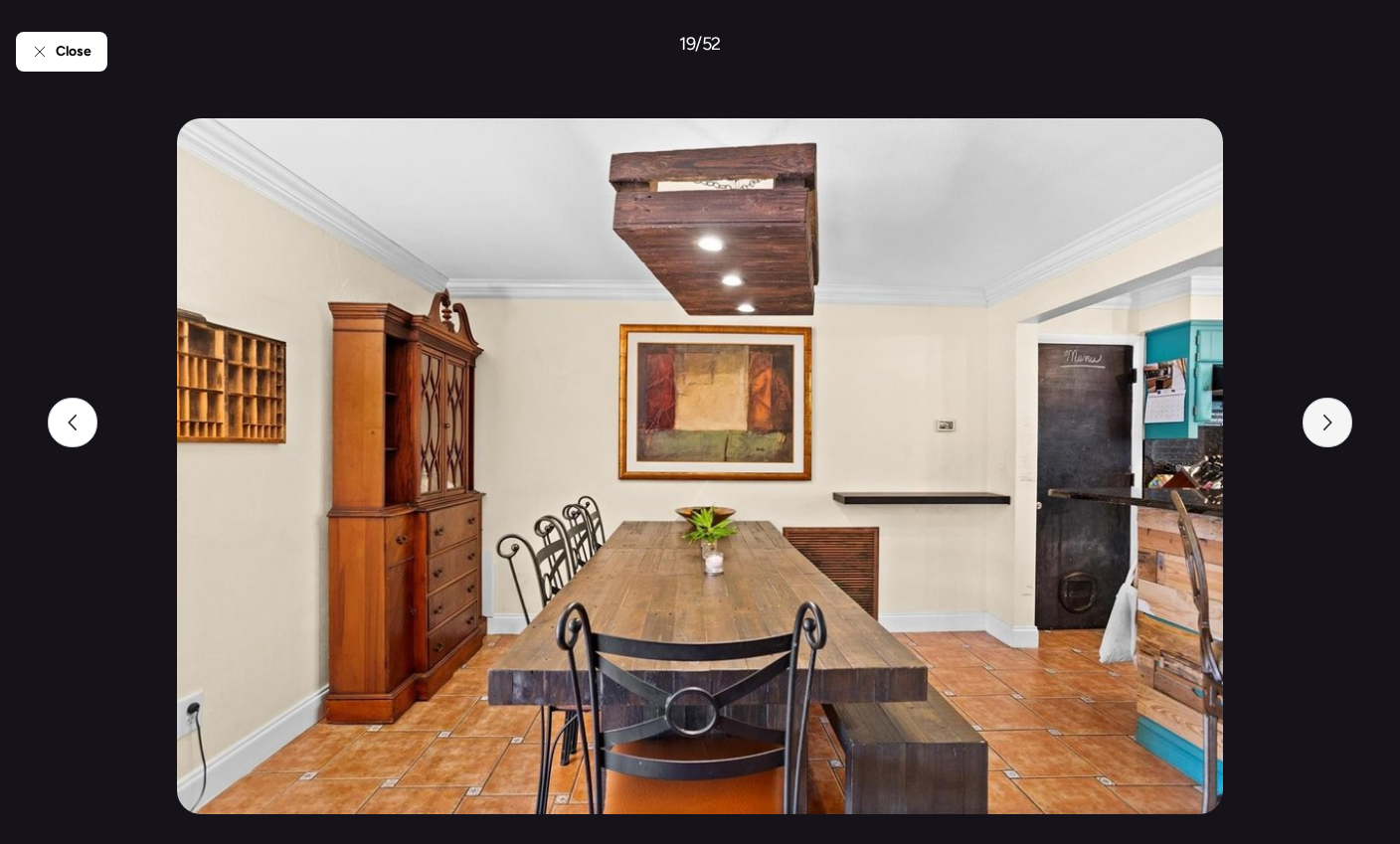 click 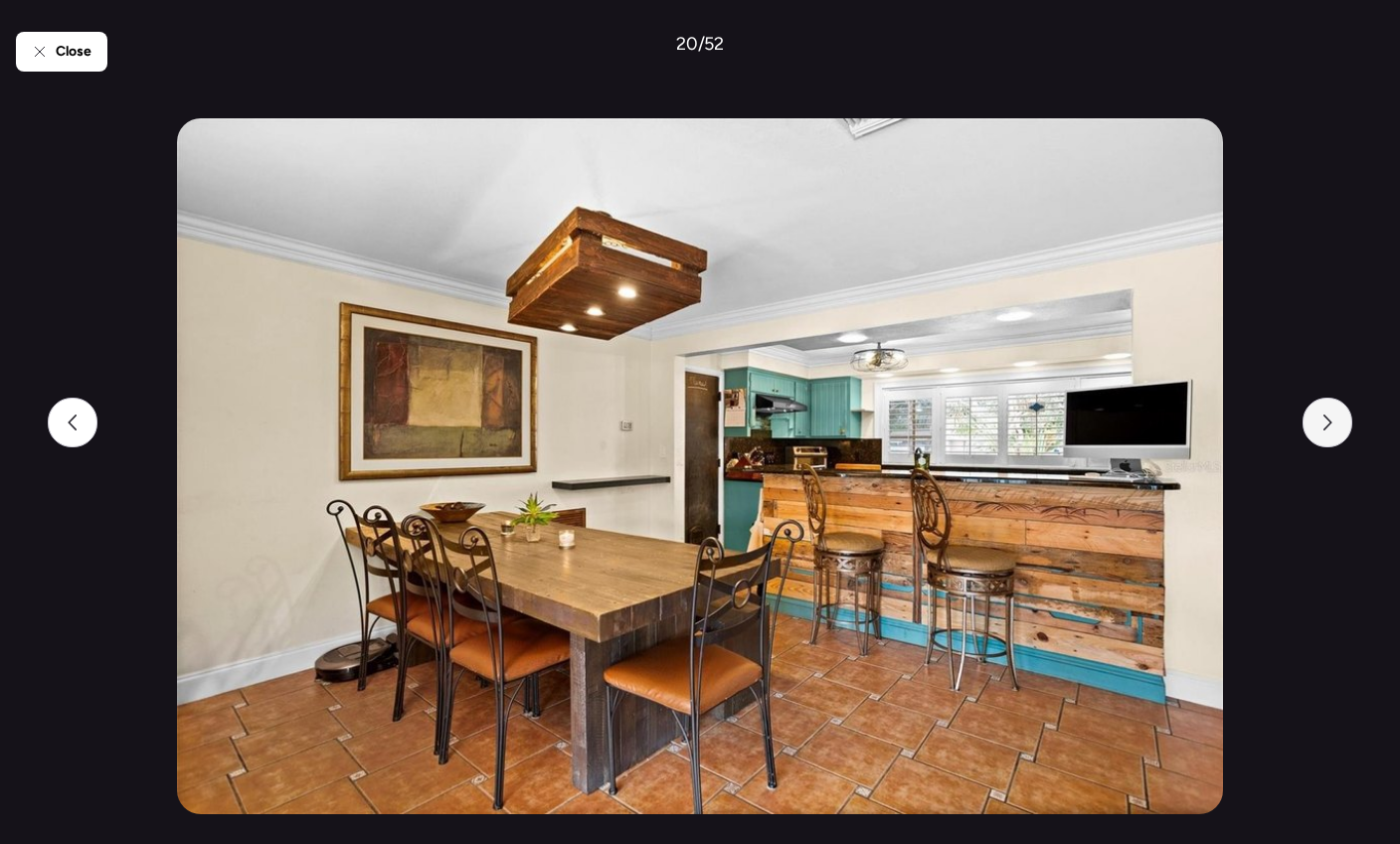 click 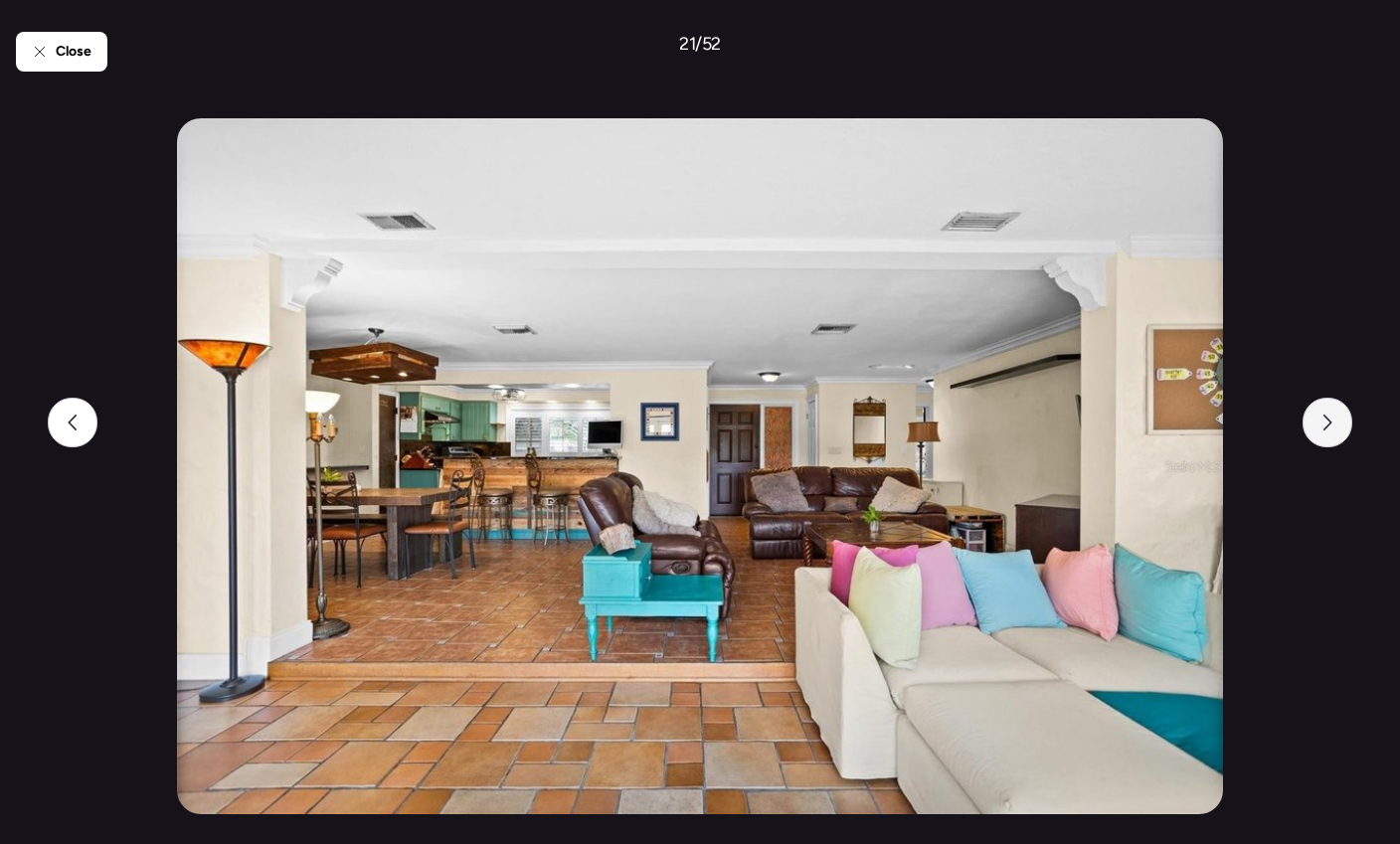 click 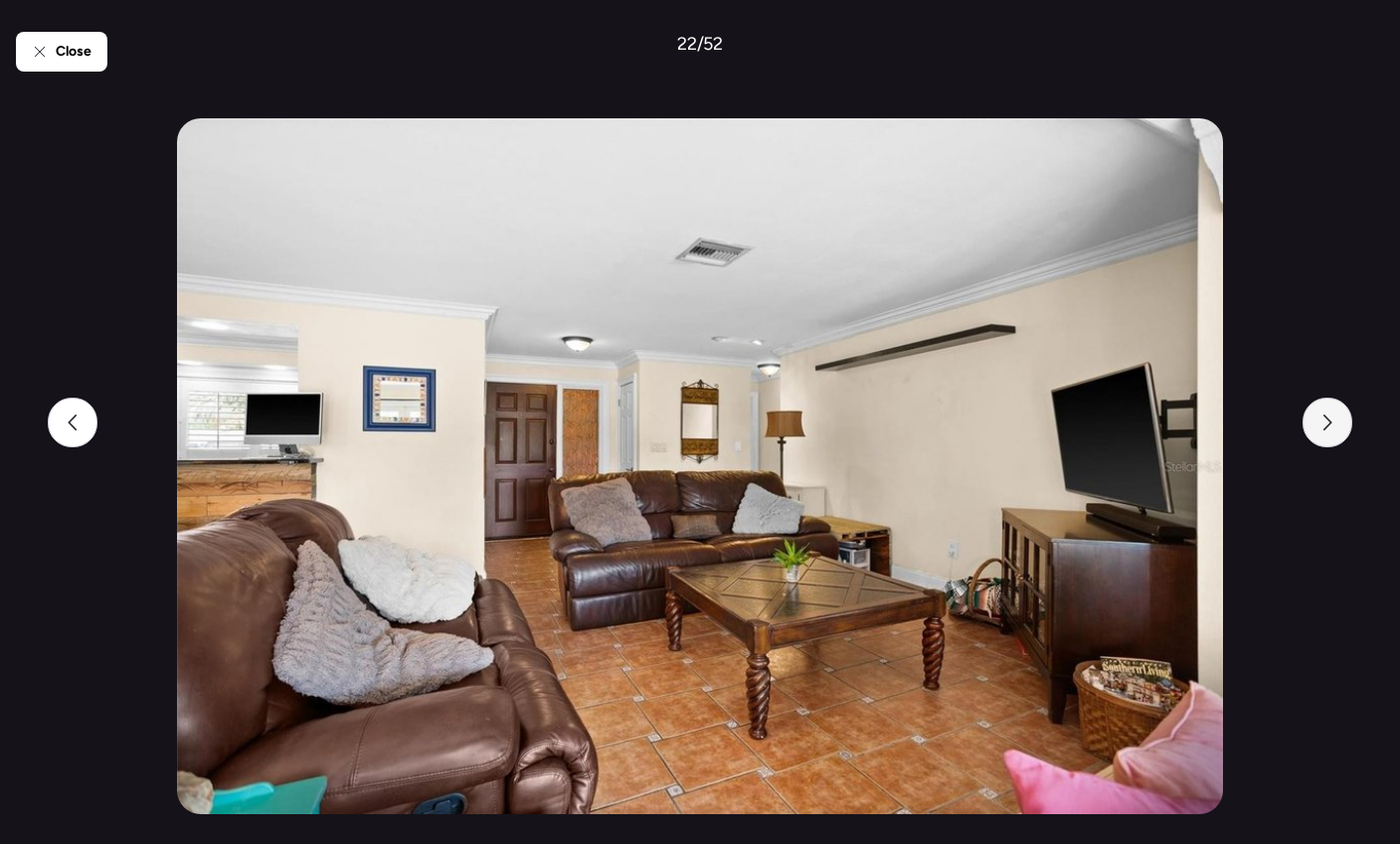 click at bounding box center (1327, 422) 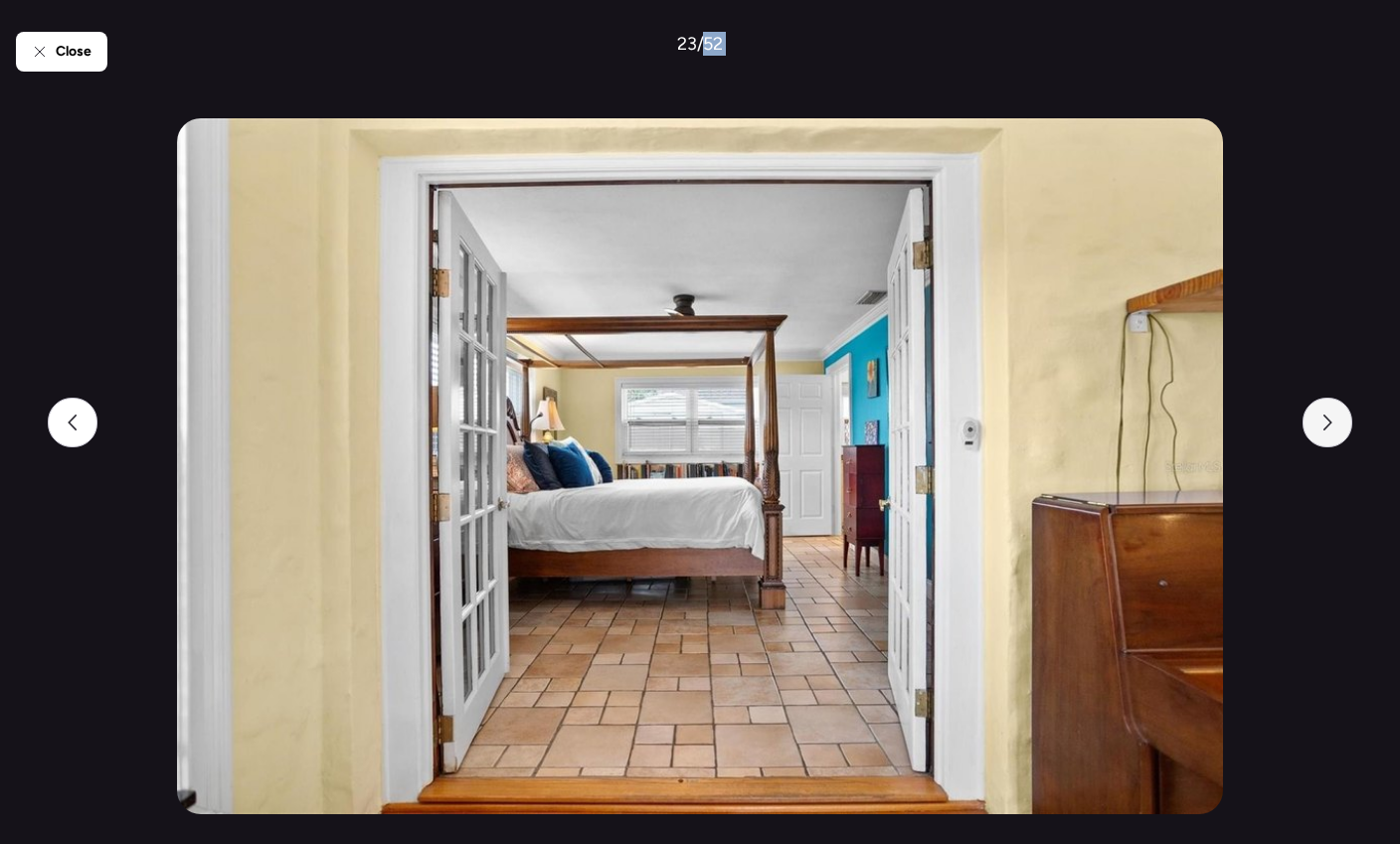 click at bounding box center (1327, 422) 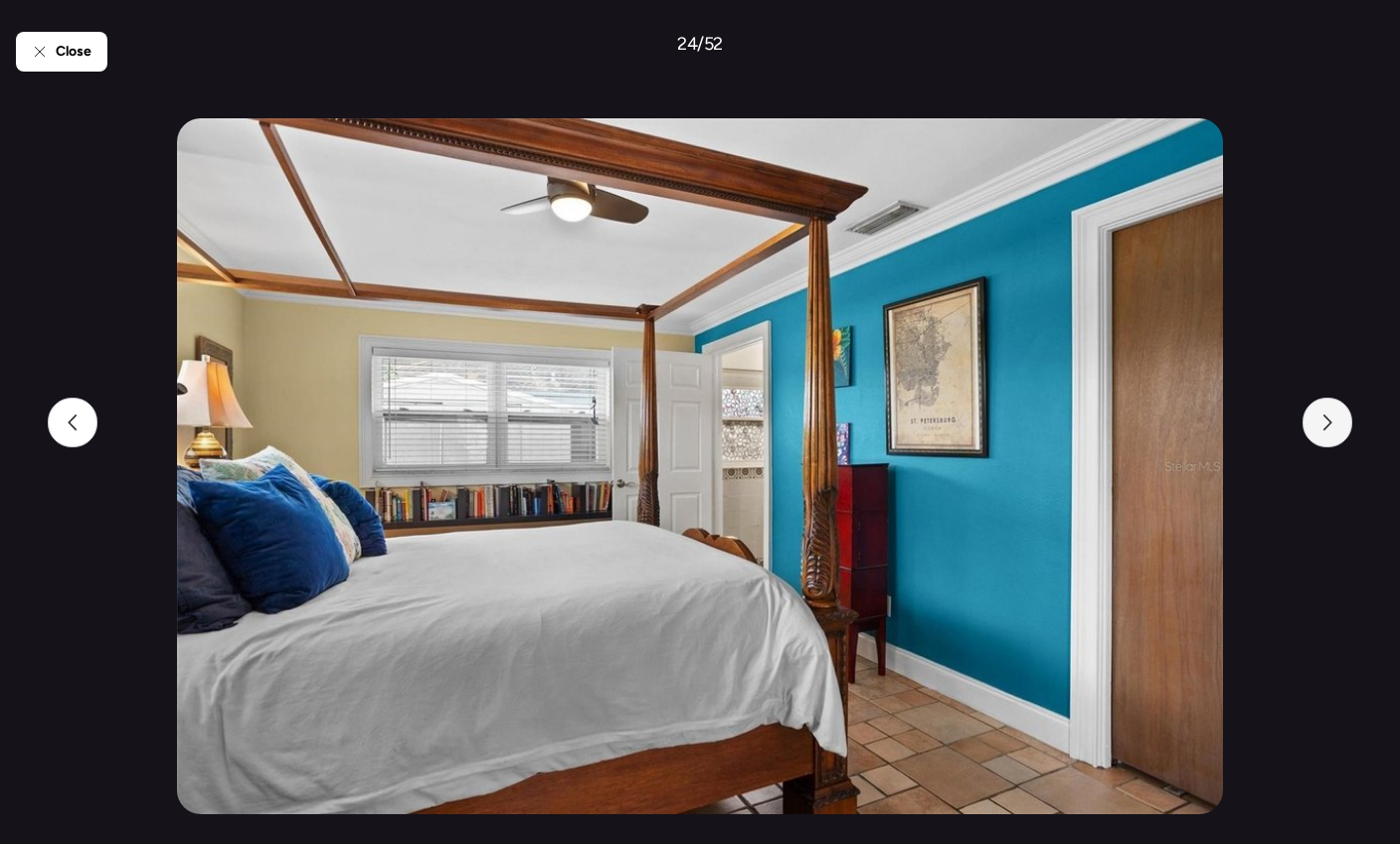 click at bounding box center [1327, 422] 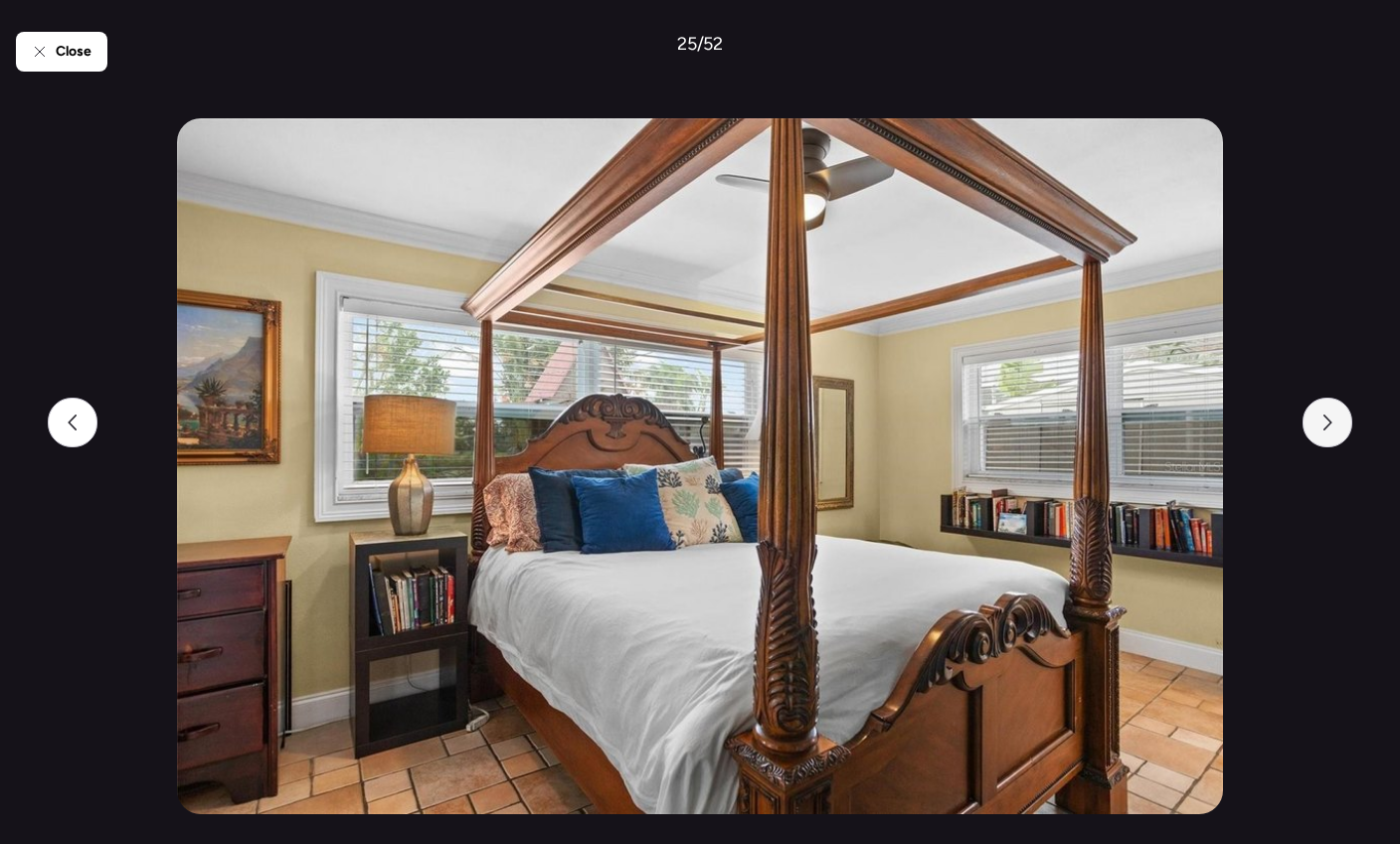 click at bounding box center (1327, 422) 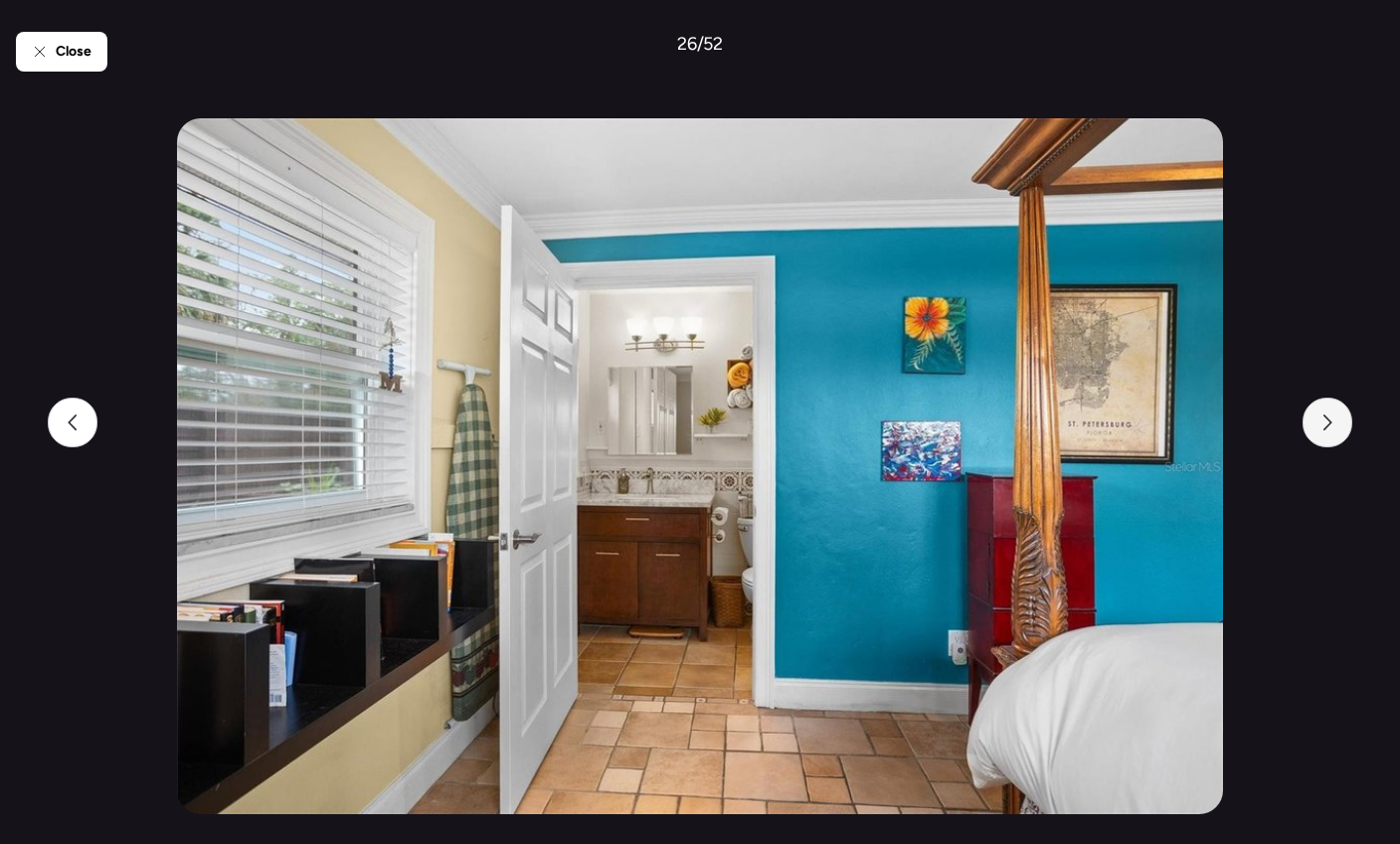 click at bounding box center [1327, 422] 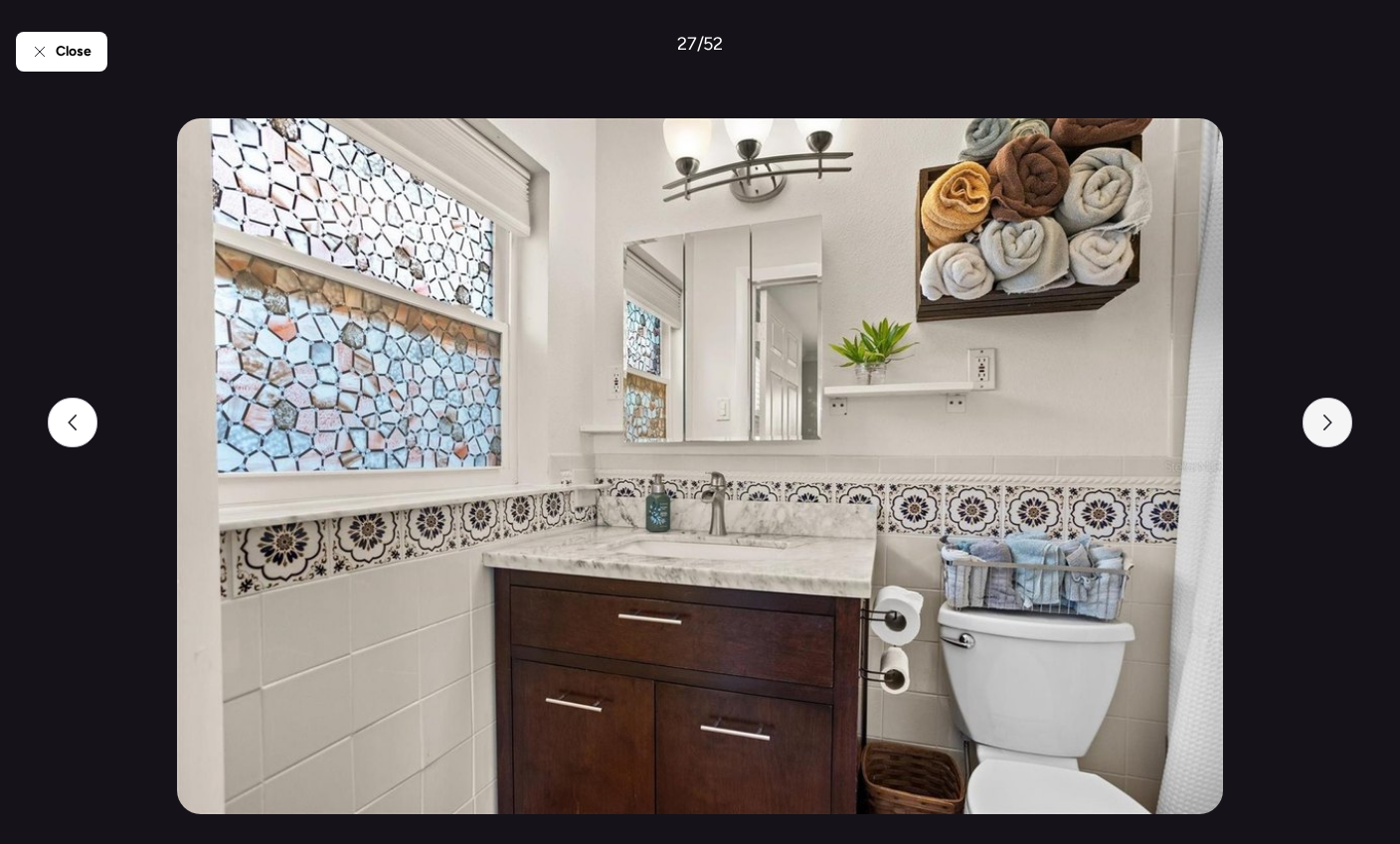 click 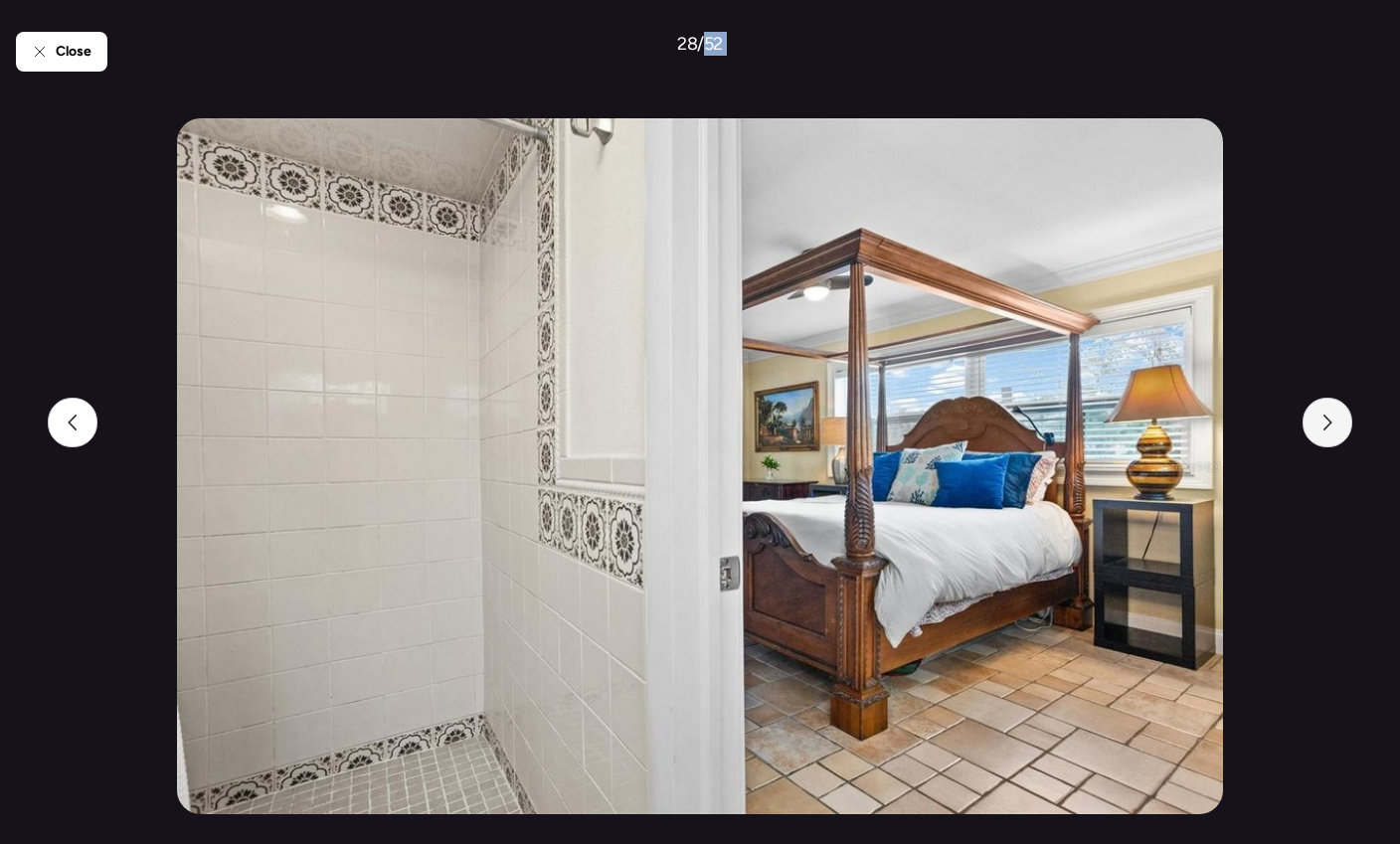 click 